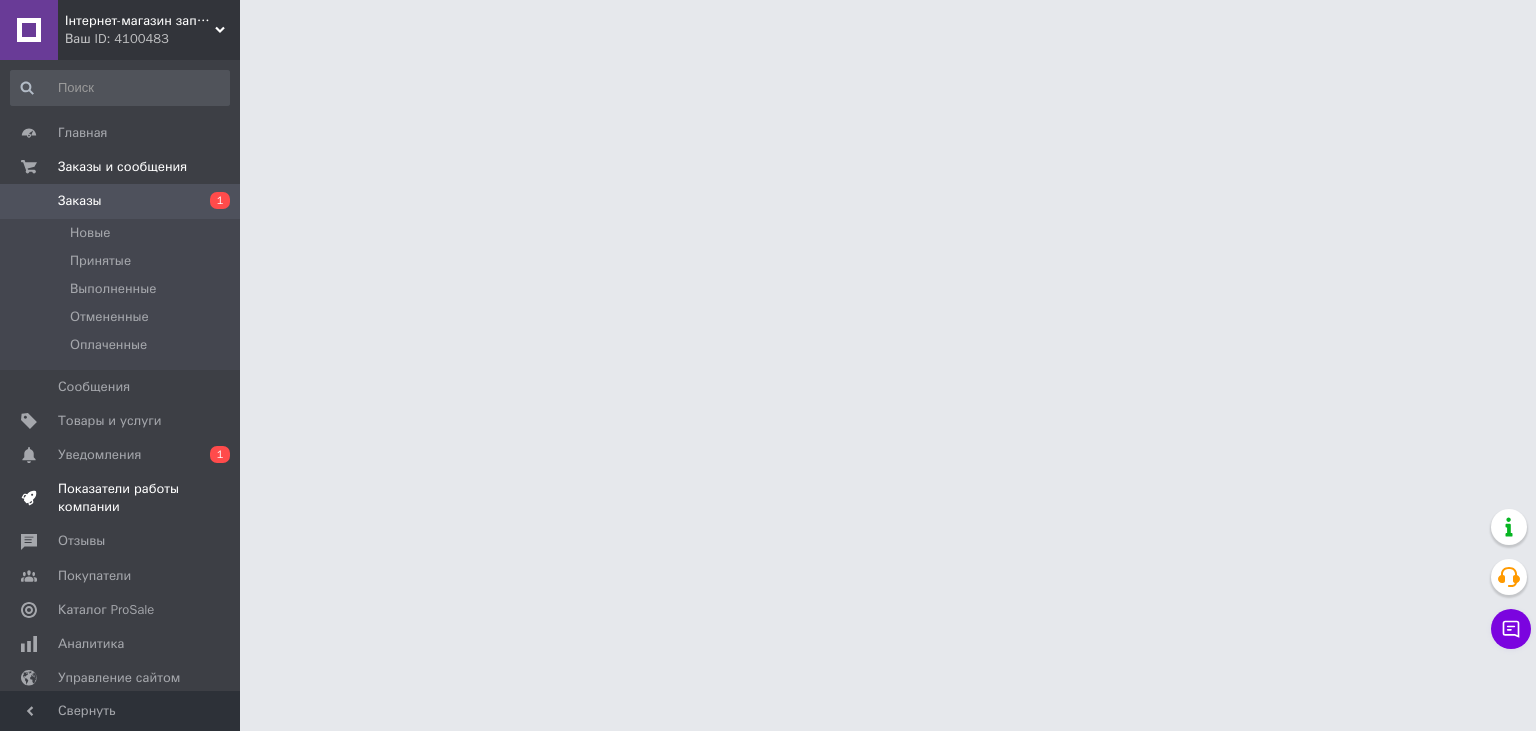 scroll, scrollTop: 0, scrollLeft: 0, axis: both 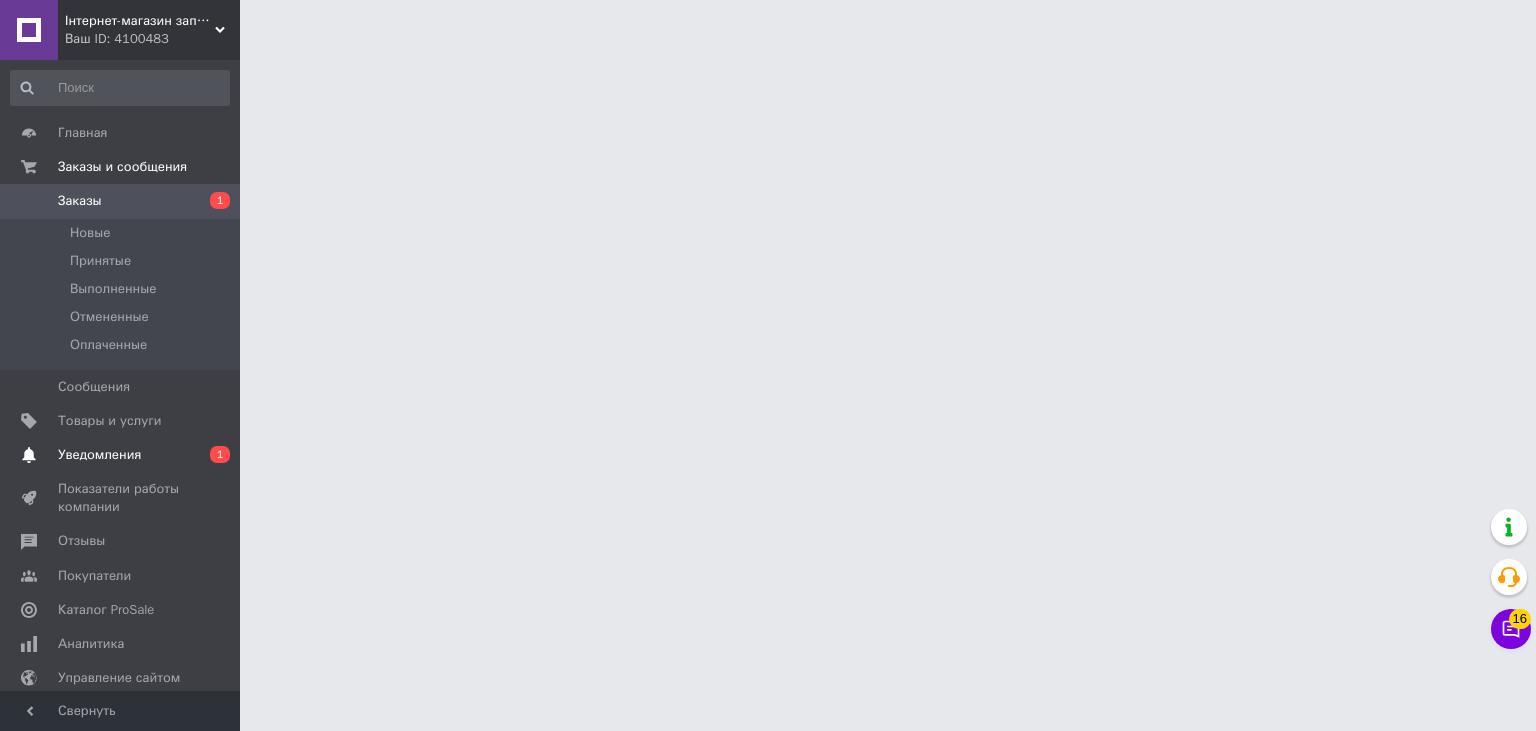 click on "Уведомления" at bounding box center [99, 455] 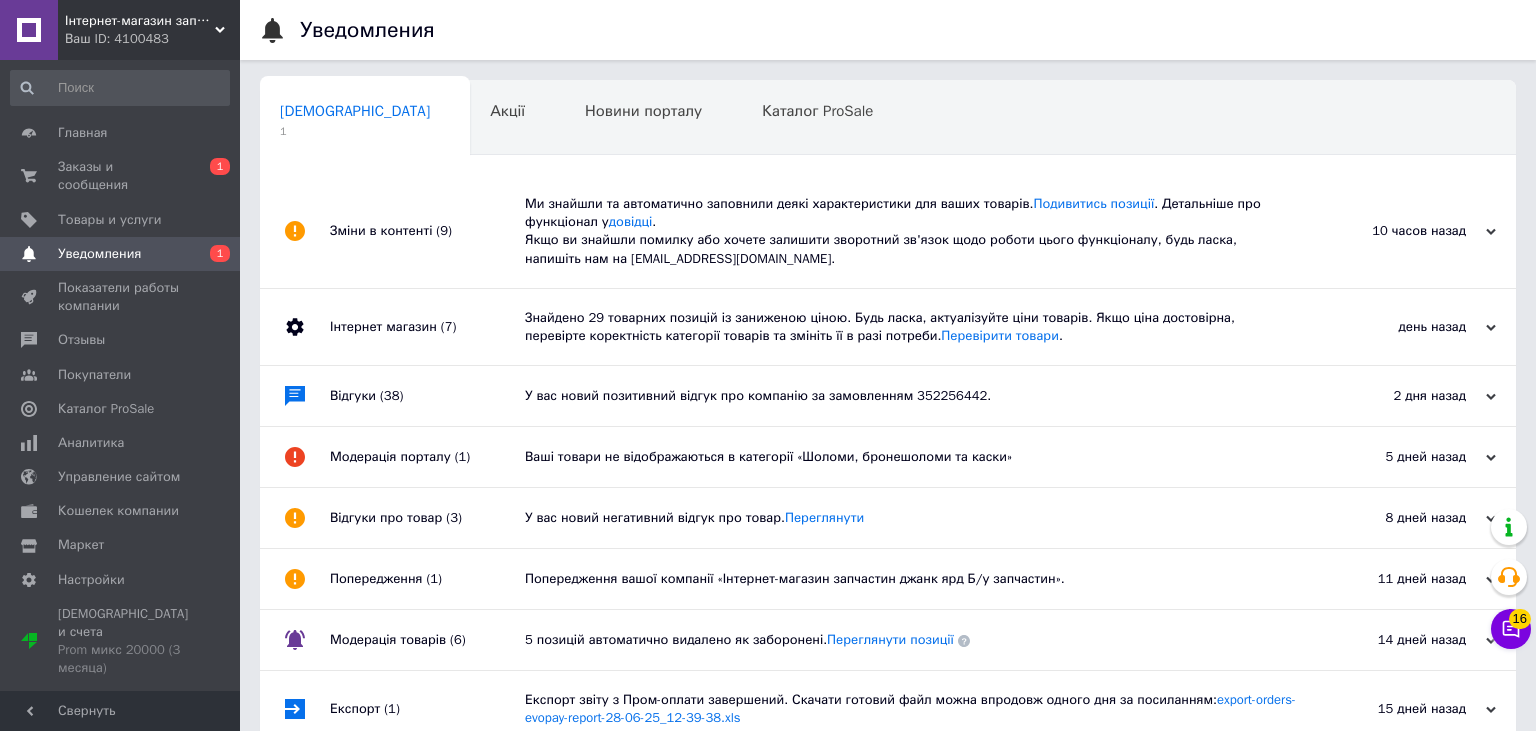 click on "Ми знайшли та автоматично заповнили деякі характеристики для ваших товарів.  Подивитись позиції . Детальніше про функціонал у  довідці . Якщо ви знайшли помилку або хочете залишити зворотний зв'язок щодо роботи цього функціоналу, будь ласка, напишіть нам на [EMAIL_ADDRESS][DOMAIN_NAME]." at bounding box center [910, 231] 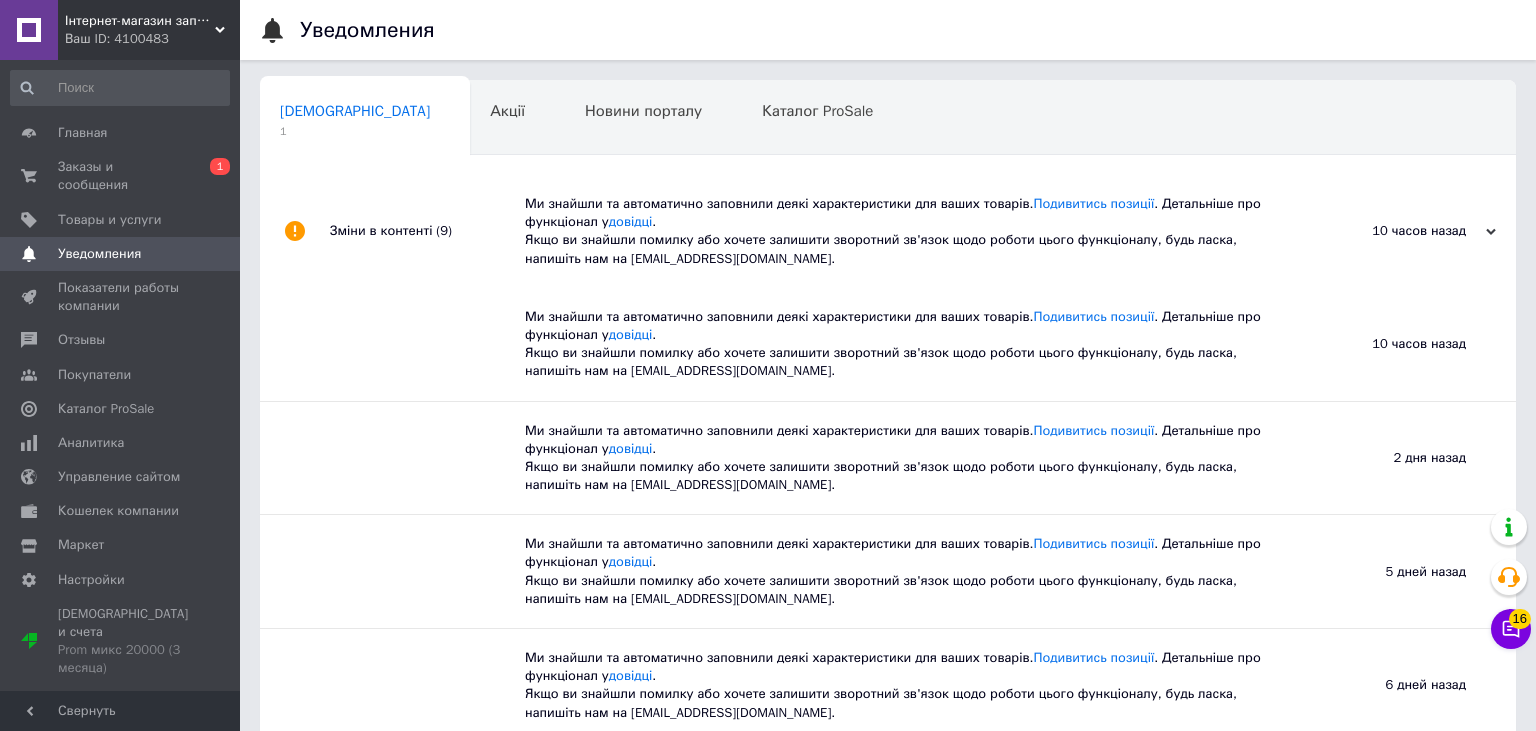 click on "Ми знайшли та автоматично заповнили деякі характеристики для ваших товарів.  Подивитись позиції . Детальніше про функціонал у  довідці . Якщо ви знайшли помилку або хочете залишити зворотний зв'язок щодо роботи цього функціоналу, будь ласка, напишіть нам на [EMAIL_ADDRESS][DOMAIN_NAME]." at bounding box center [910, 231] 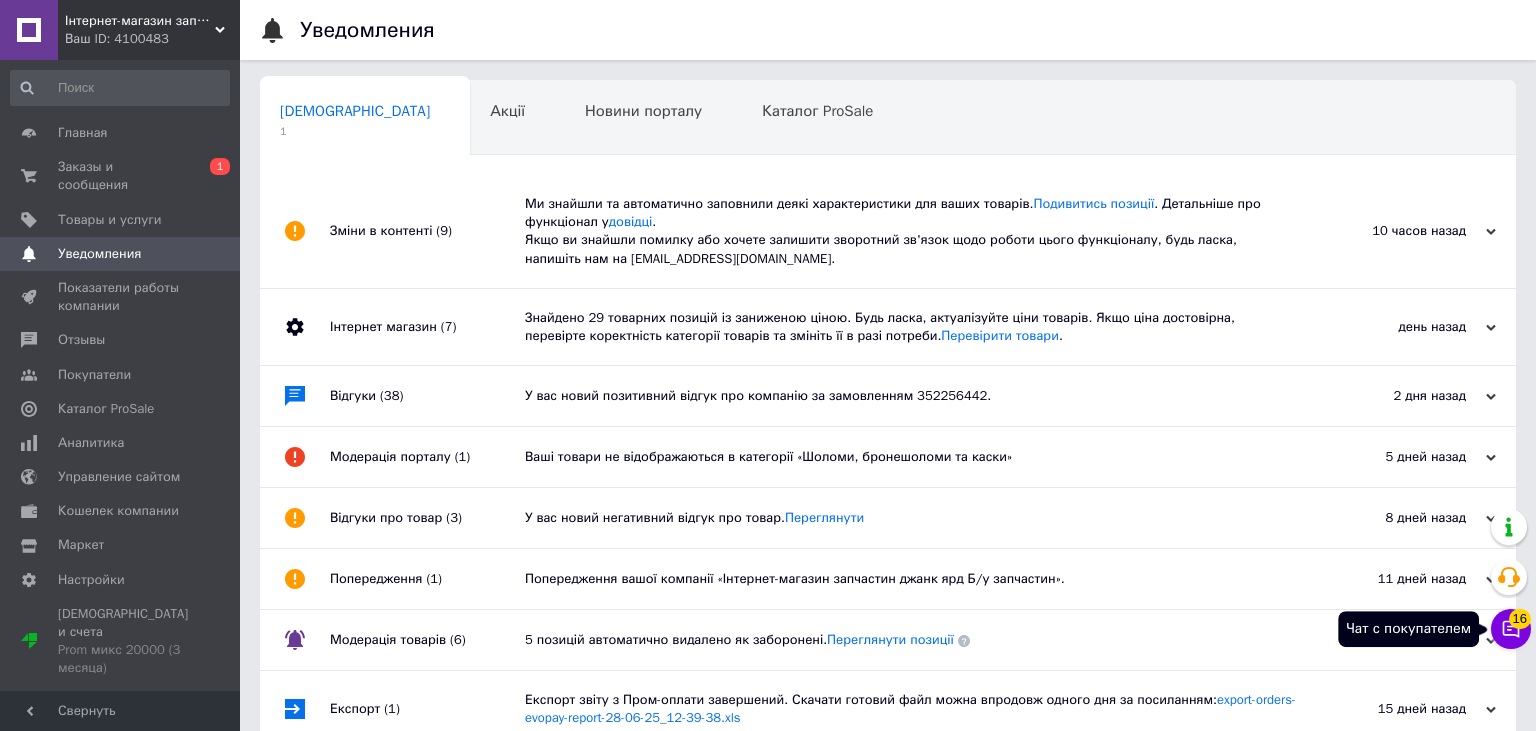click 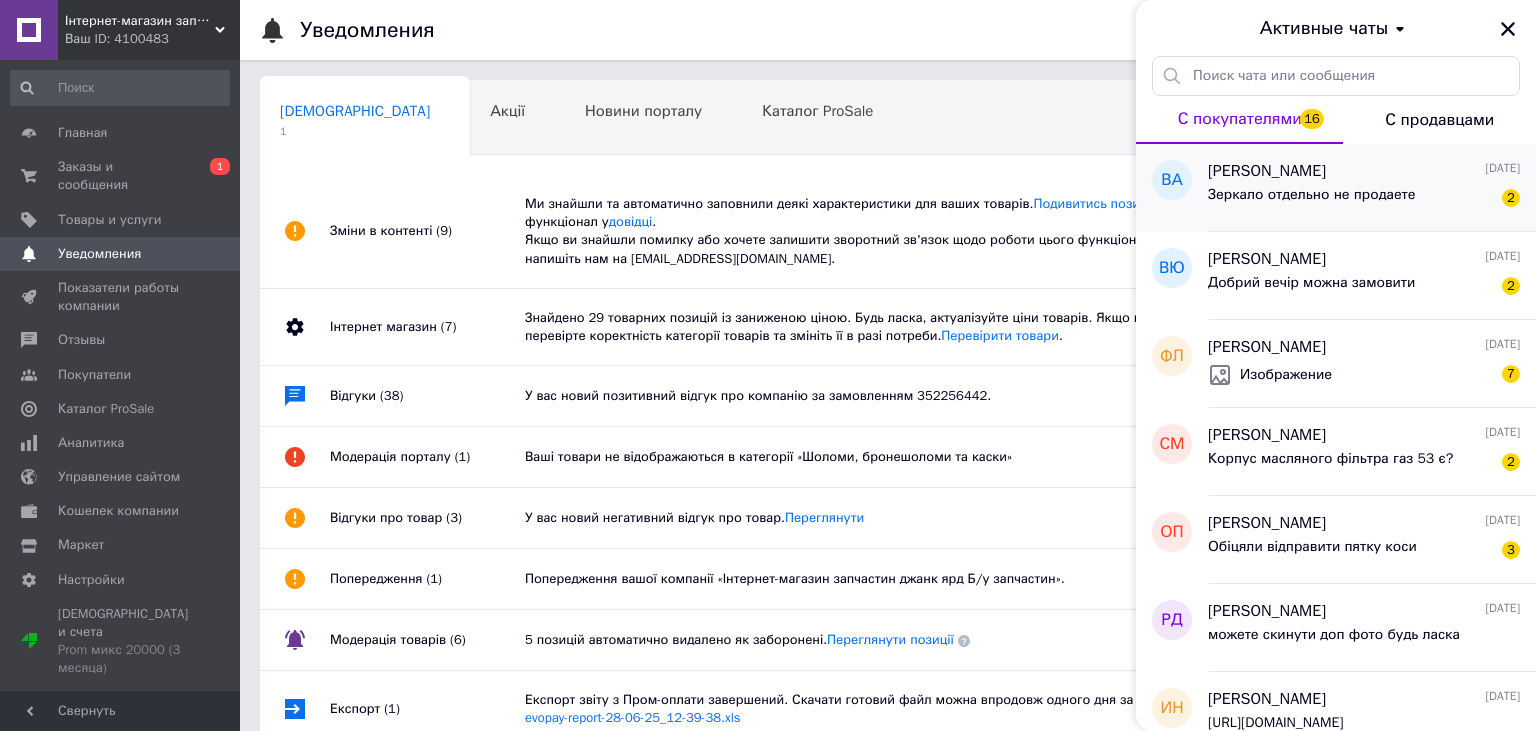 click on "Зеркало отдельно не продаете" at bounding box center (1312, 195) 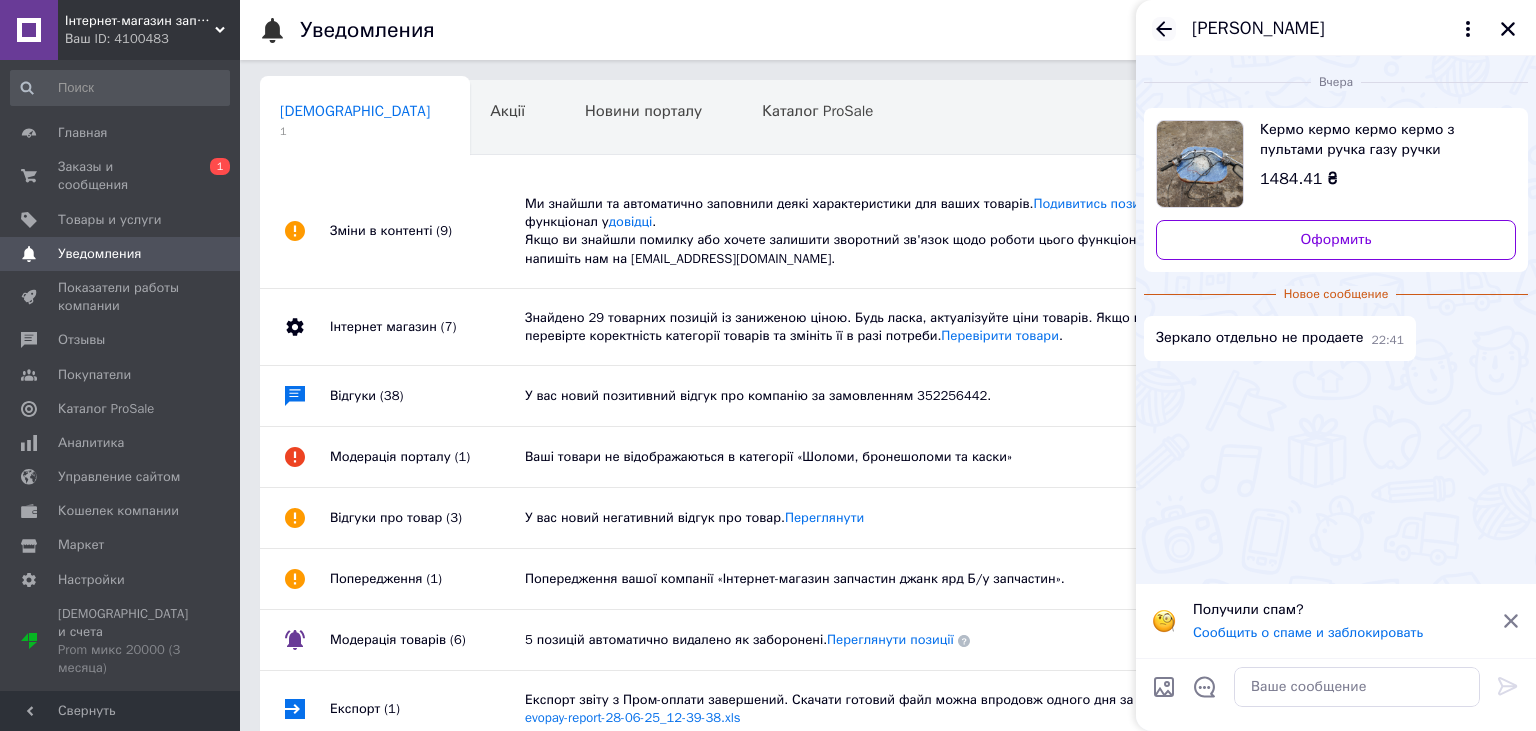 click 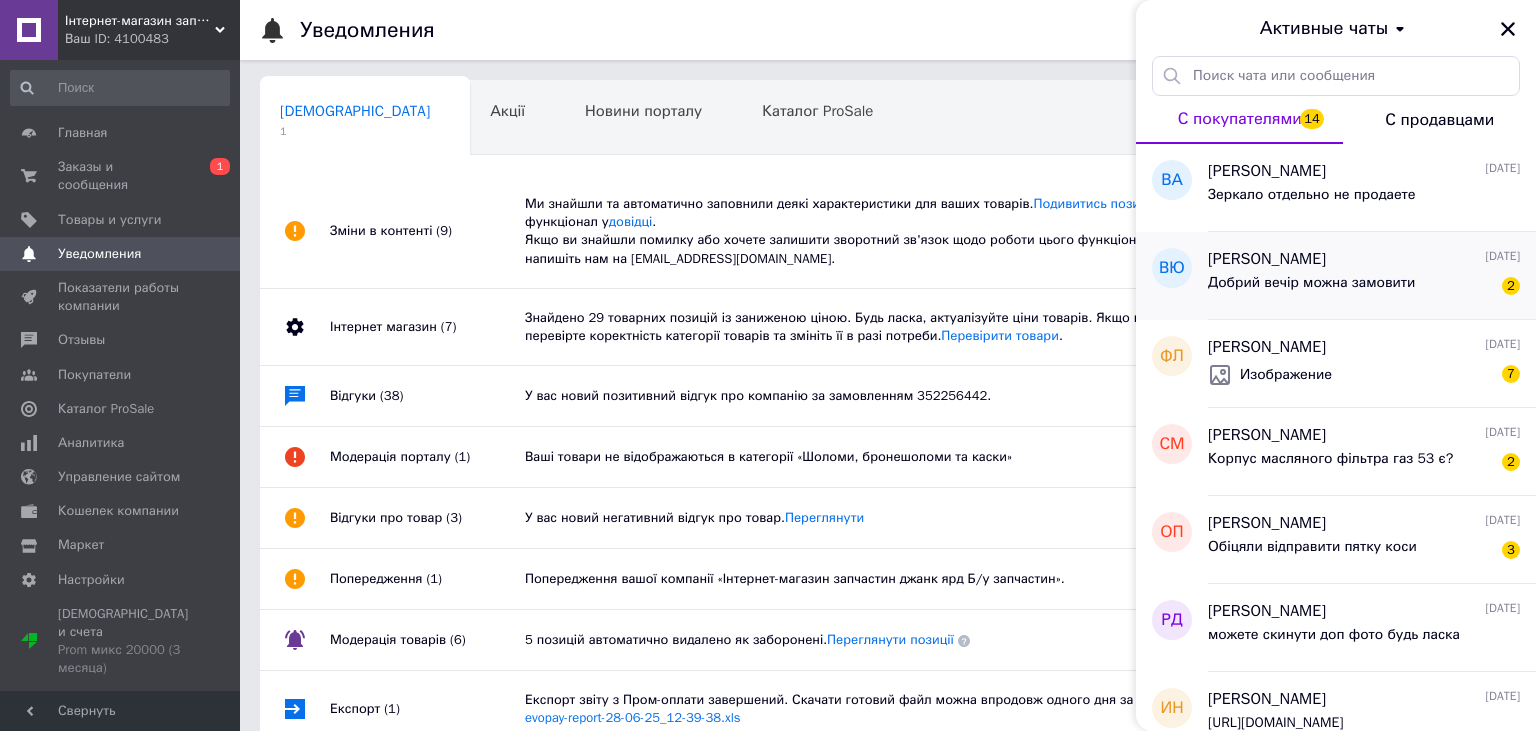 click on "Добрий вечір можна замовити" at bounding box center [1311, 283] 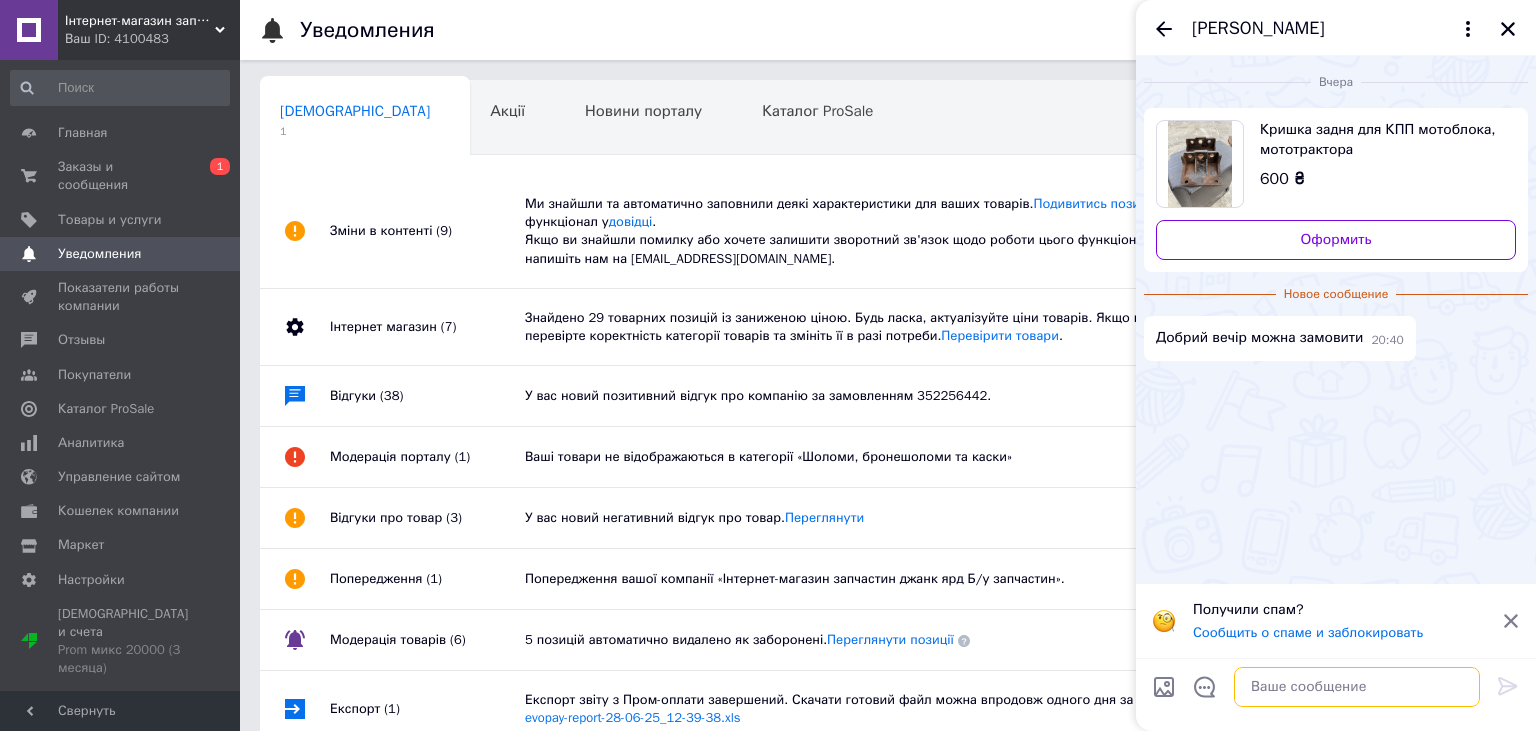 click at bounding box center [1357, 687] 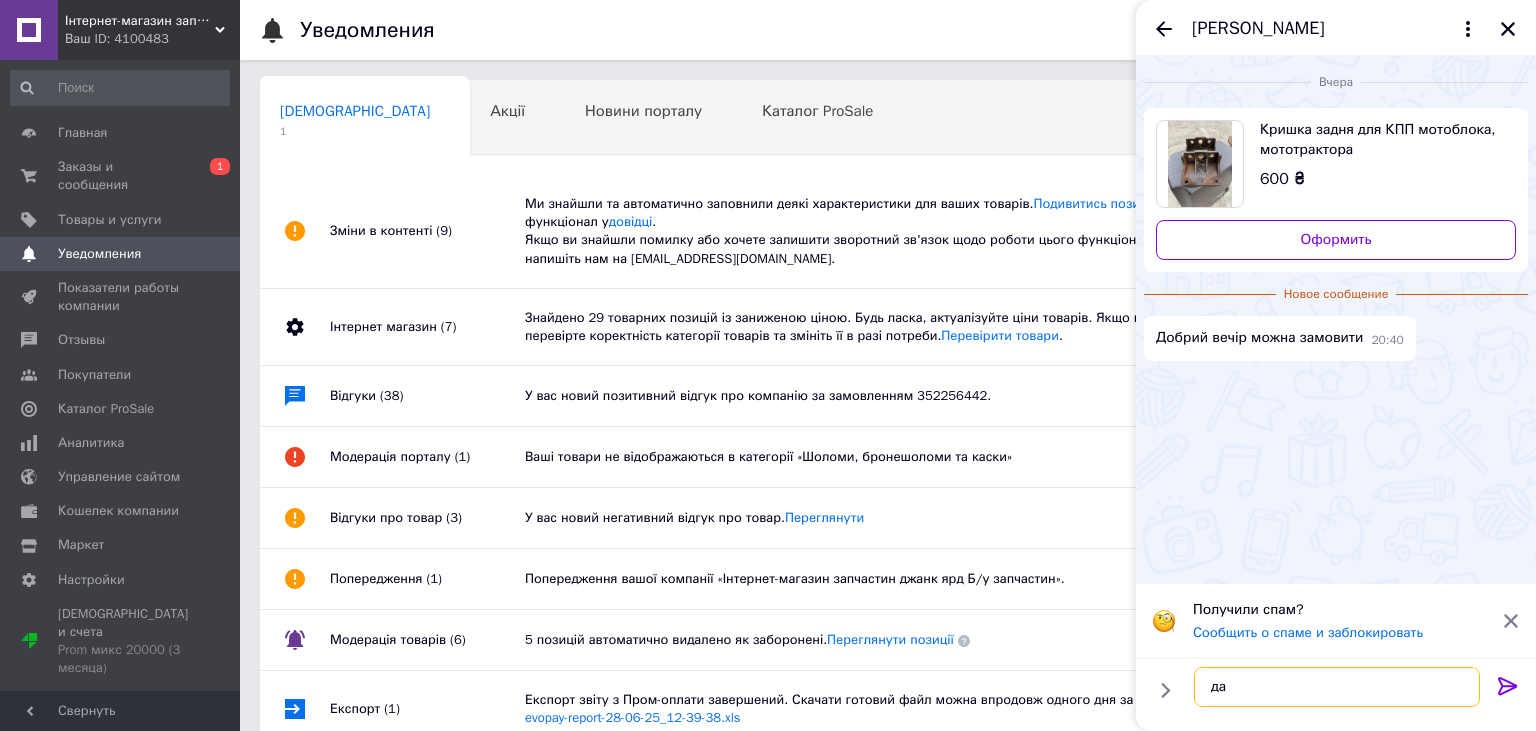 type on "да" 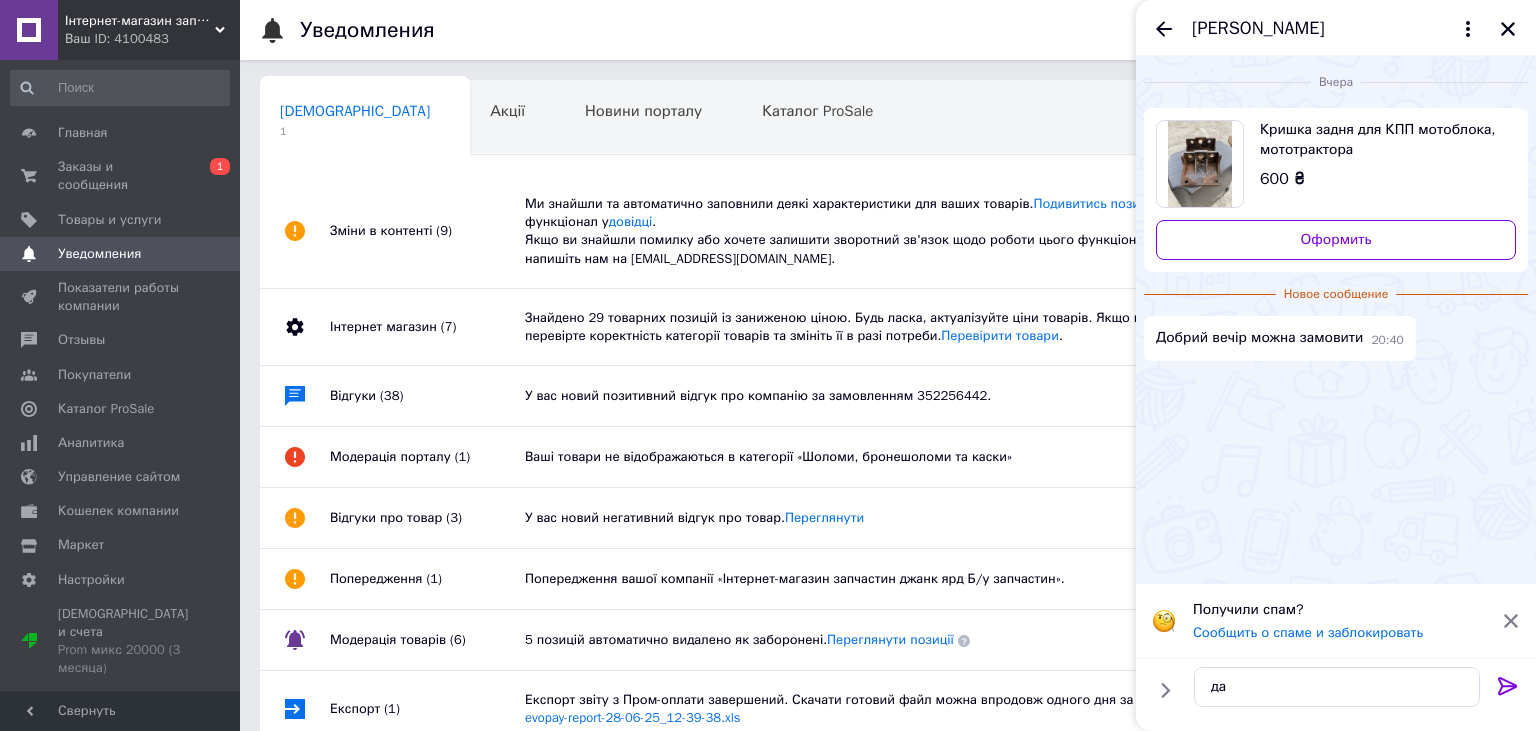 click 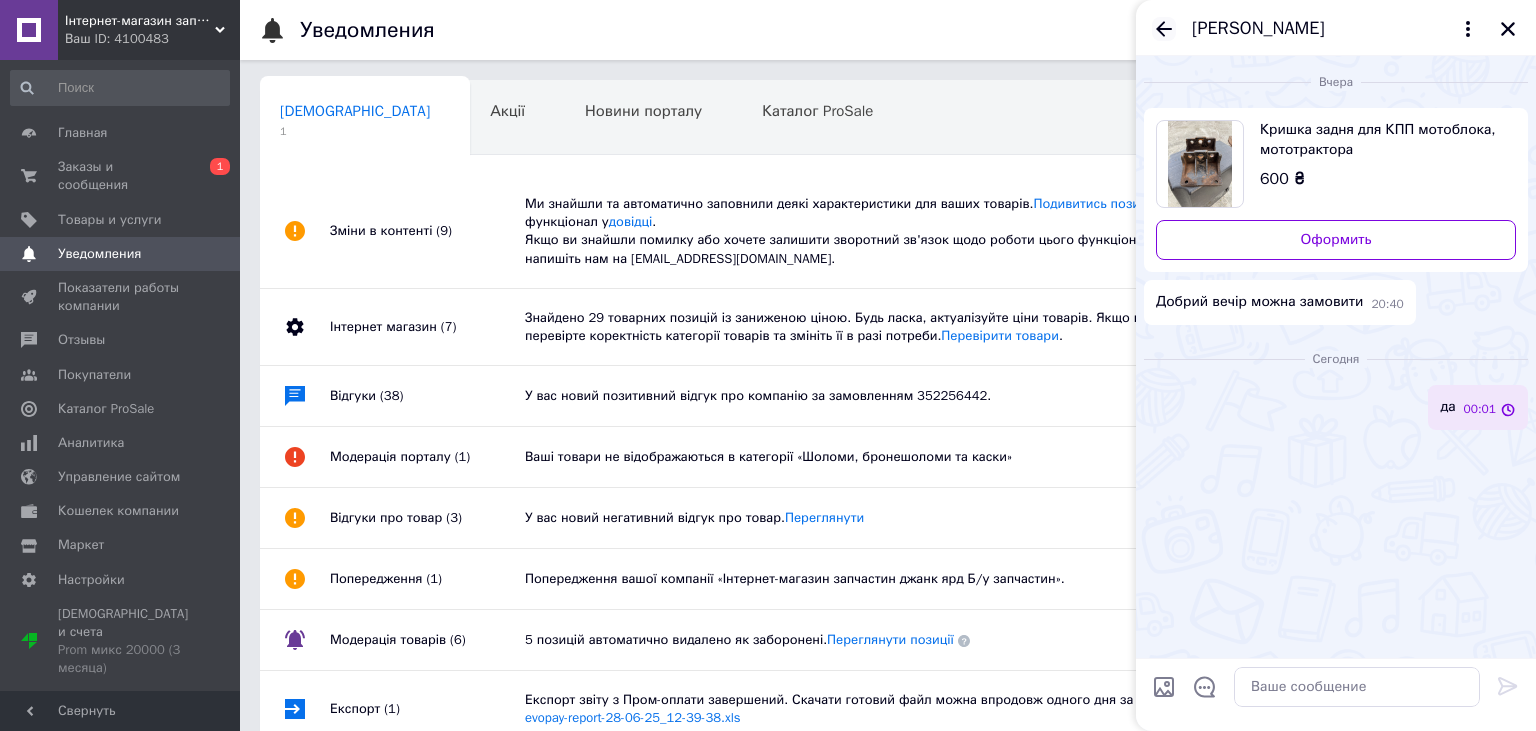 click 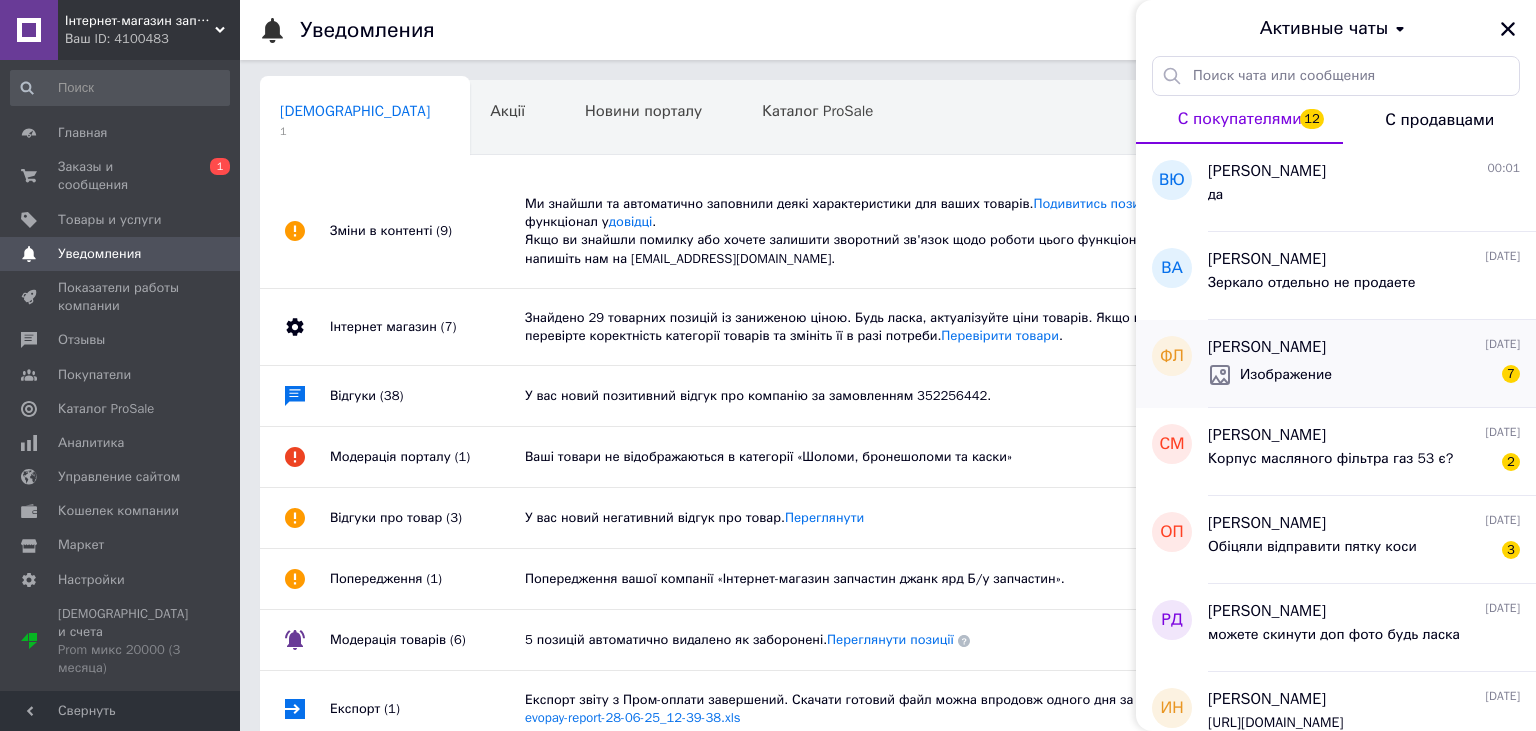 click on "Изображение" at bounding box center (1286, 375) 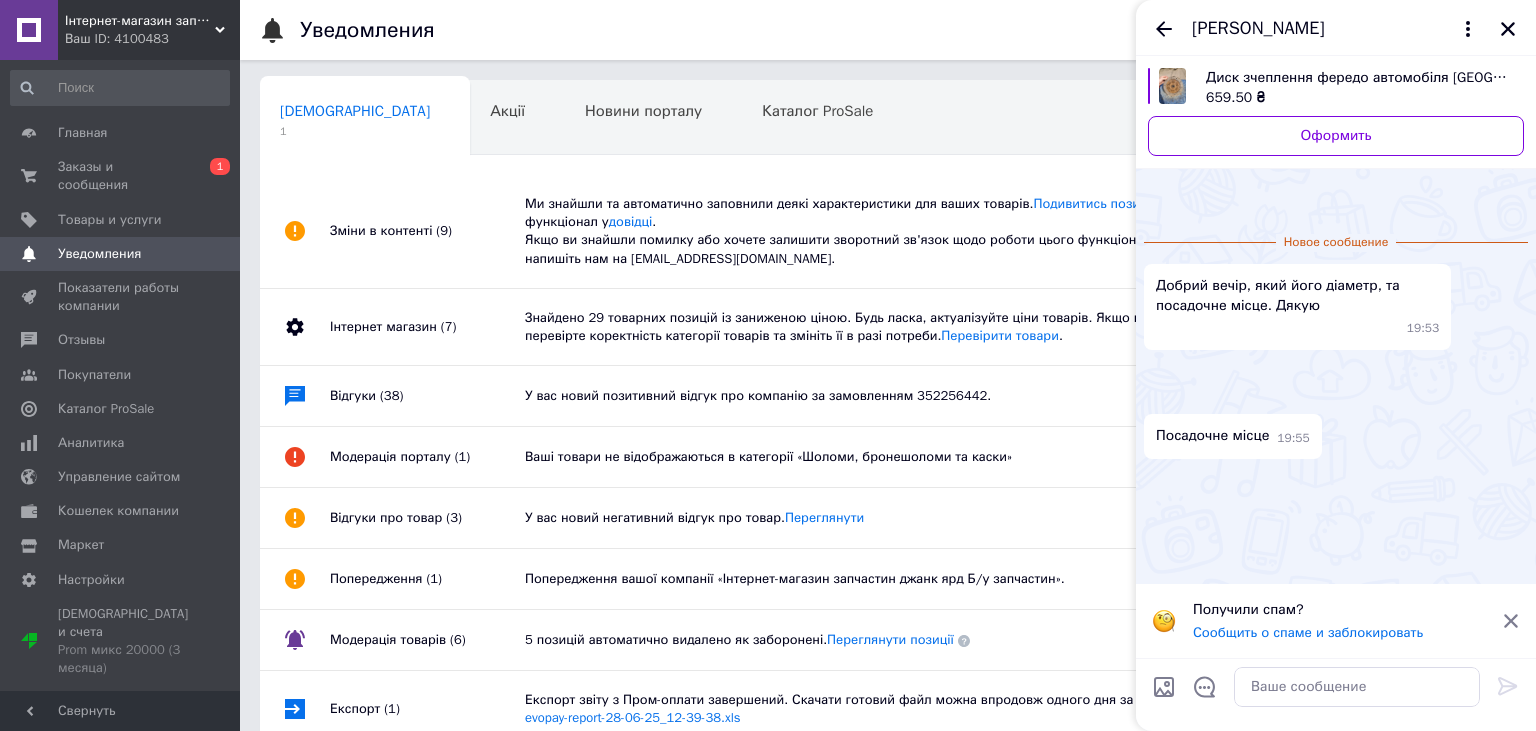 scroll, scrollTop: 0, scrollLeft: 0, axis: both 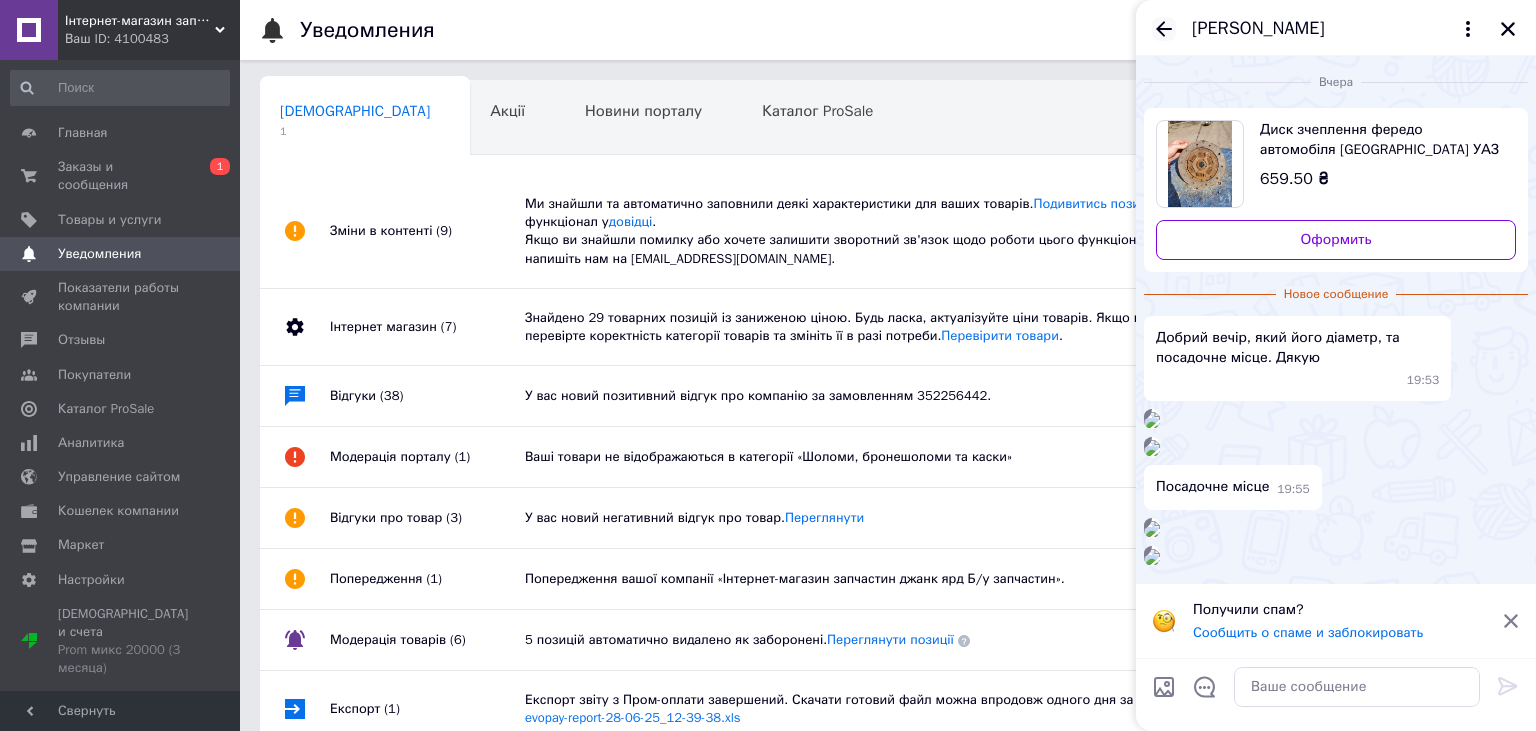 click 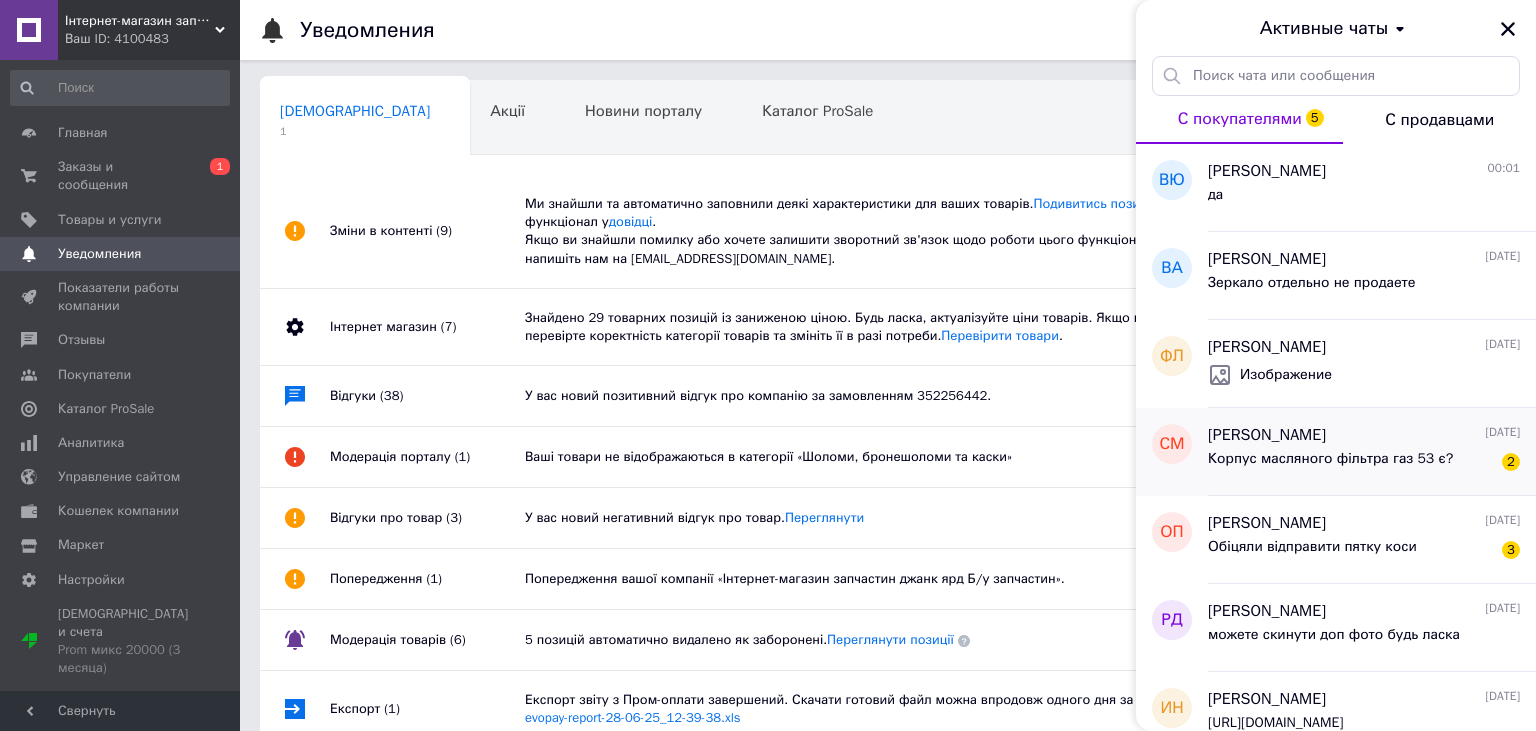 click on "[PERSON_NAME]" at bounding box center [1267, 435] 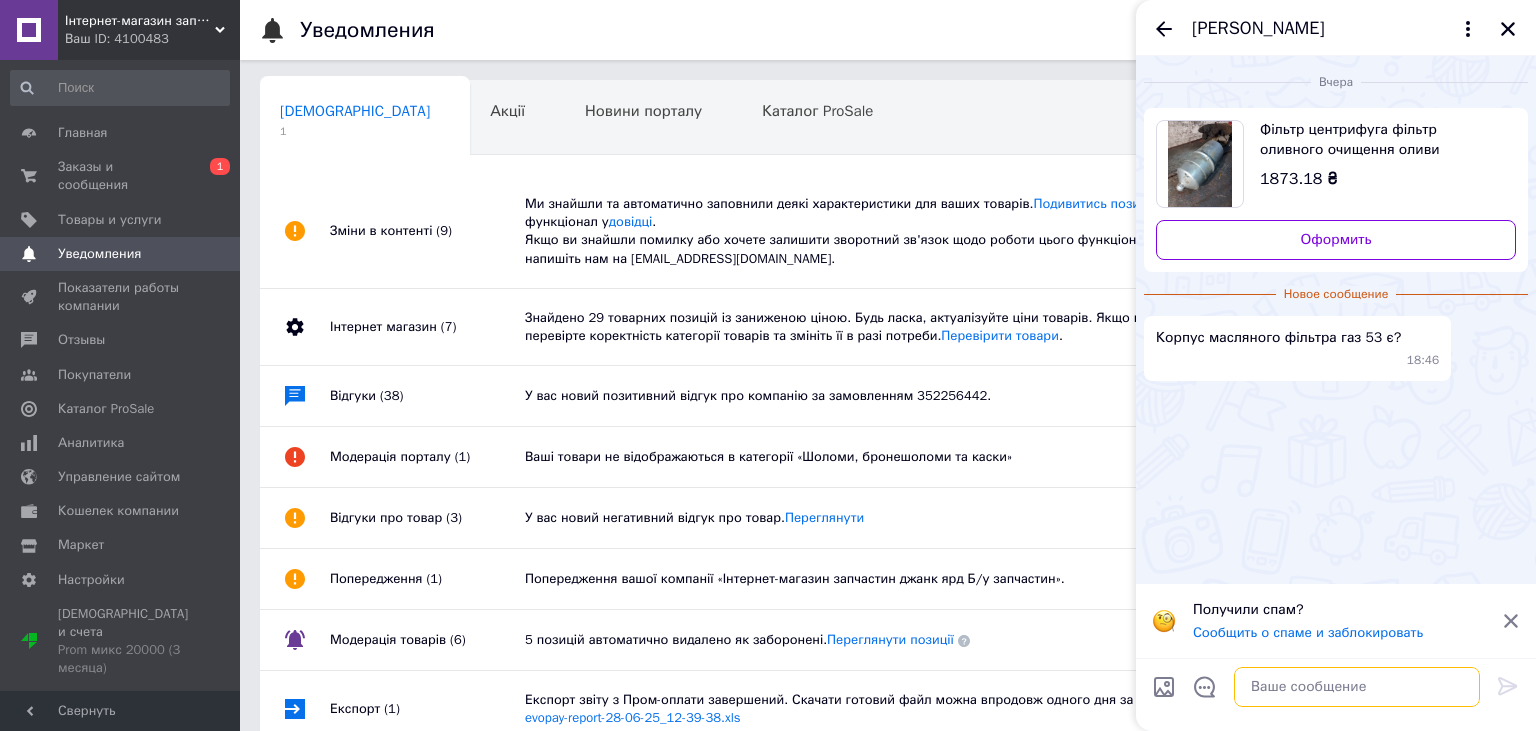 click at bounding box center (1357, 687) 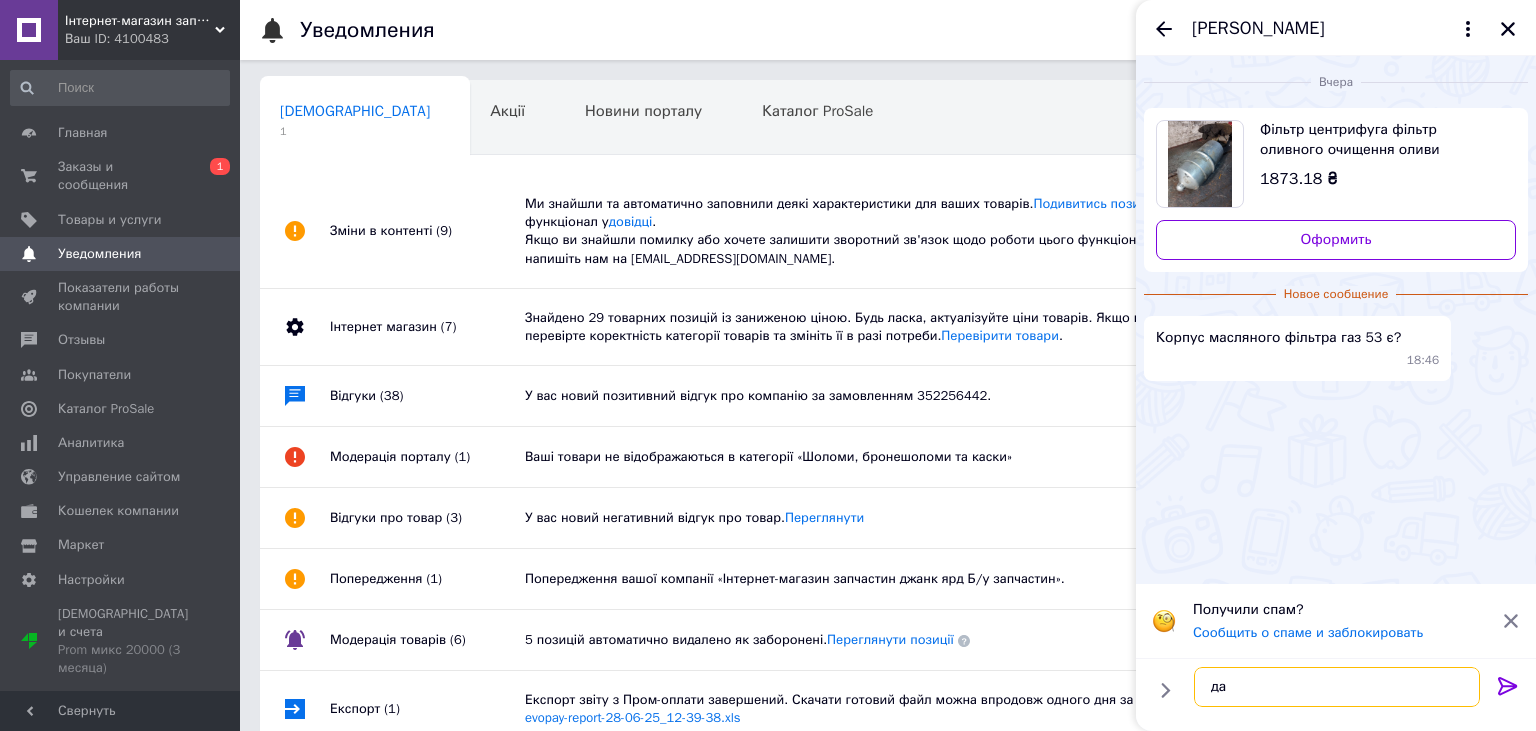 type on "да" 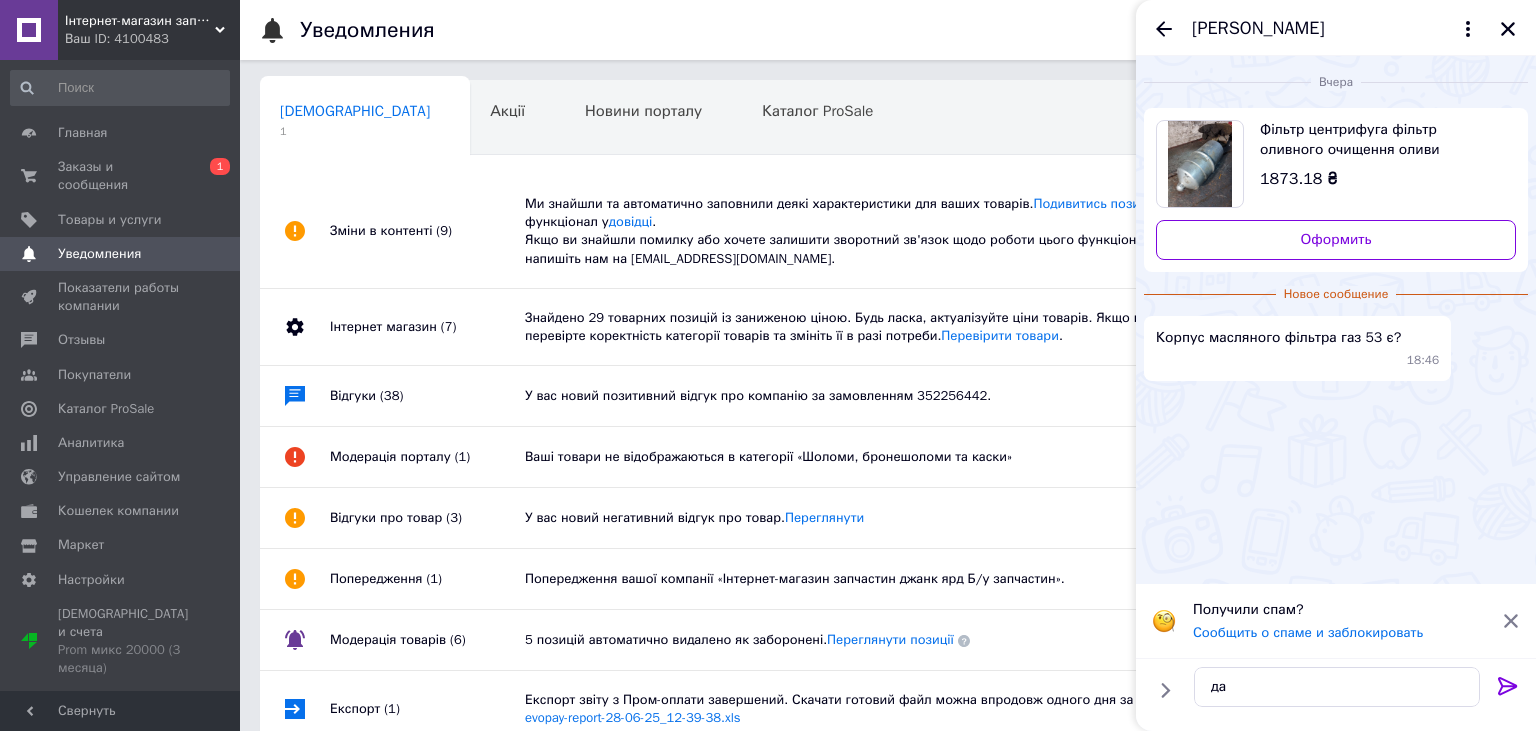 click 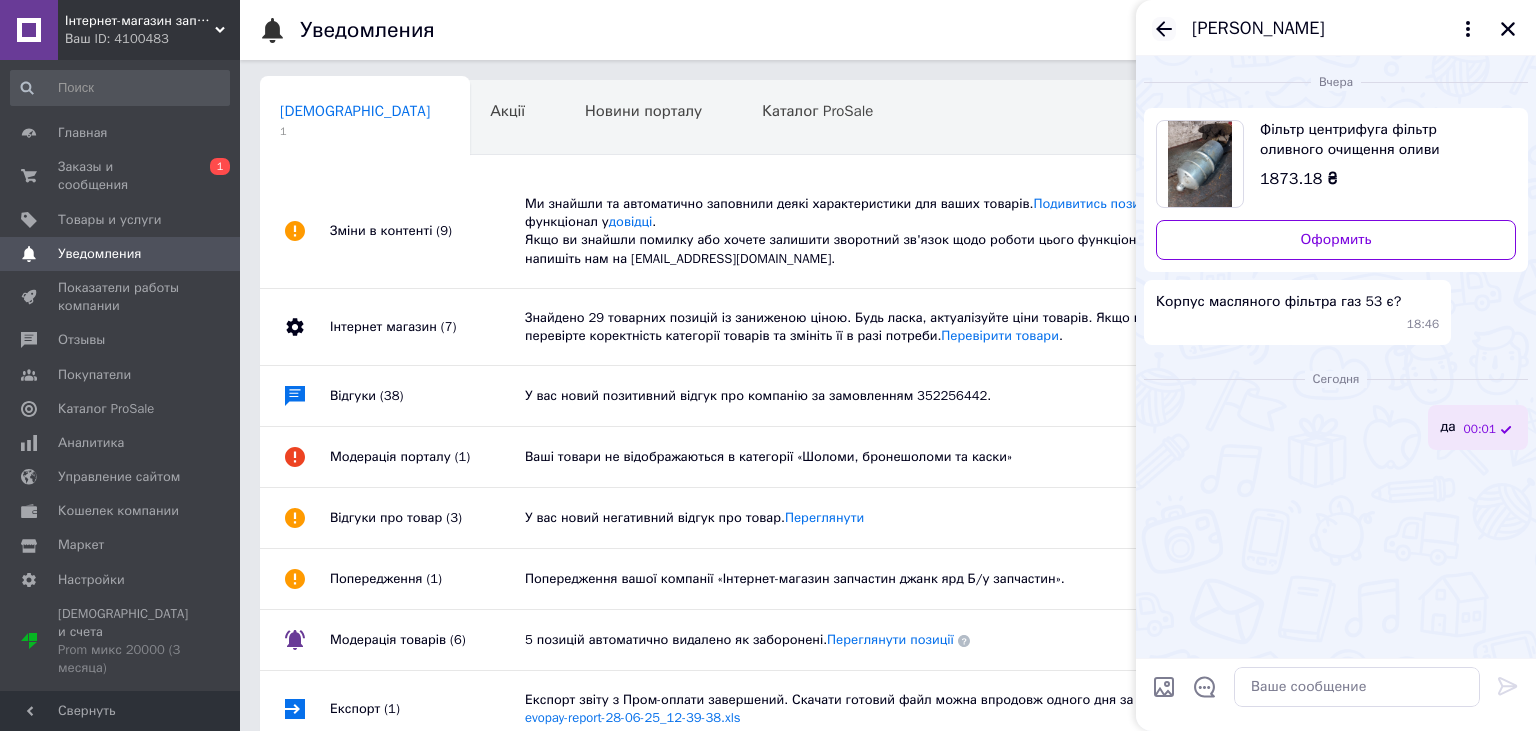click 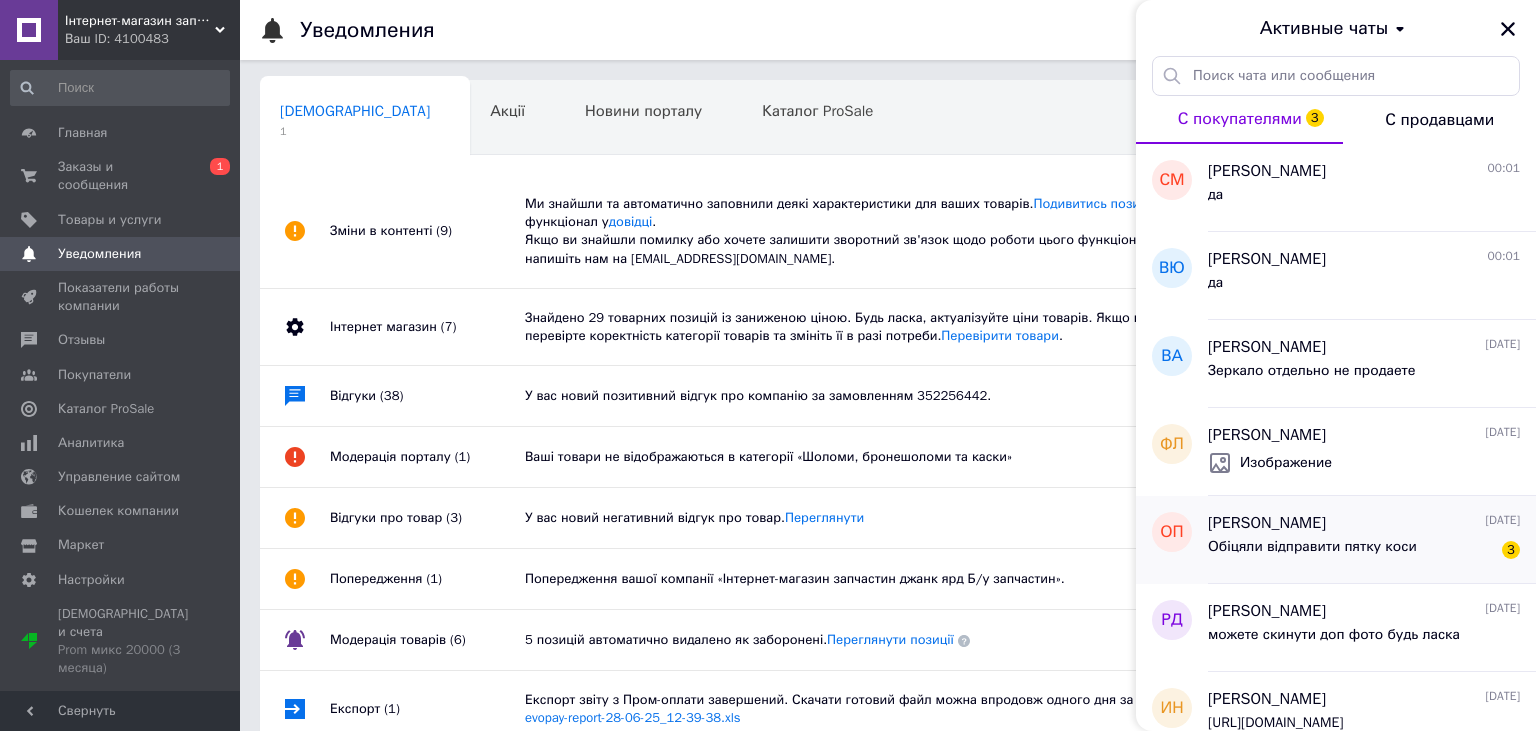 click on "Обіцяли відправити пятку коси 3" at bounding box center (1364, 551) 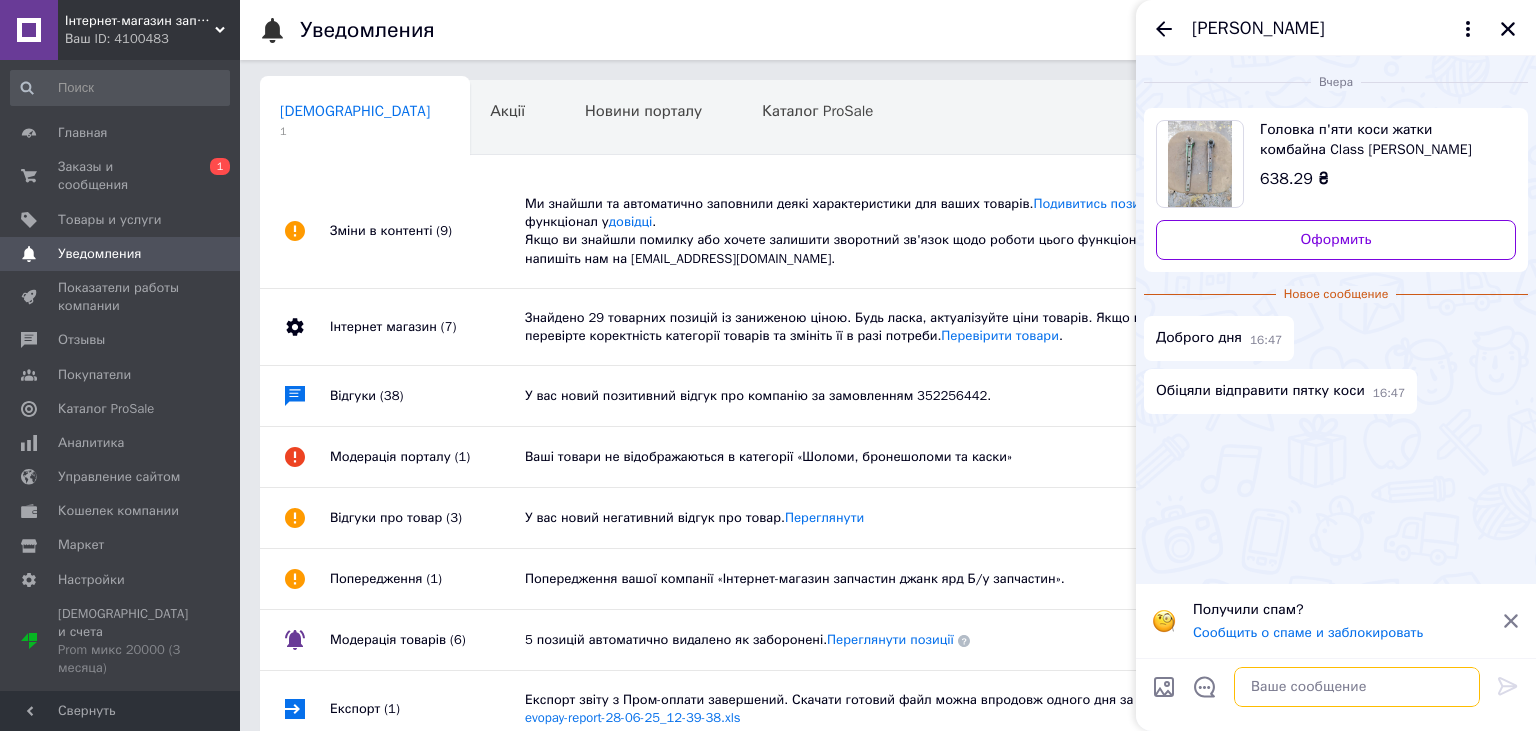 click at bounding box center [1357, 687] 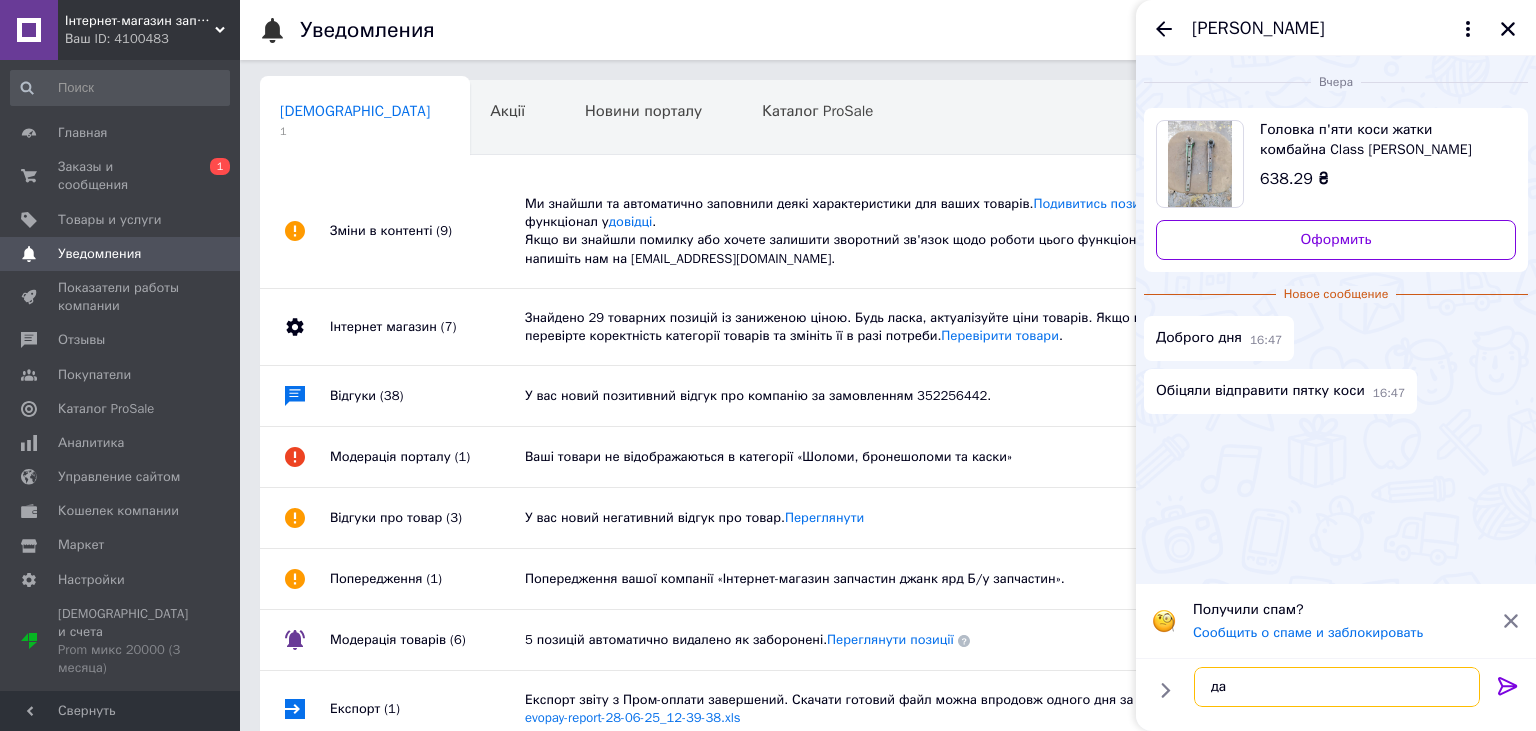 type on "да" 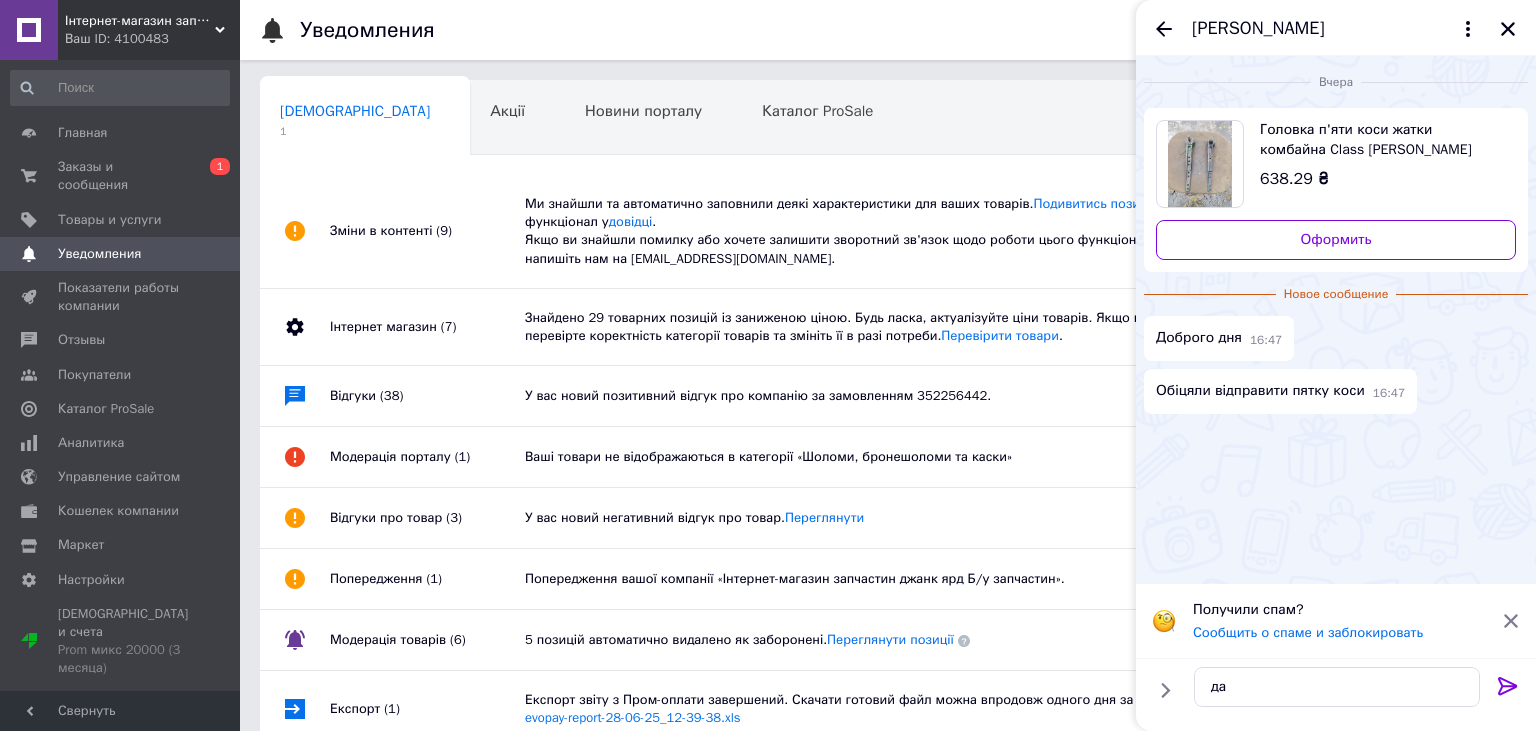 click 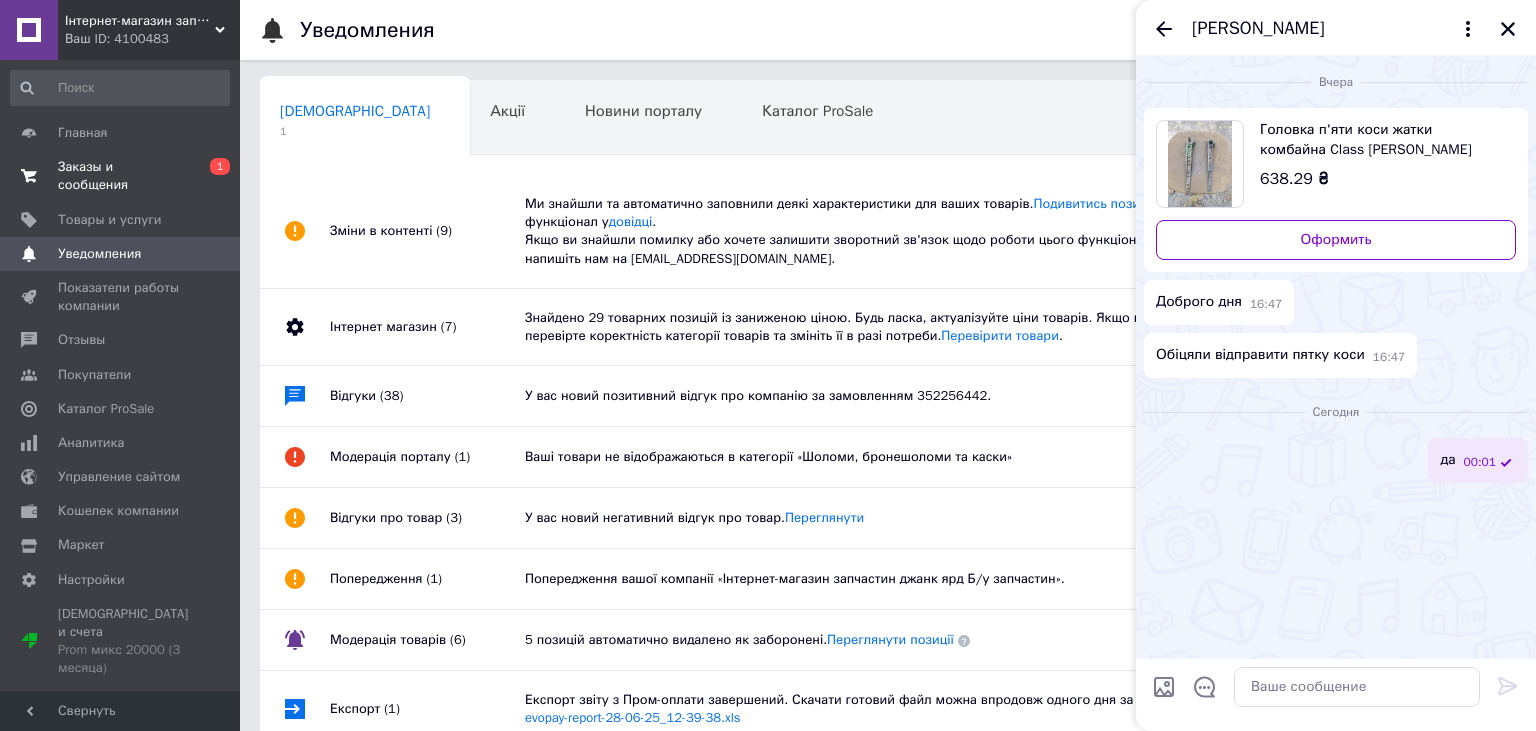 click on "0 1" at bounding box center [212, 176] 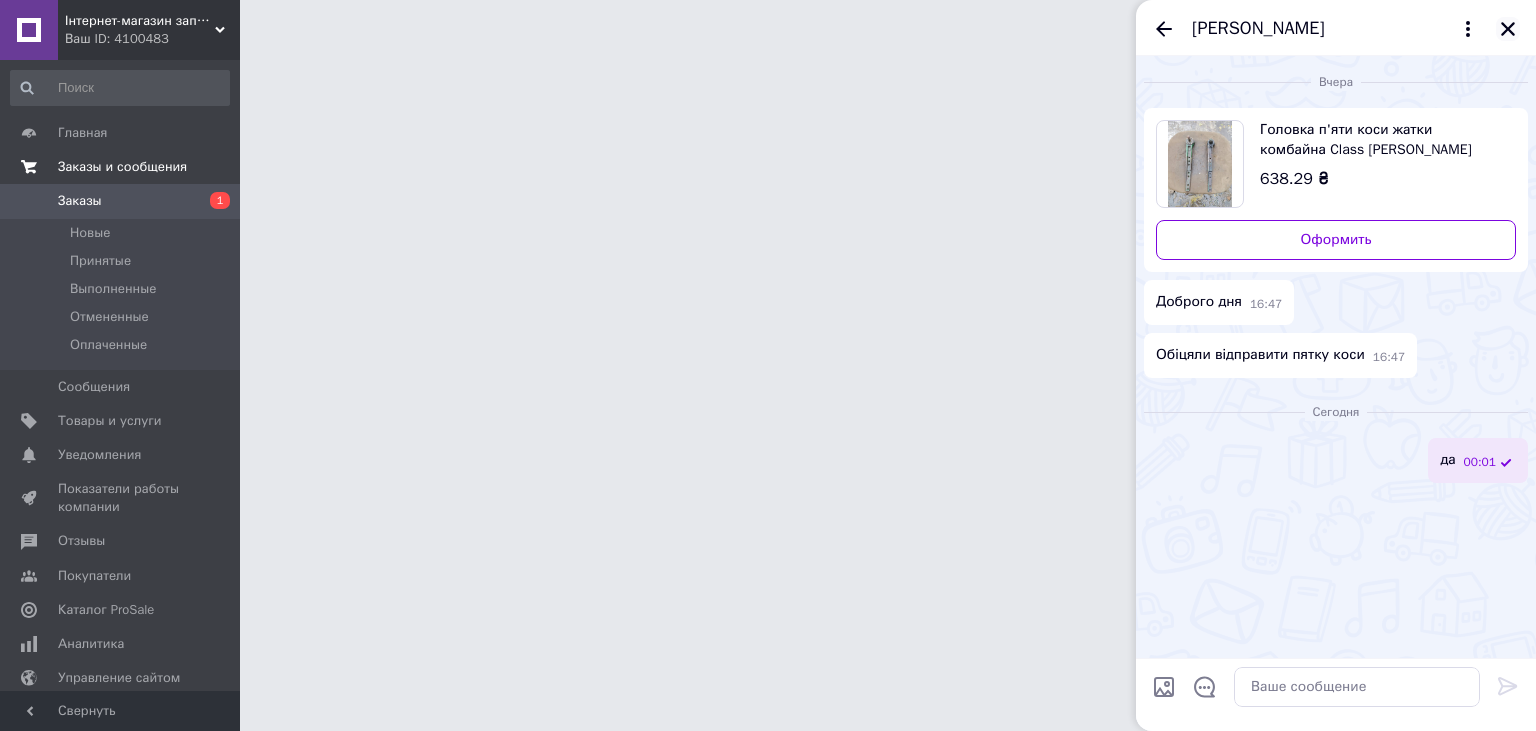 click 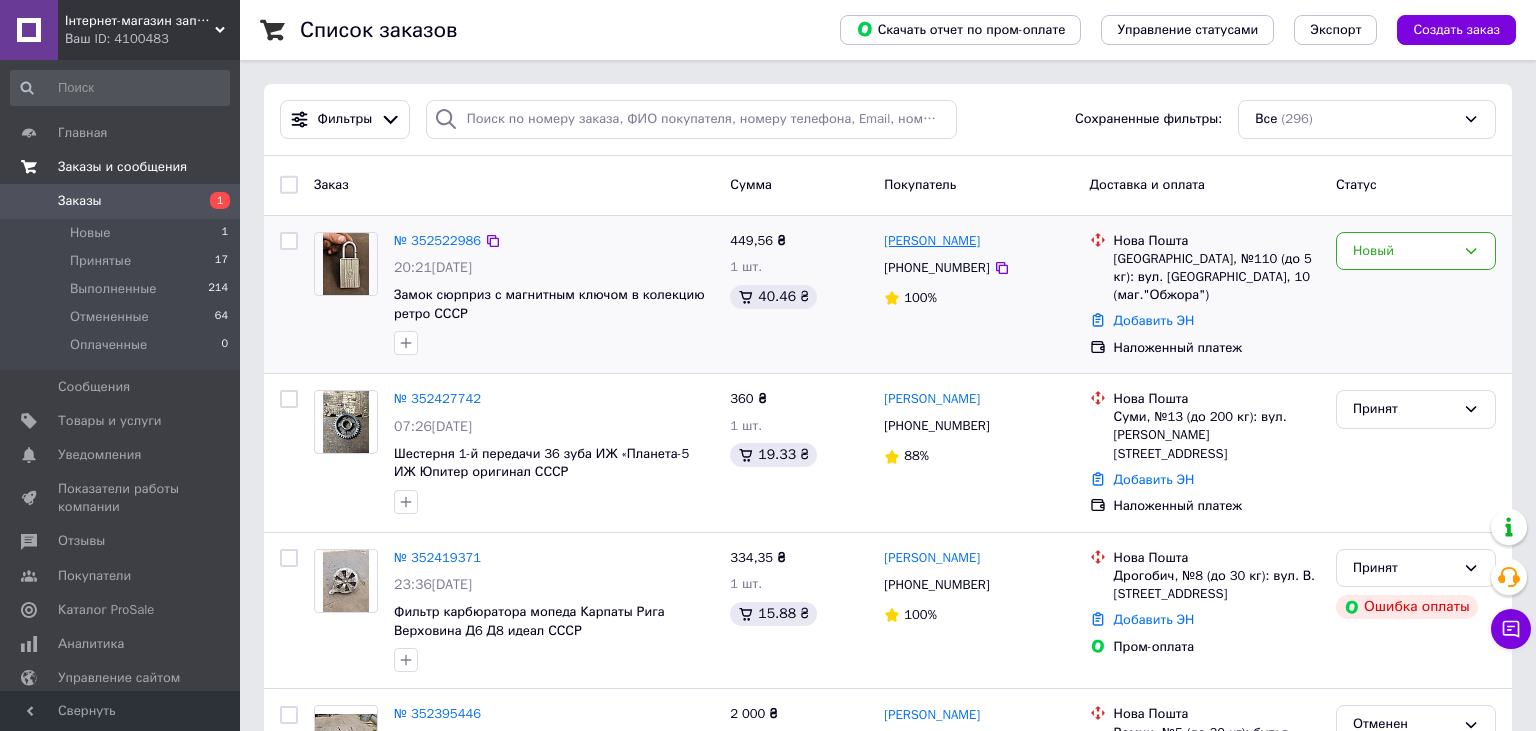 click on "[PERSON_NAME]" at bounding box center (932, 241) 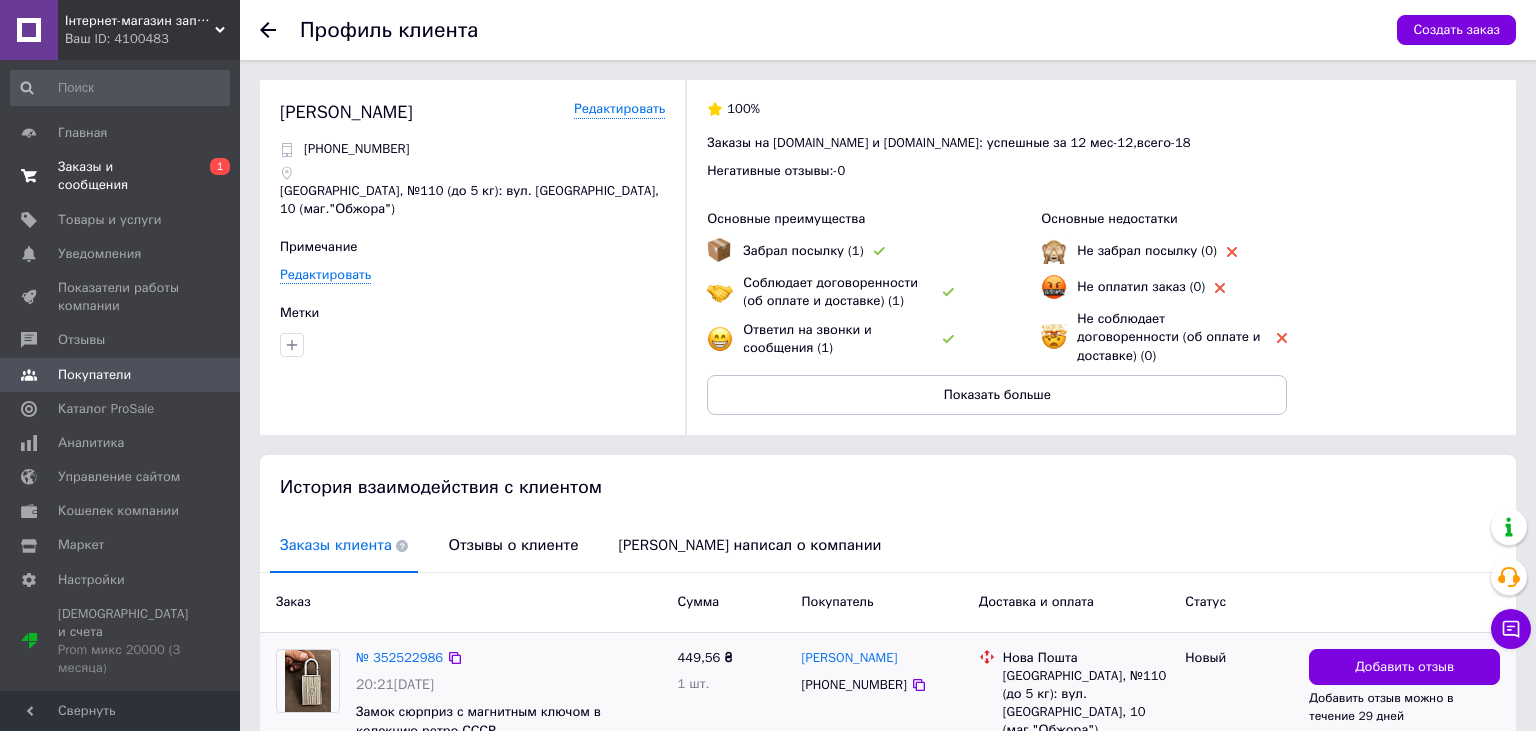 scroll, scrollTop: 128, scrollLeft: 0, axis: vertical 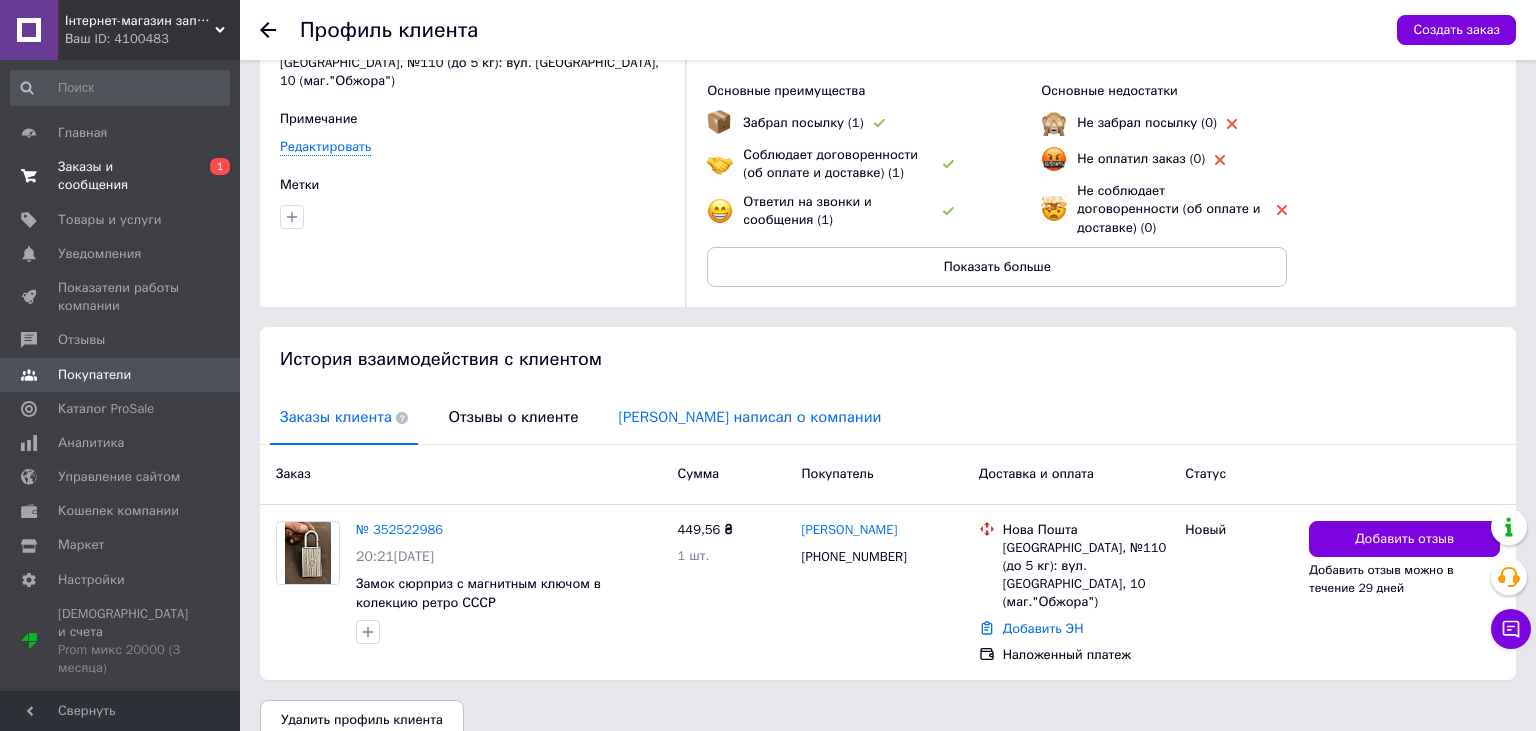 click on "[PERSON_NAME] написал о компании" at bounding box center [749, 417] 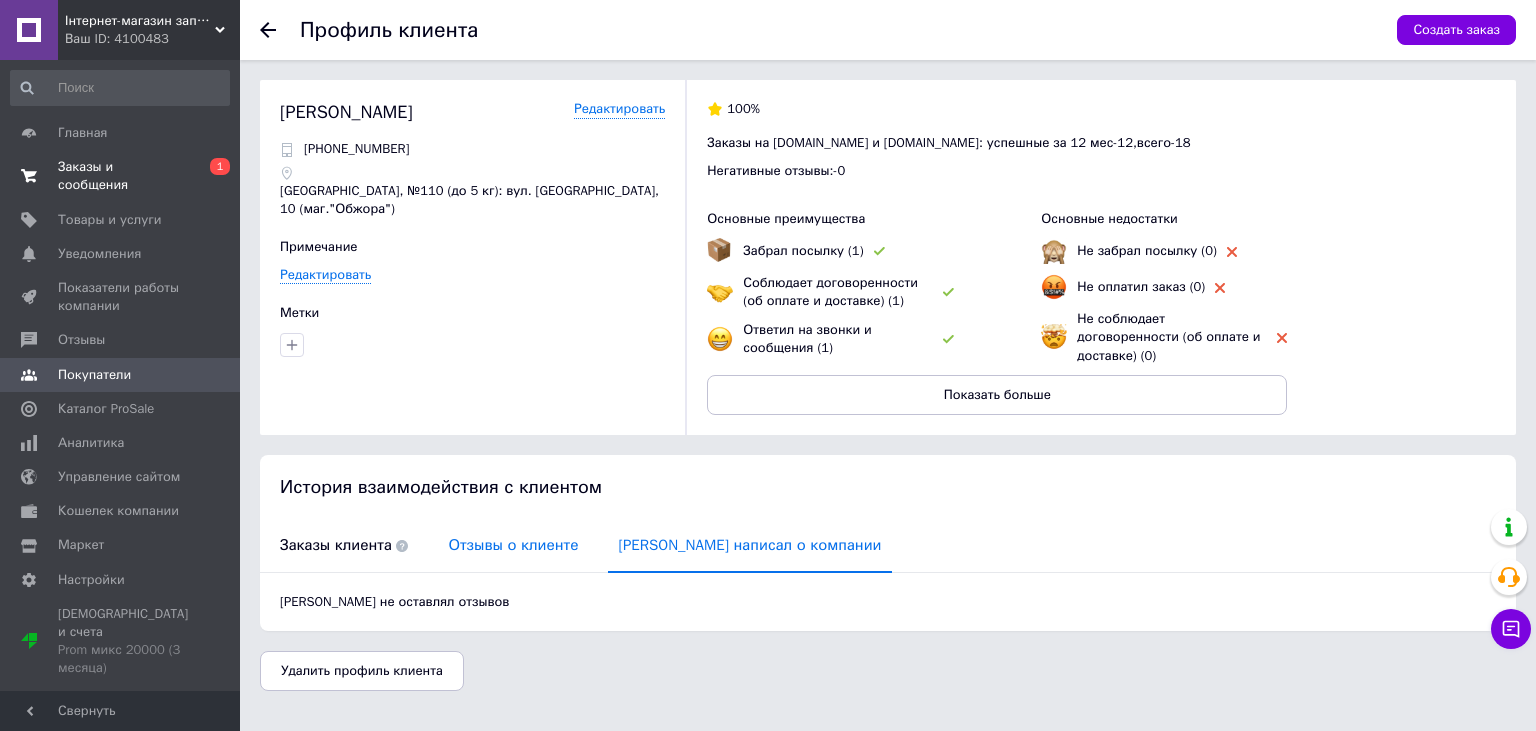 click on "Отзывы о клиенте" at bounding box center [513, 545] 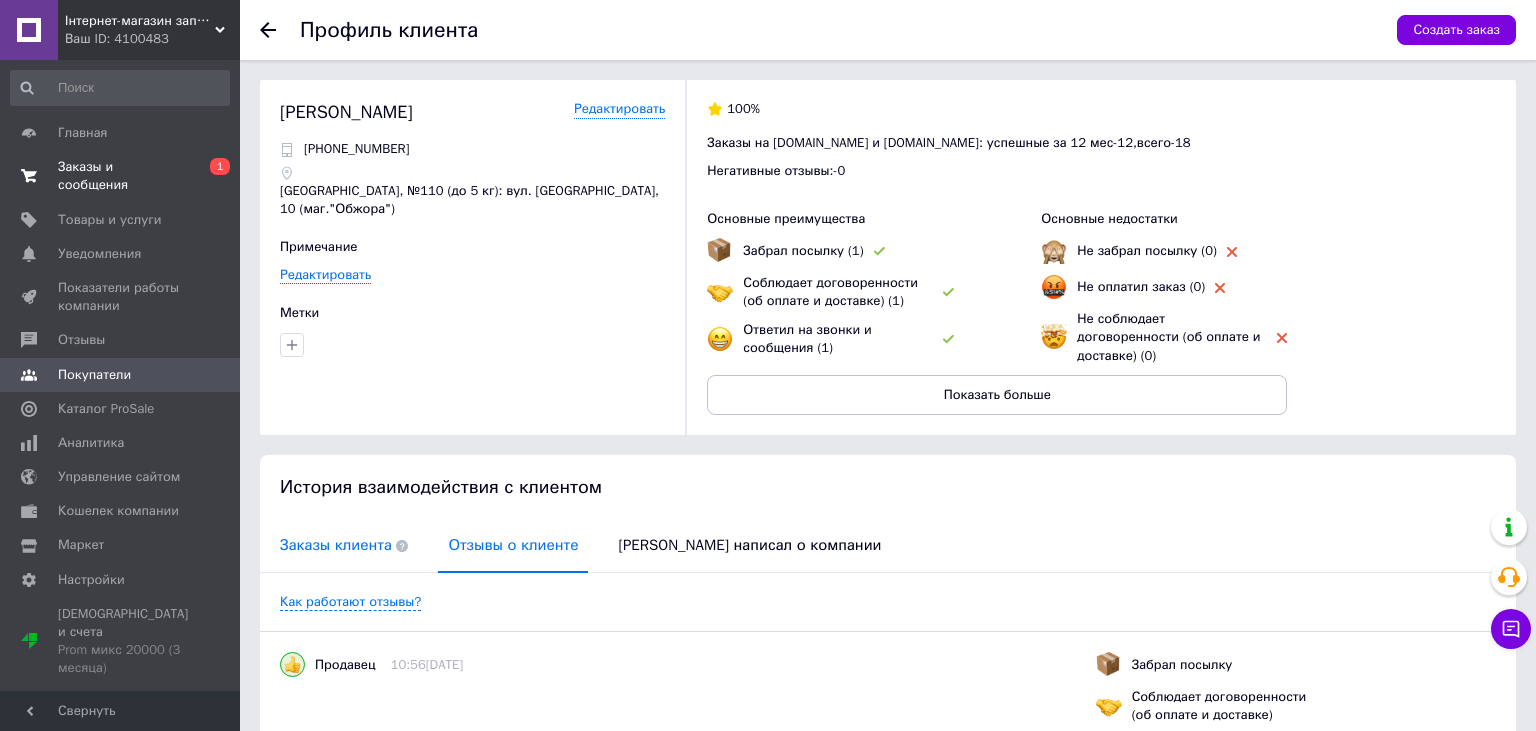 click on "Заказы клиента" at bounding box center (344, 545) 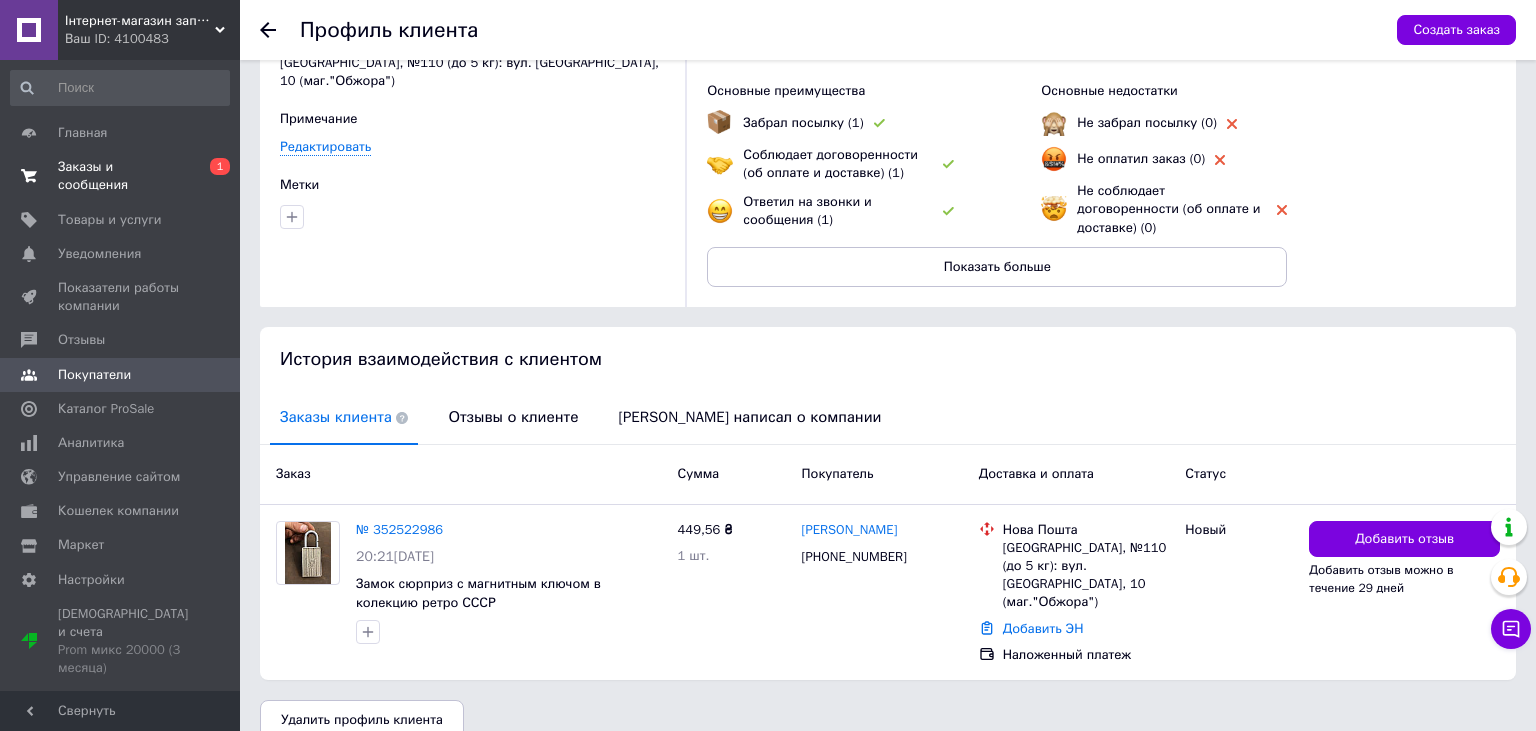 scroll, scrollTop: 0, scrollLeft: 0, axis: both 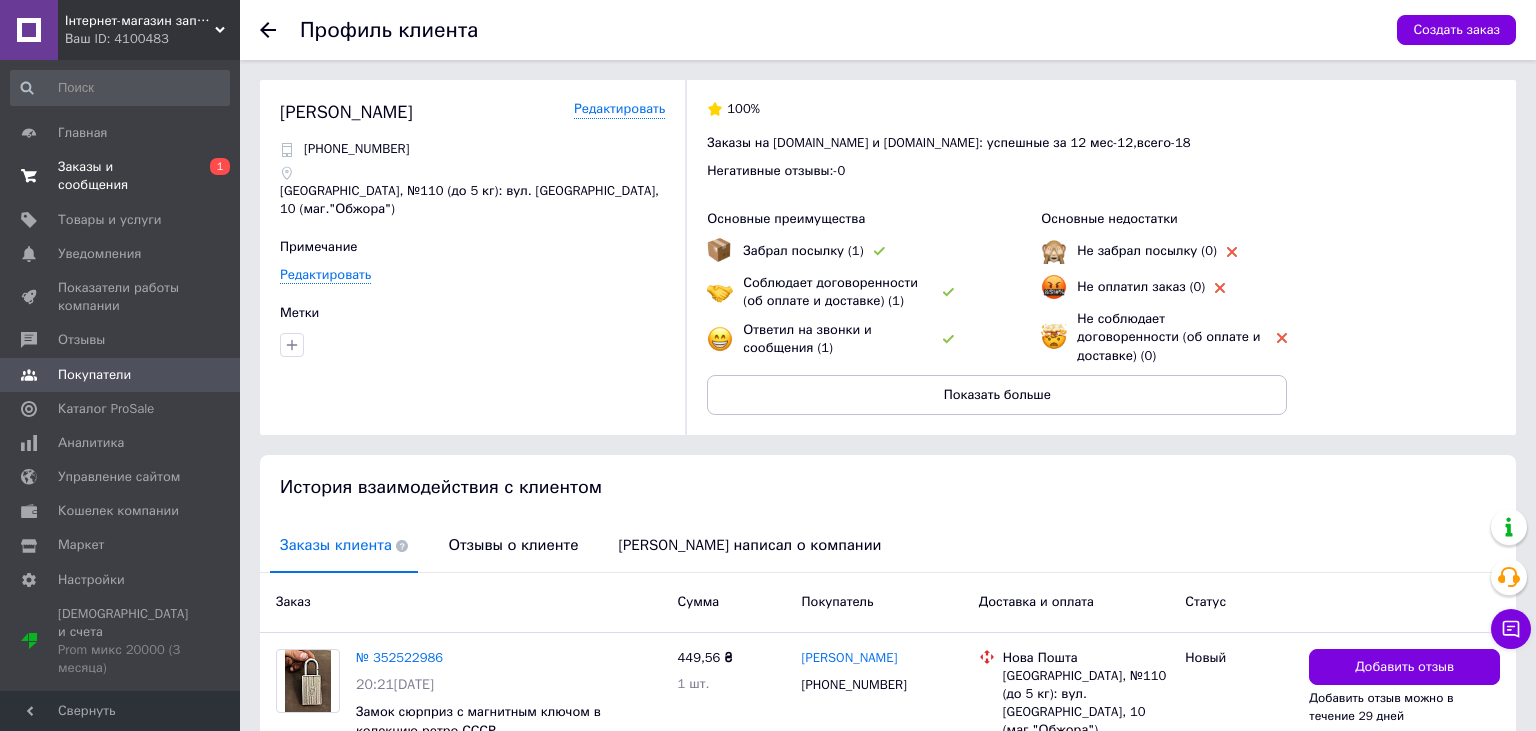 click on "Заказы и сообщения" at bounding box center [121, 176] 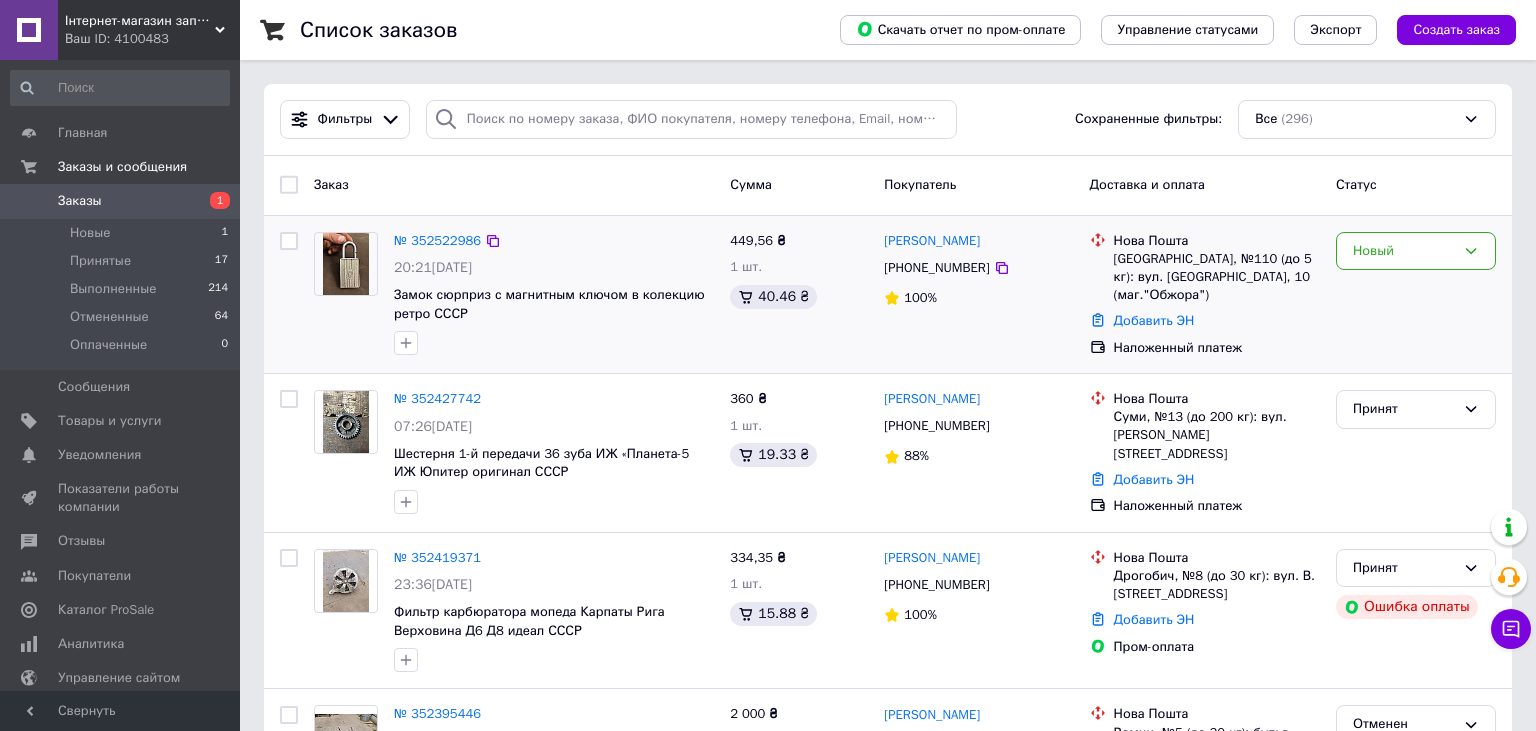 click on "Новый" at bounding box center [1416, 295] 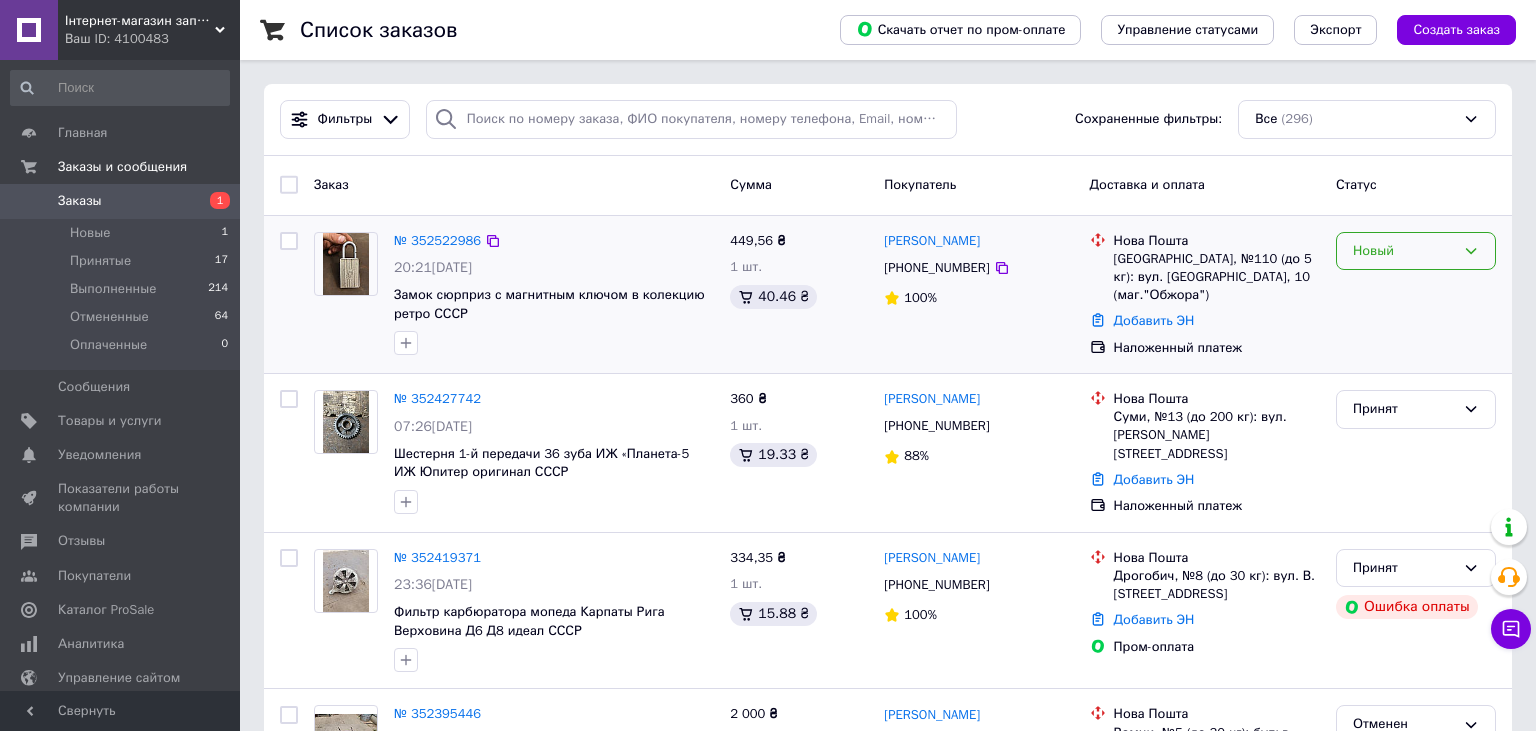 click on "Новый" at bounding box center (1416, 251) 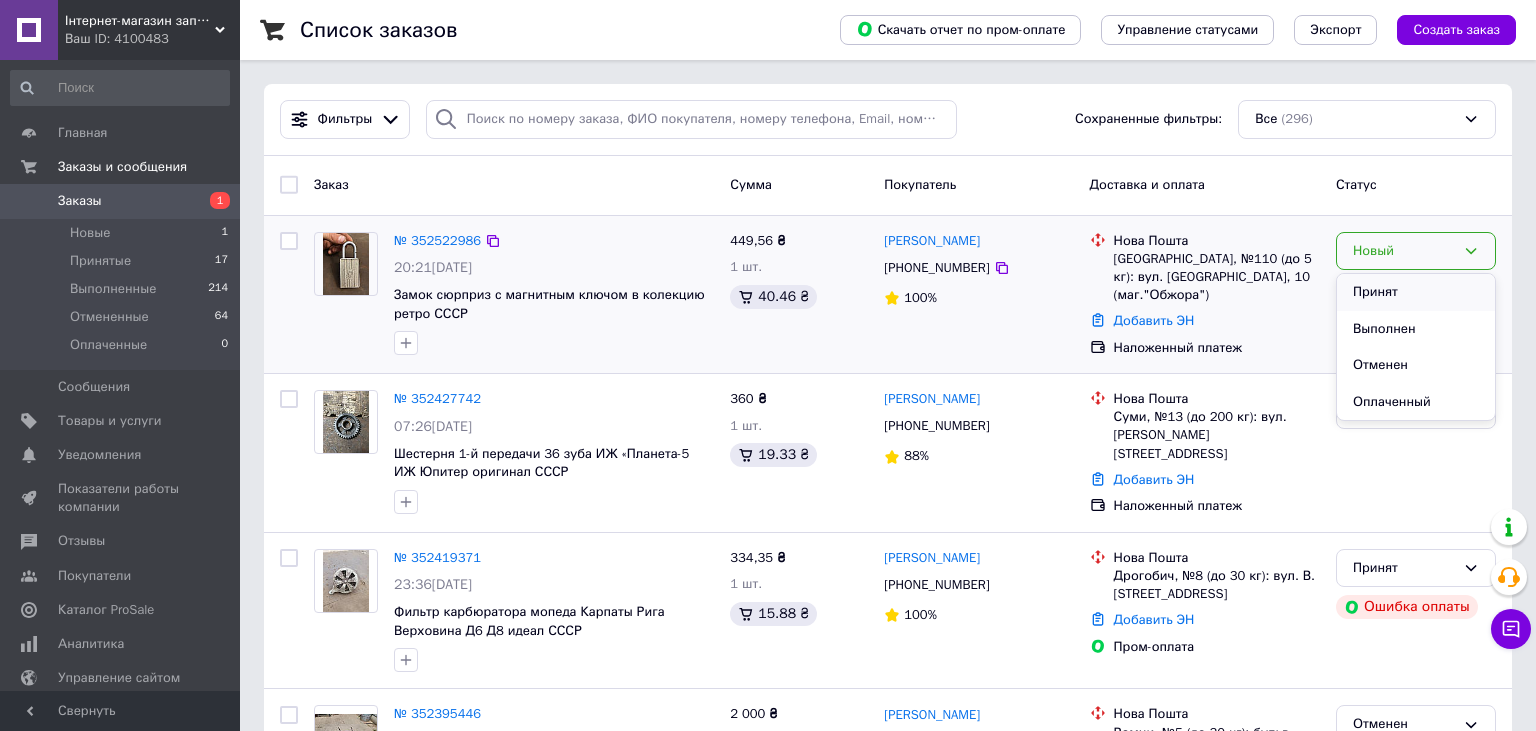 click on "Принят" at bounding box center (1416, 292) 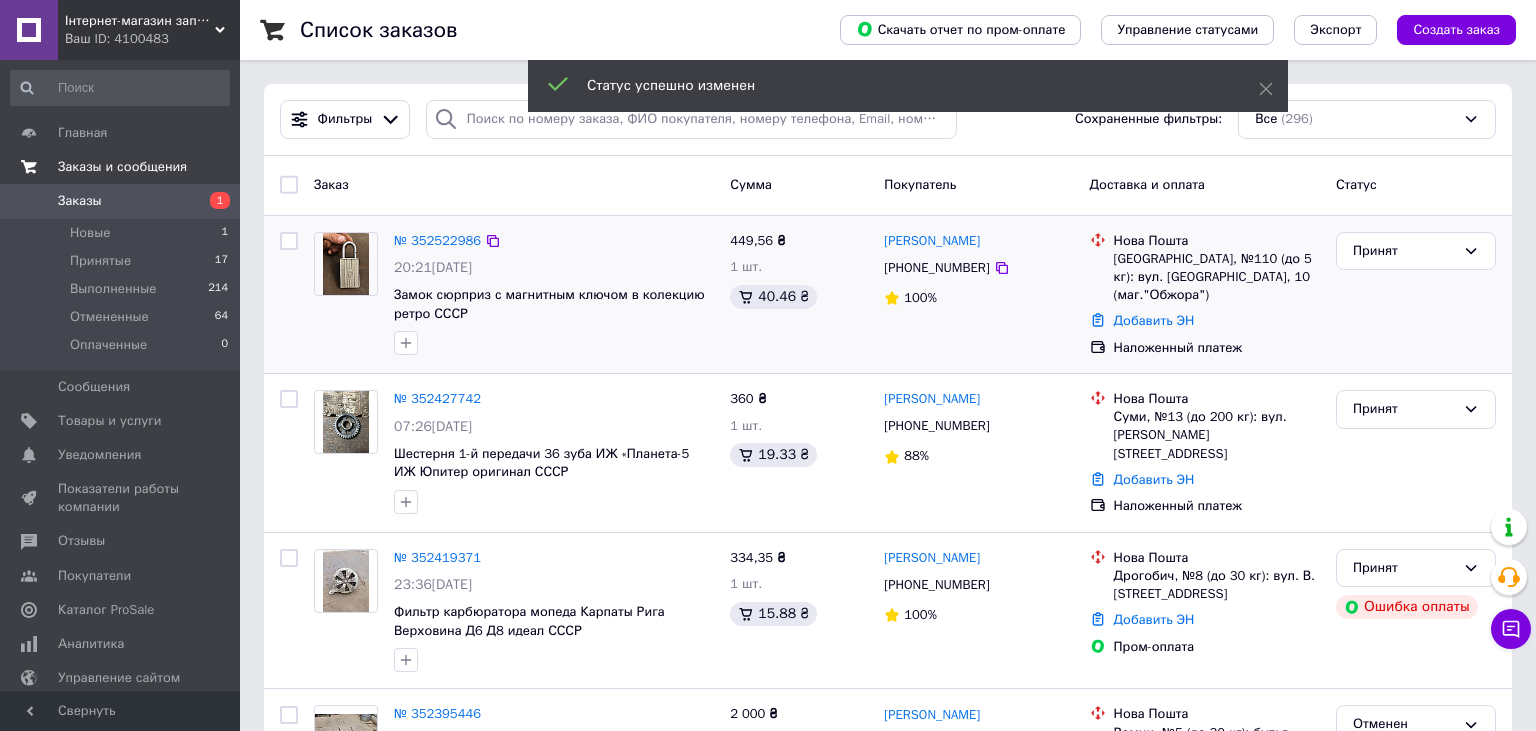 click on "Заказы и сообщения" at bounding box center [122, 167] 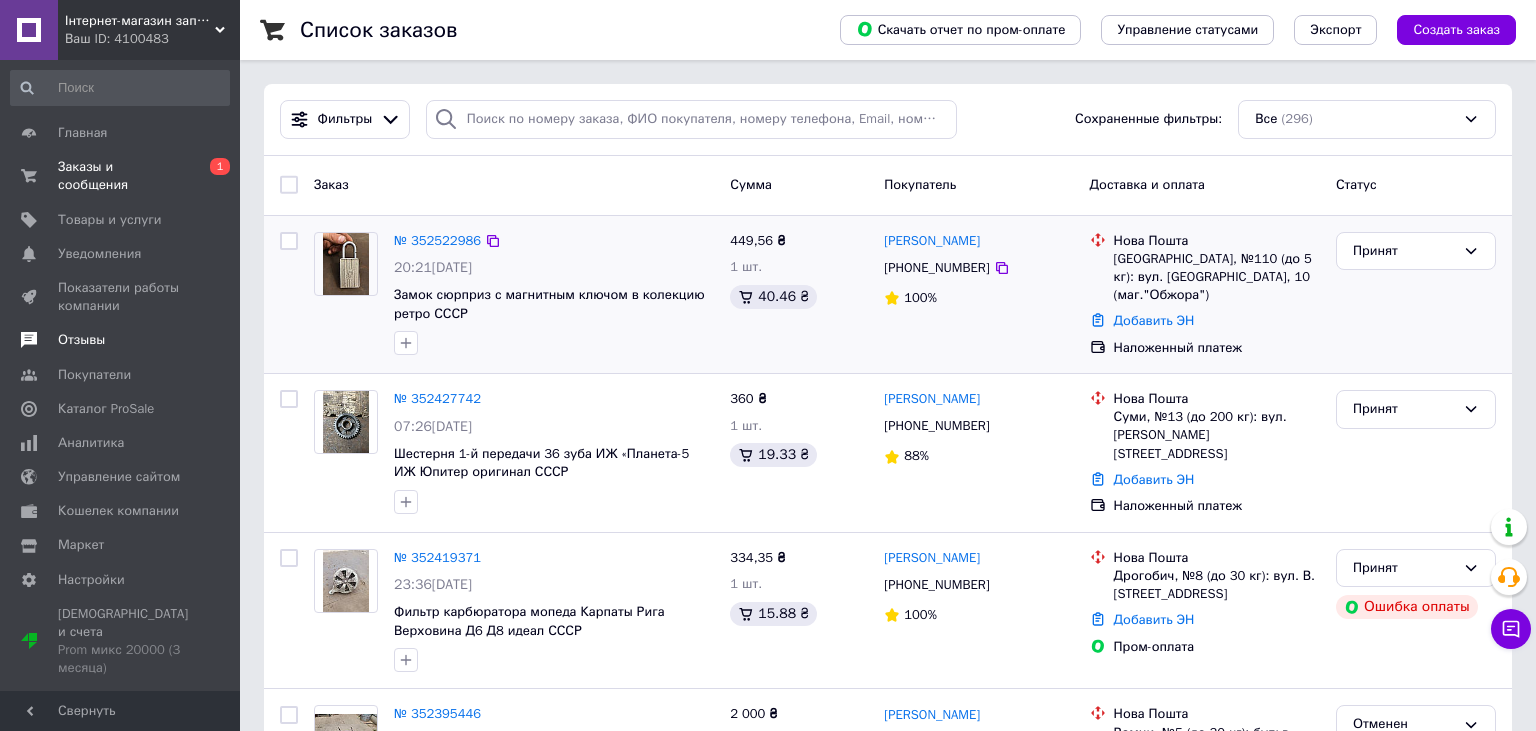 click on "Отзывы" at bounding box center [121, 340] 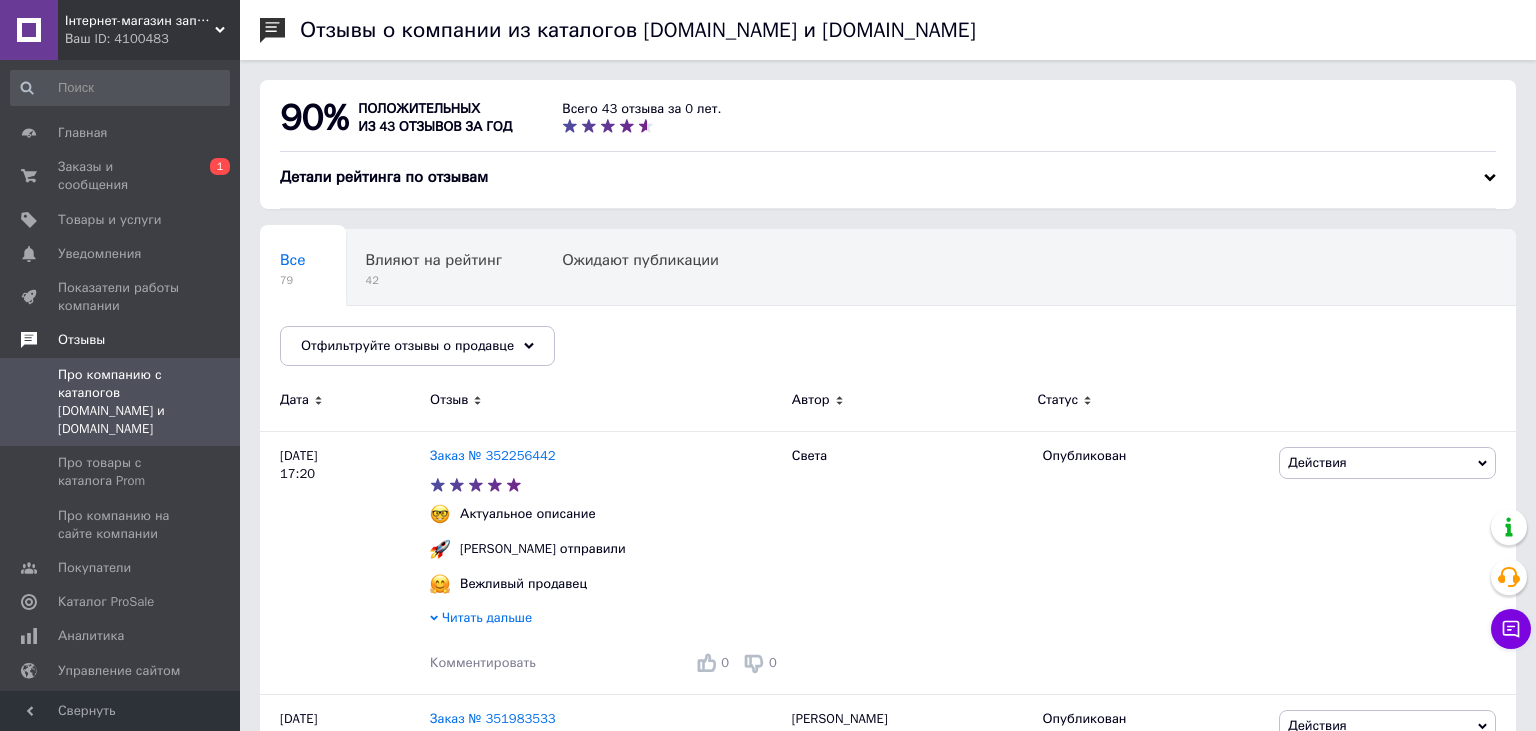 click on "Отзывы" at bounding box center (149, 340) 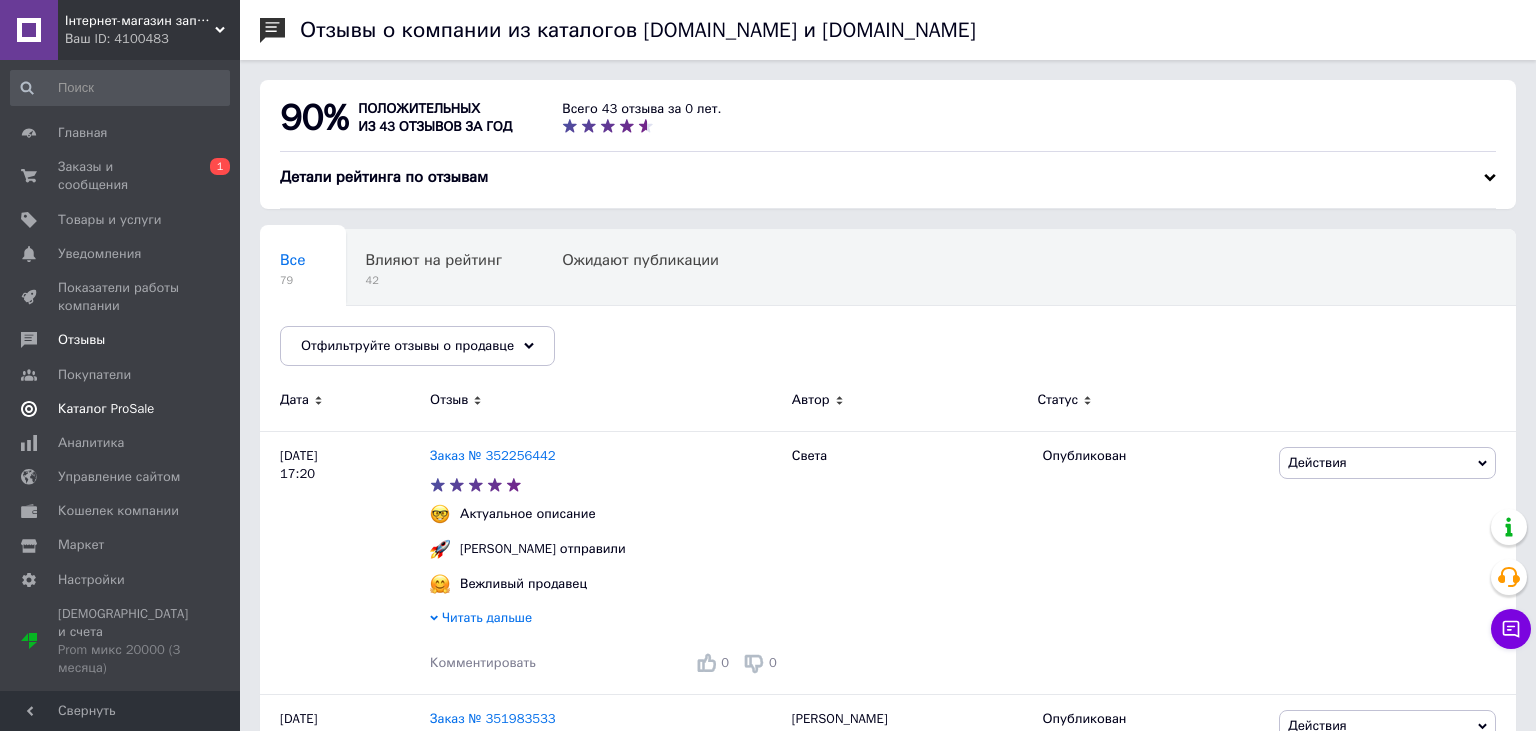 click on "Каталог ProSale" at bounding box center [121, 409] 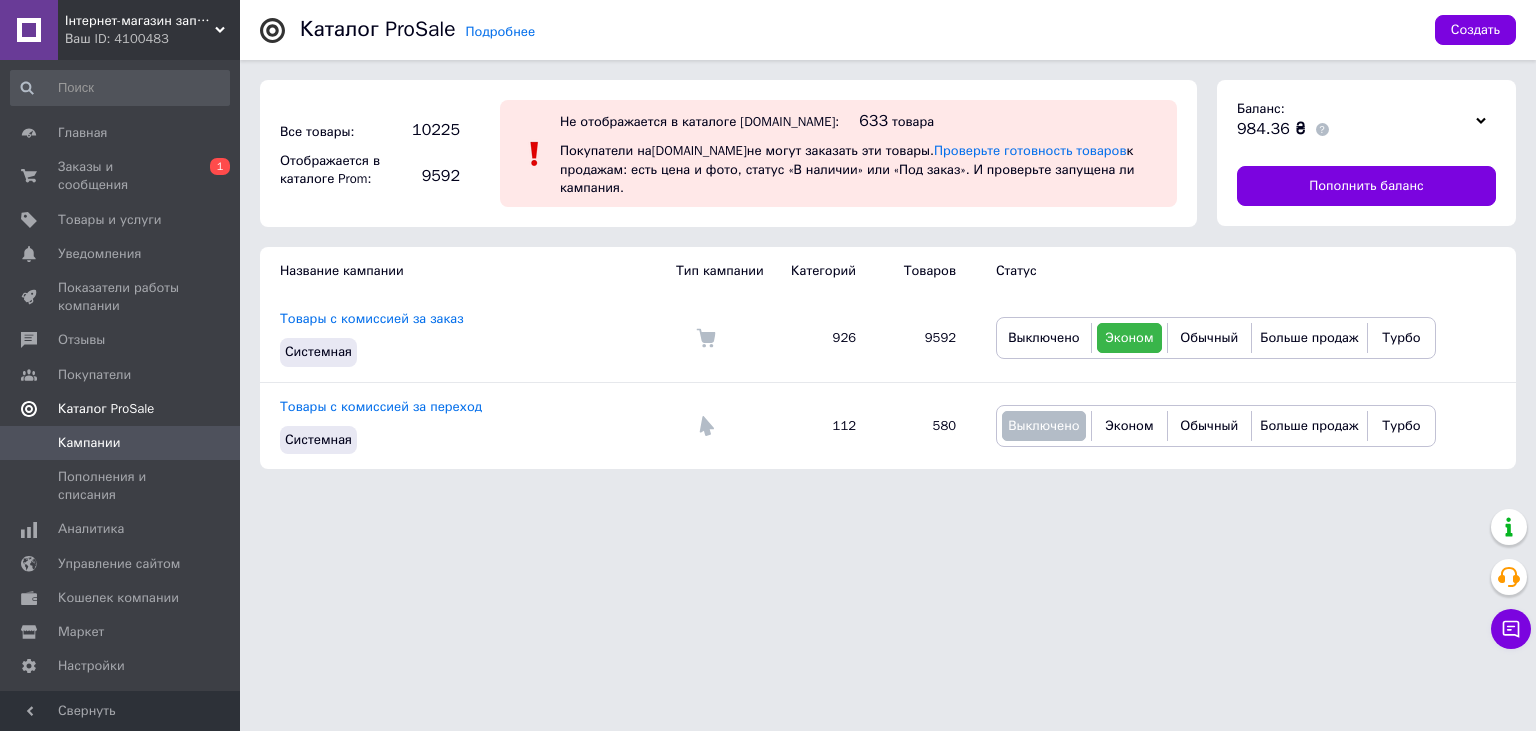 click on "Каталог ProSale" at bounding box center (149, 409) 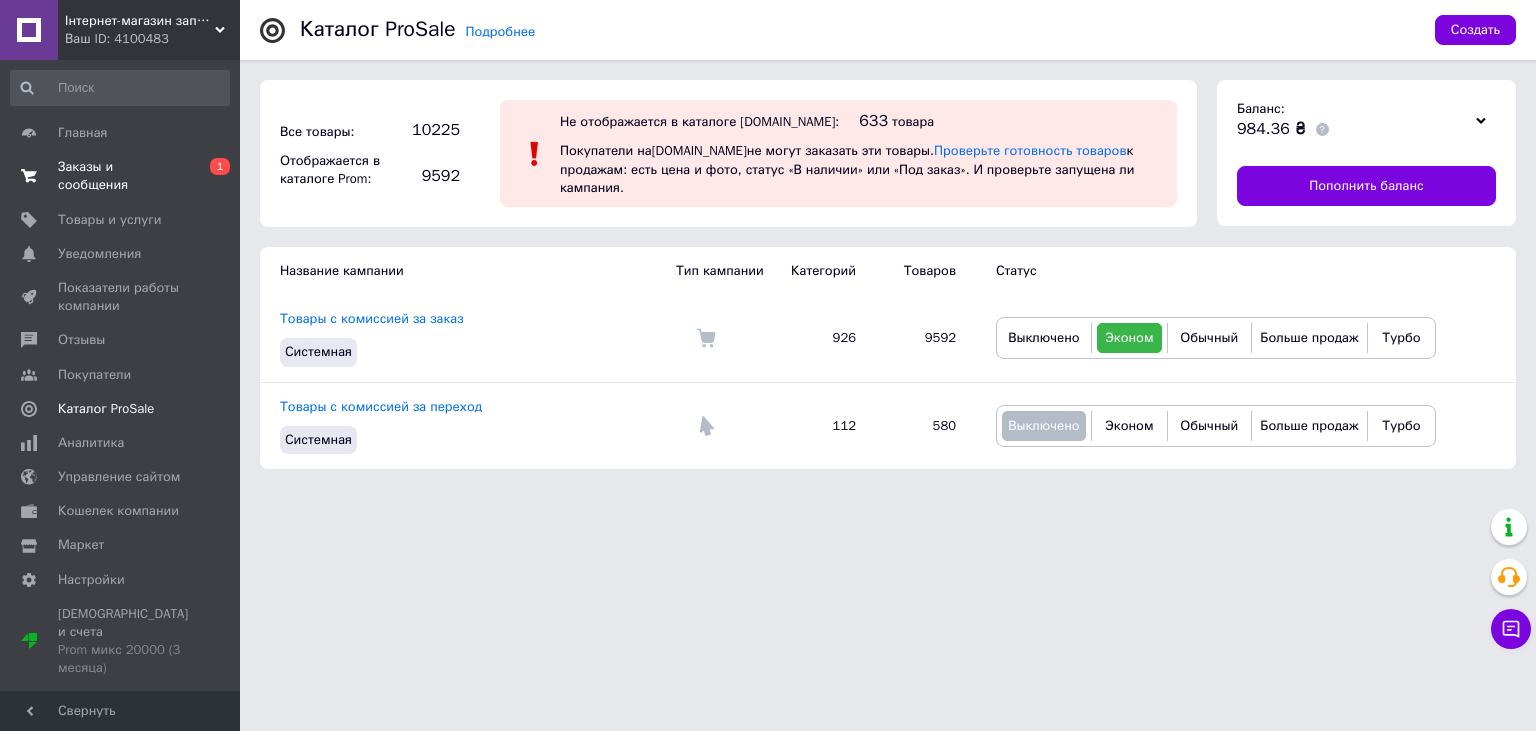 click on "Заказы и сообщения 0 1" at bounding box center [120, 176] 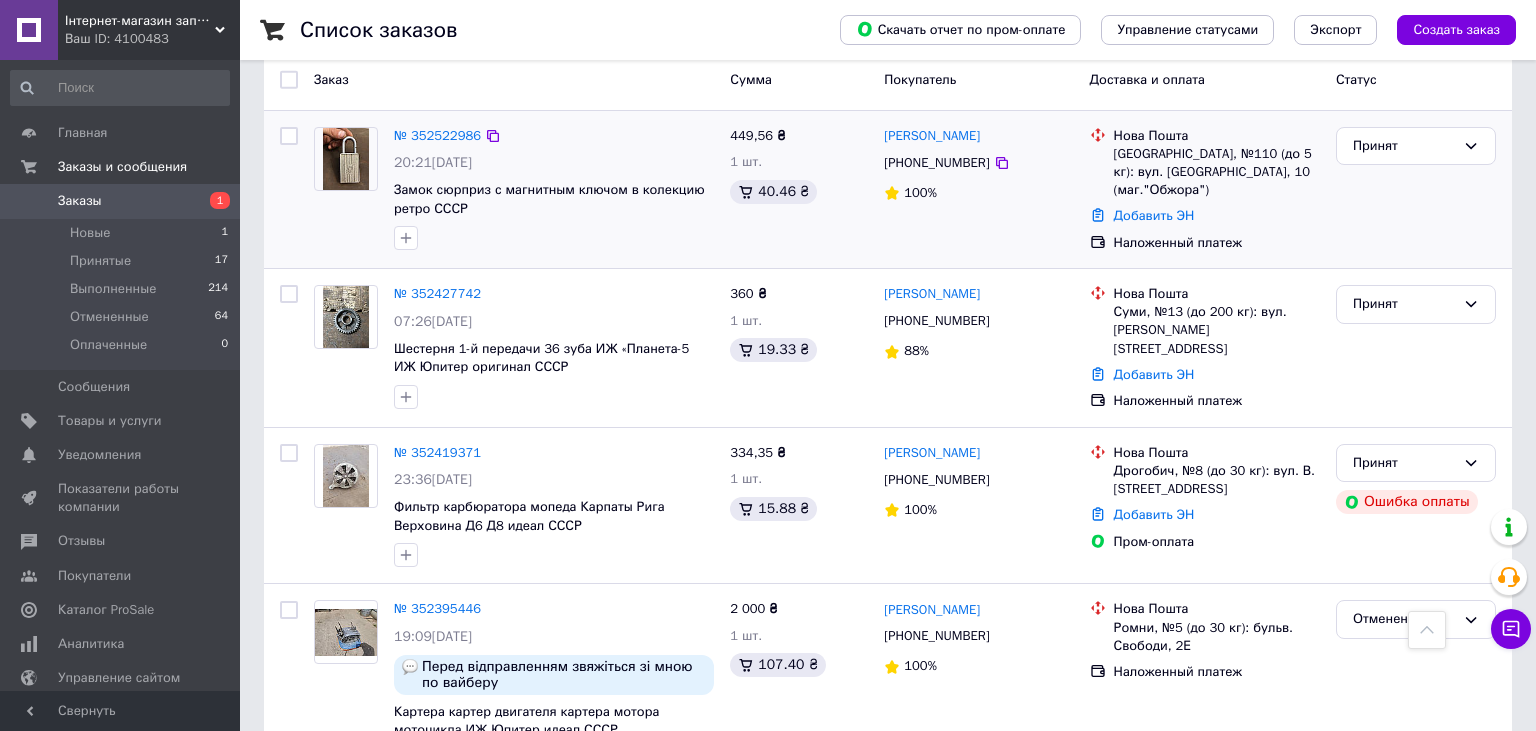 scroll, scrollTop: 0, scrollLeft: 0, axis: both 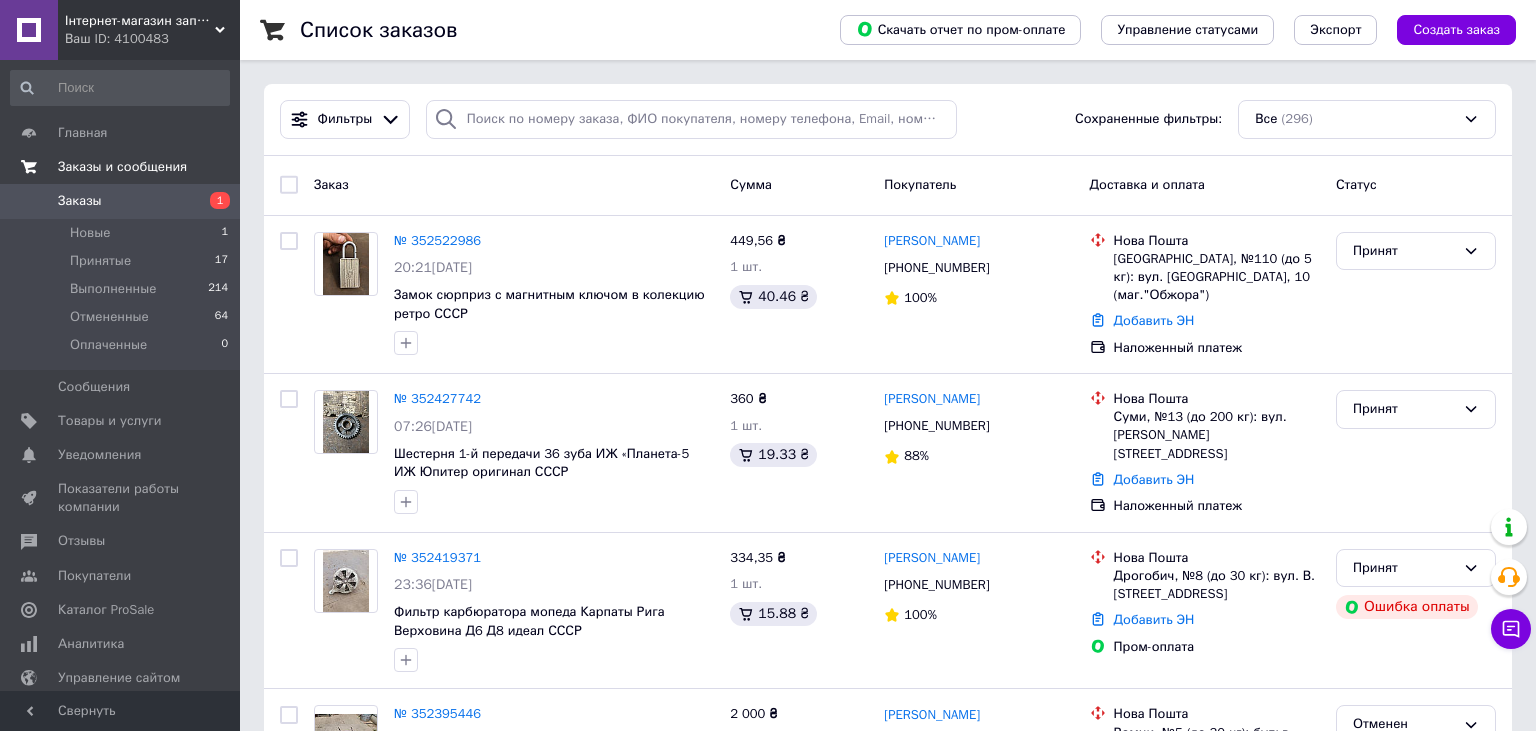 click on "Заказы и сообщения" at bounding box center (120, 167) 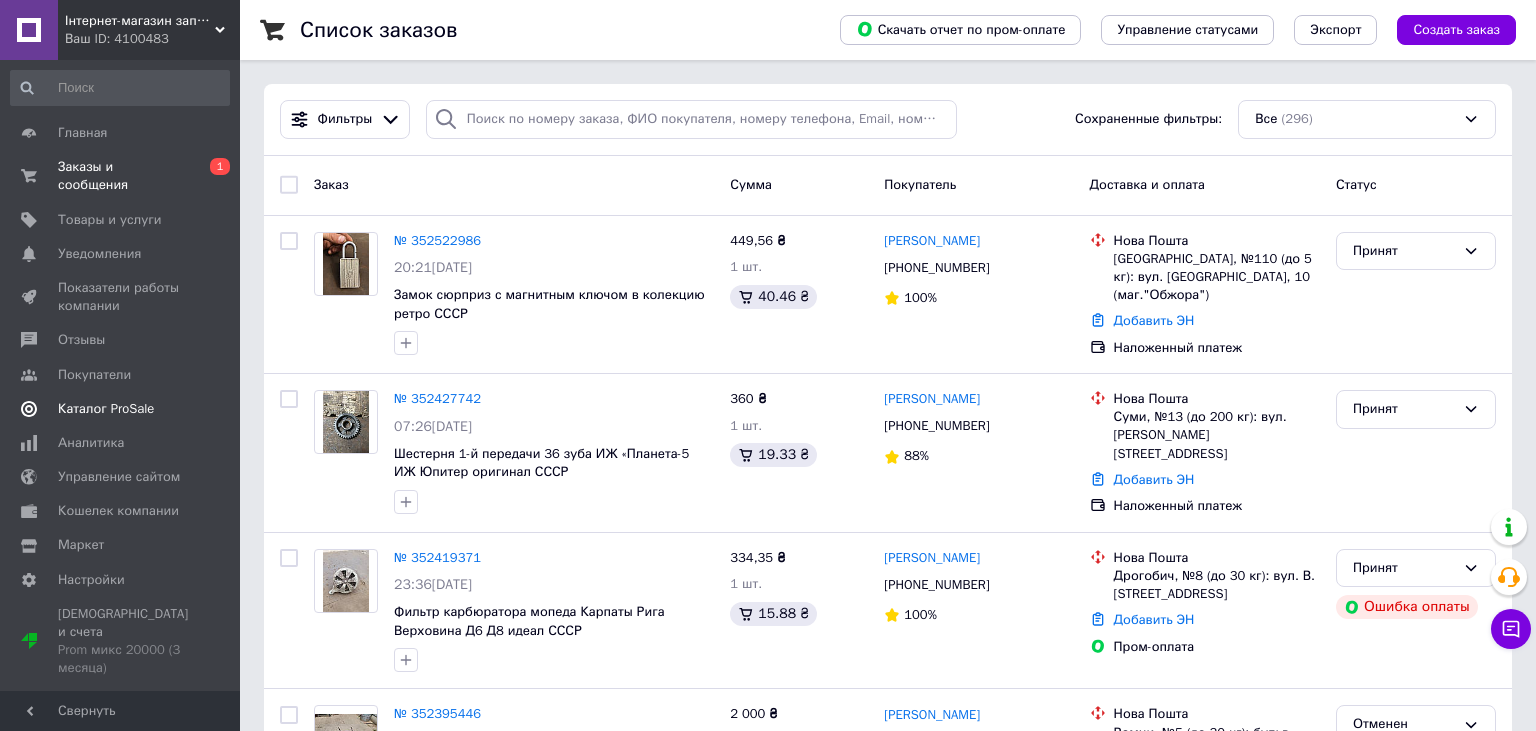 click on "Каталог ProSale" at bounding box center [106, 409] 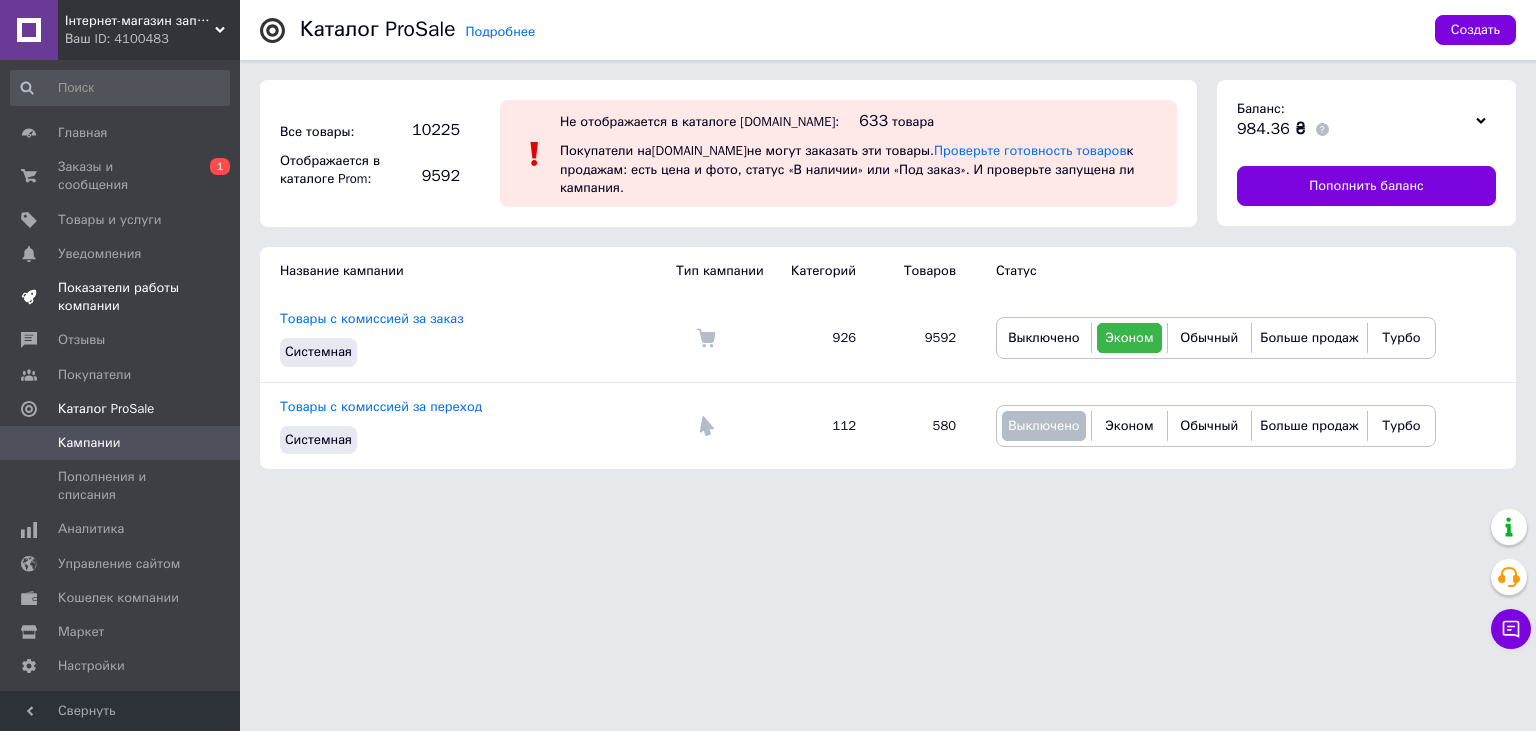 click on "Показатели работы компании" at bounding box center [120, 297] 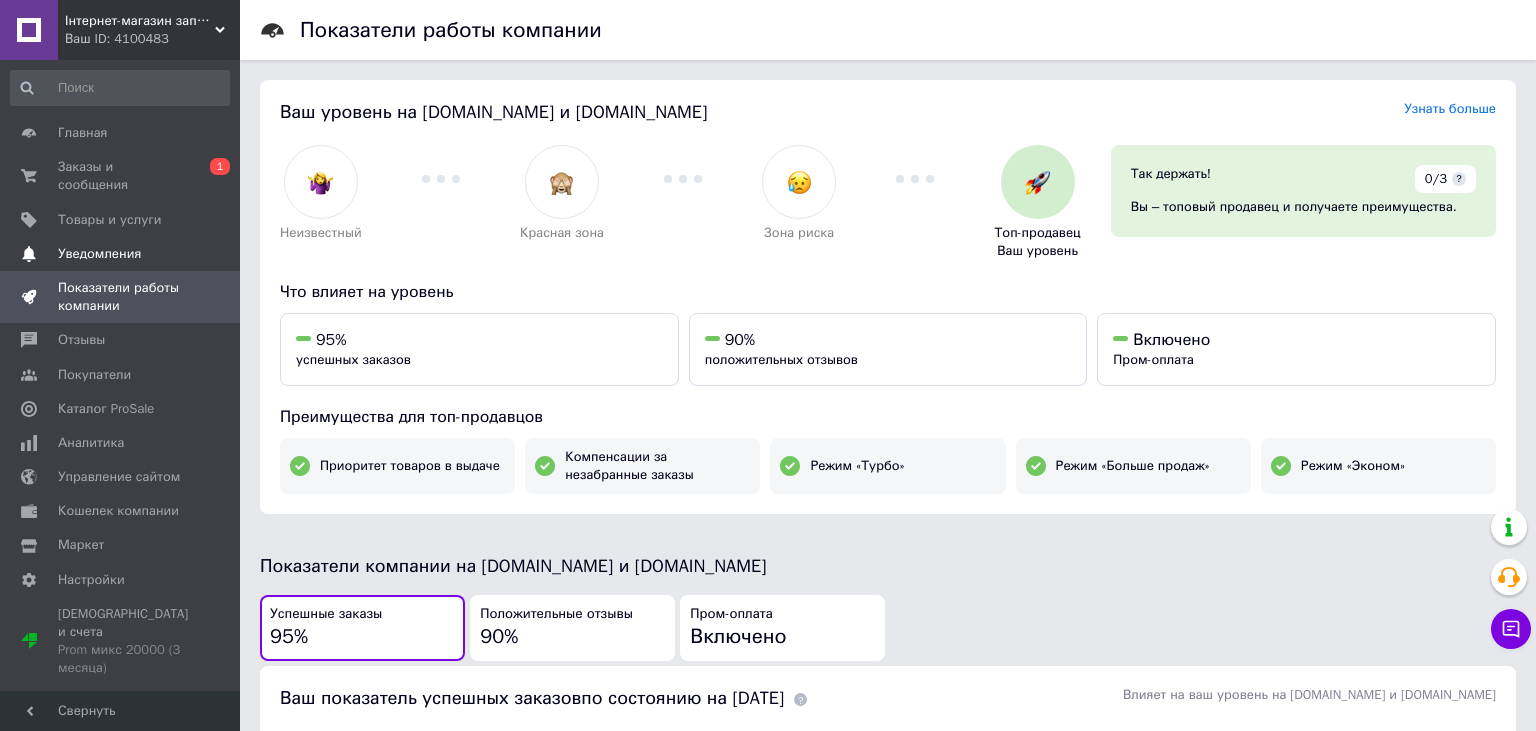 click on "Уведомления" at bounding box center (99, 254) 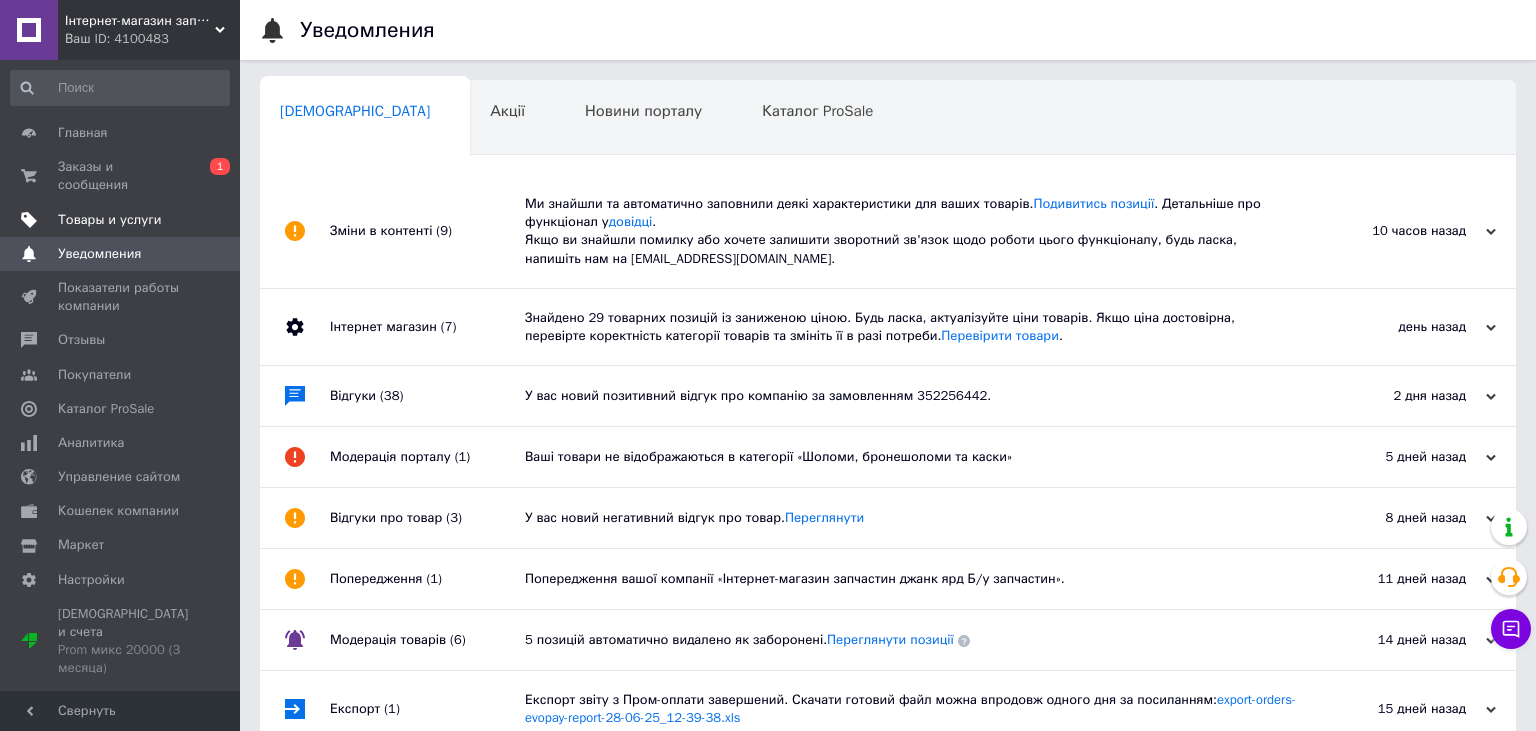 click on "Товары и услуги" at bounding box center [110, 220] 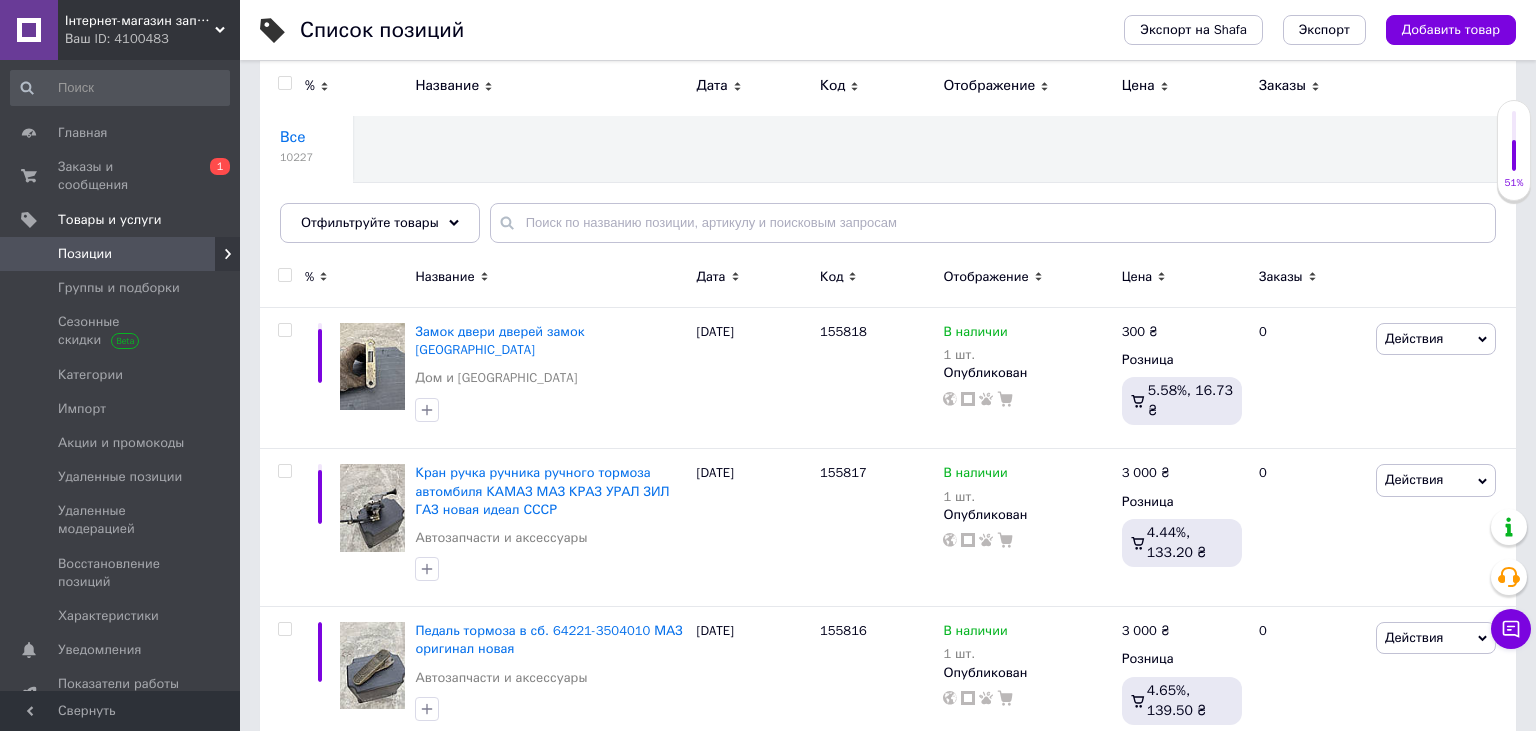 scroll, scrollTop: 0, scrollLeft: 0, axis: both 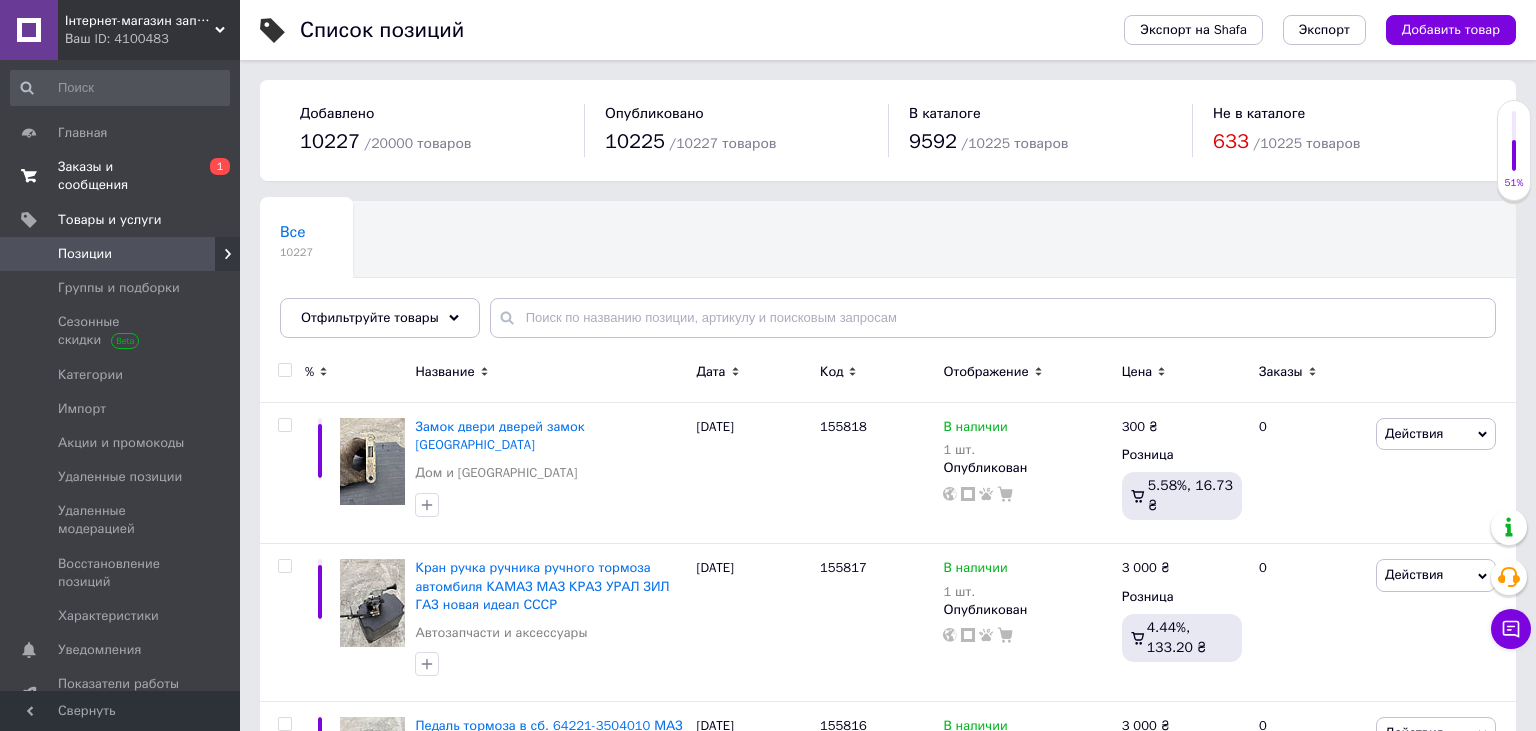 click on "Заказы и сообщения" at bounding box center [121, 176] 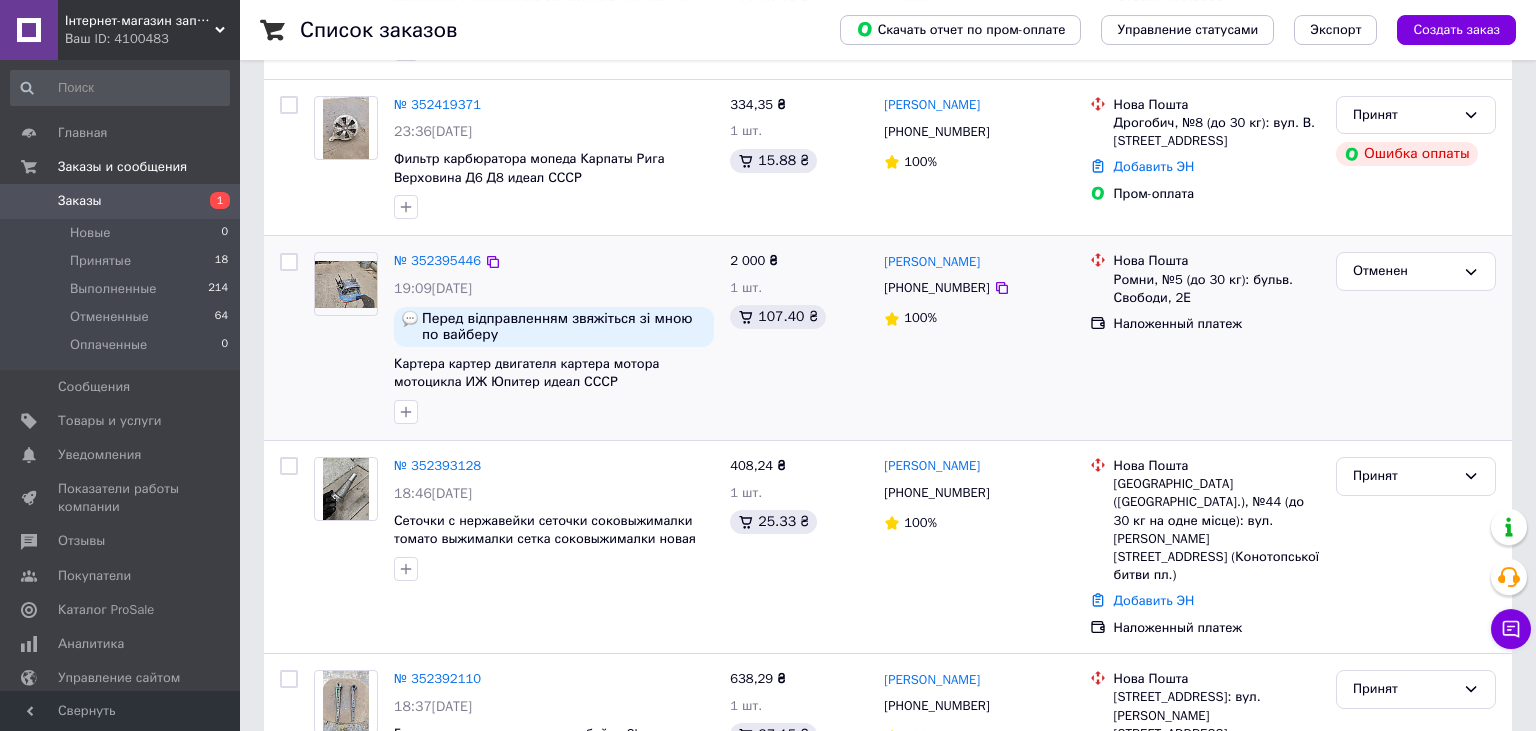 scroll, scrollTop: 528, scrollLeft: 0, axis: vertical 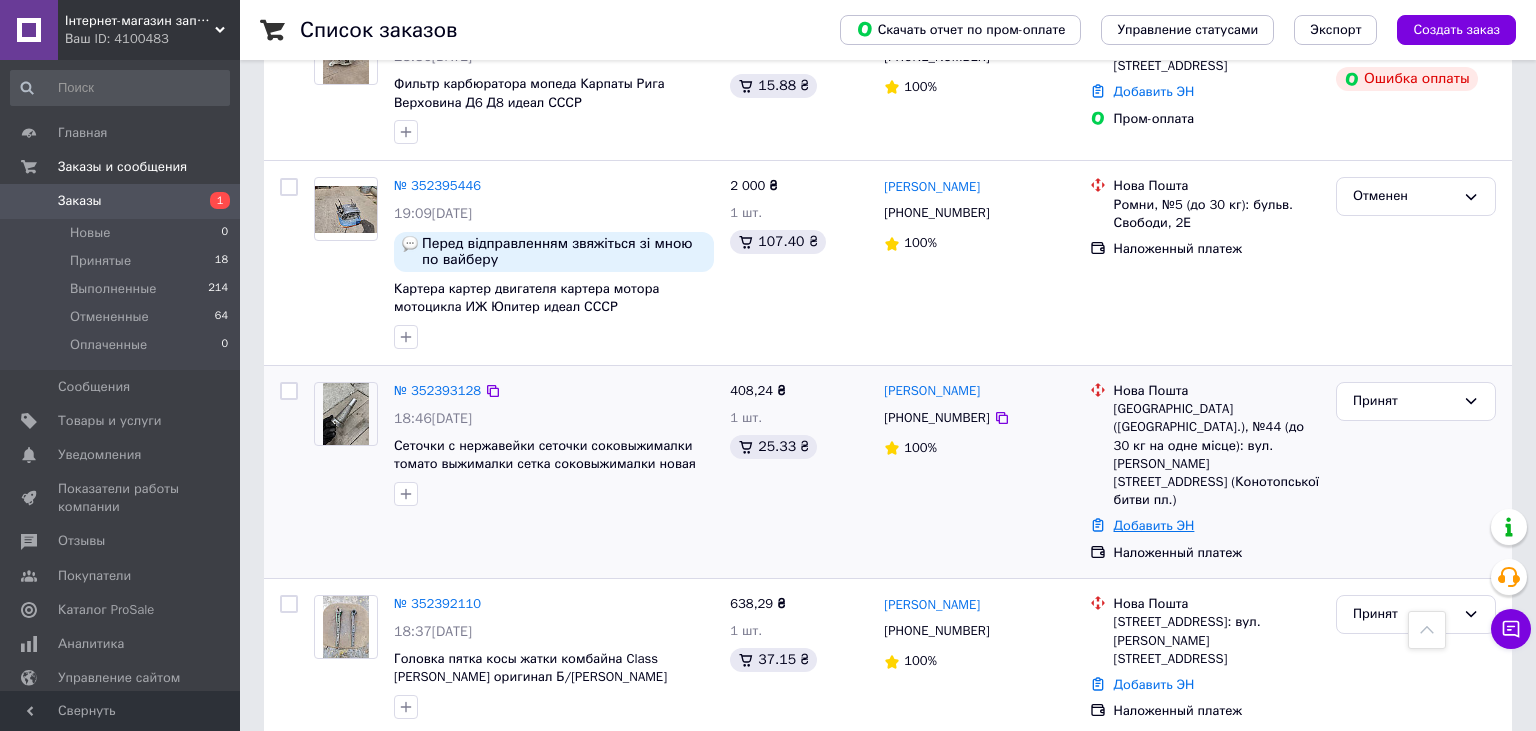 click on "Добавить ЭН" at bounding box center [1154, 525] 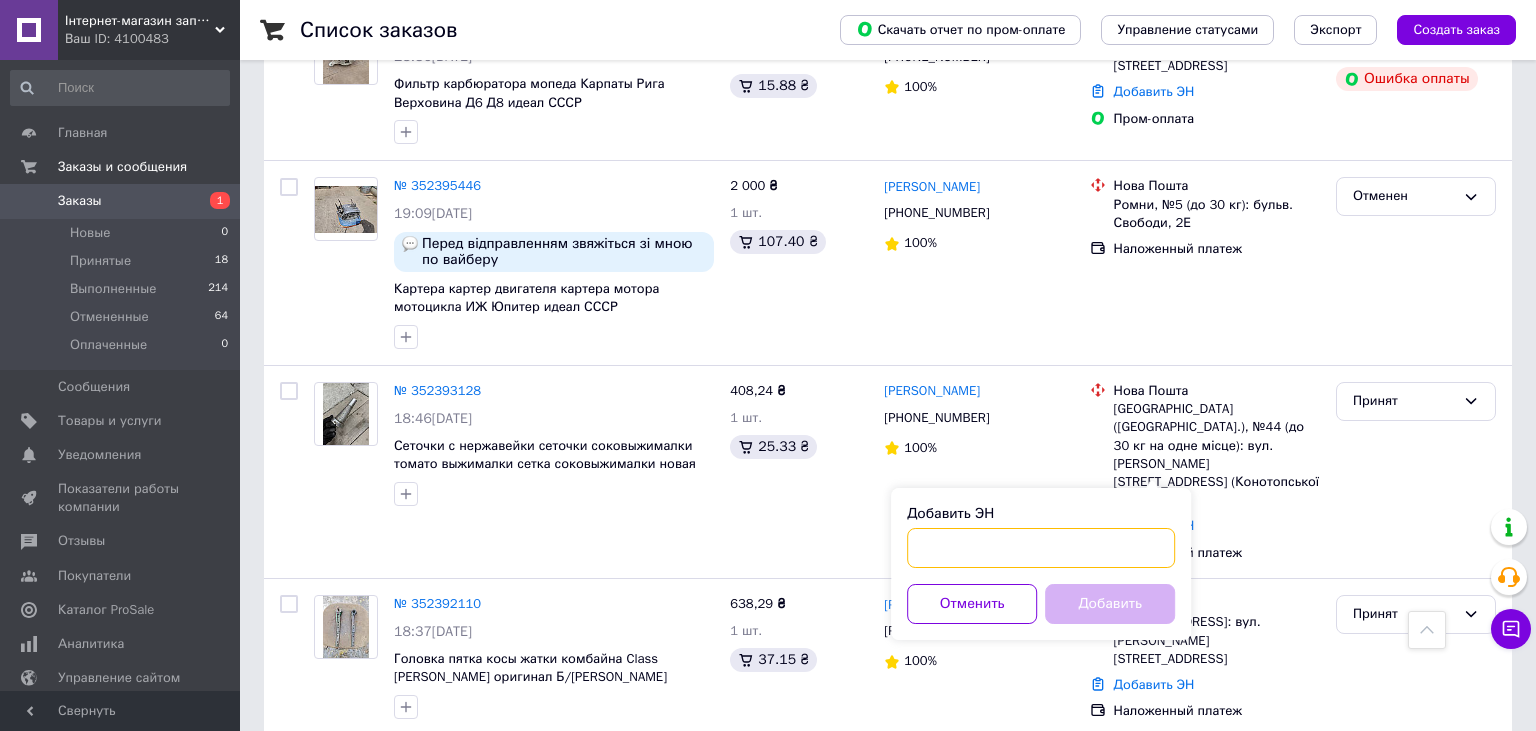 click on "Добавить ЭН" at bounding box center (1041, 548) 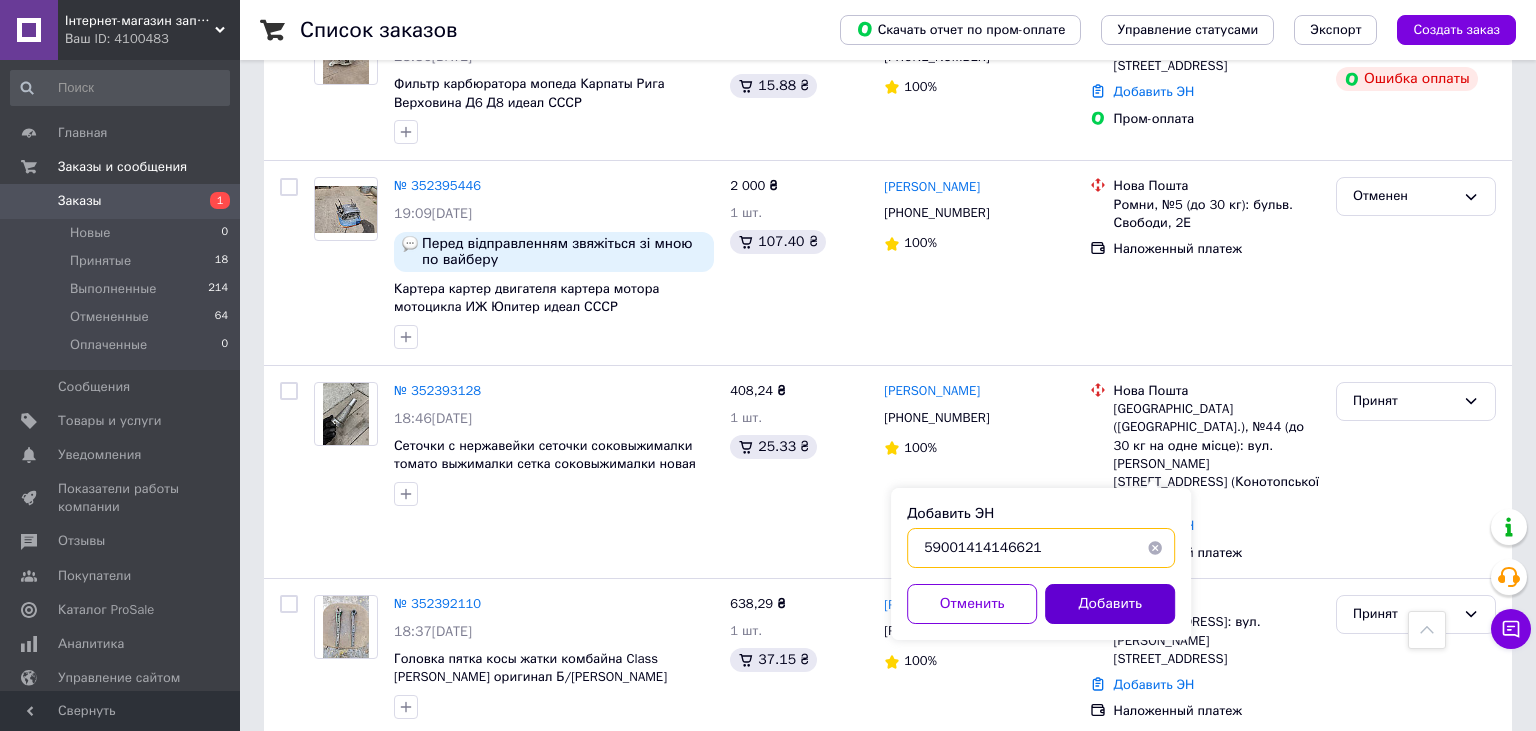 type on "59001414146621" 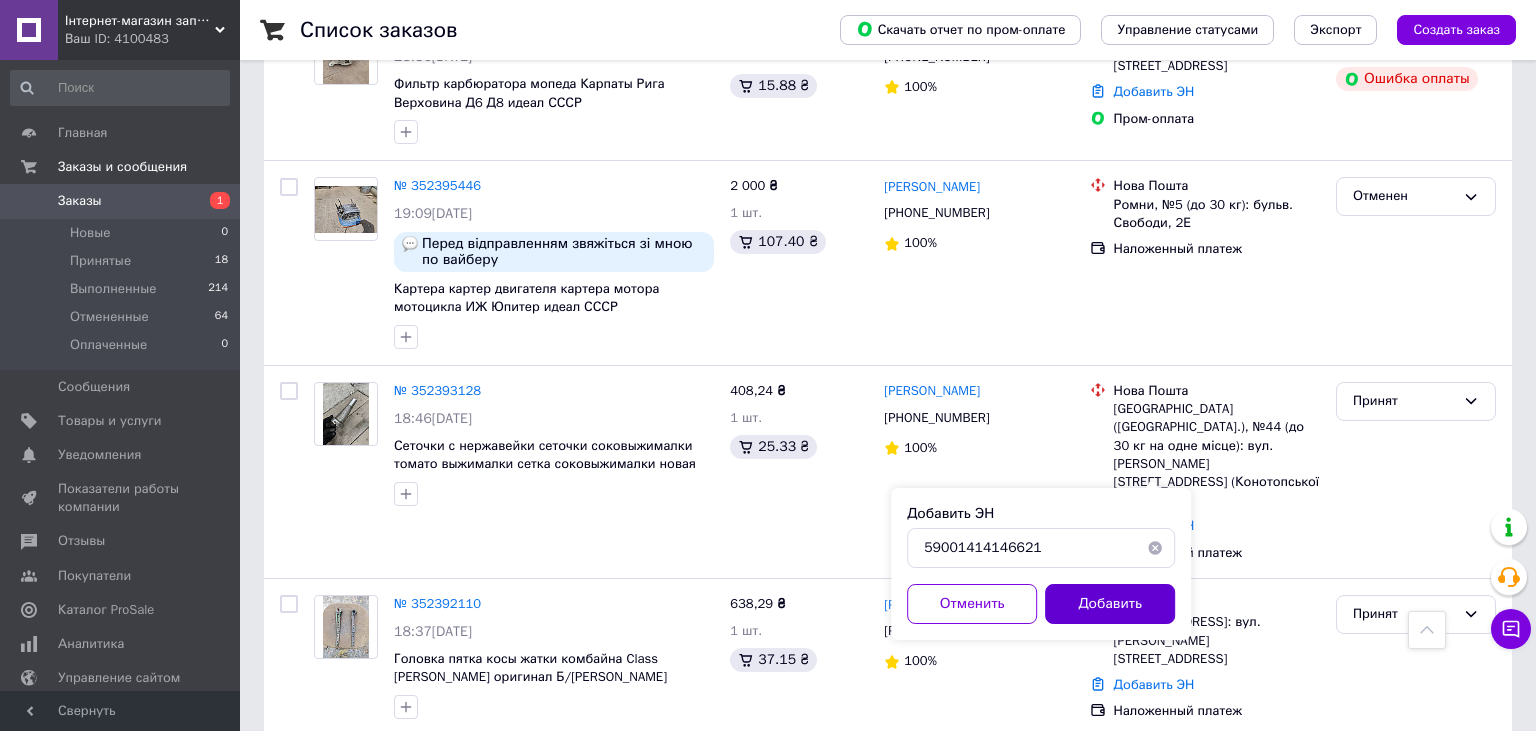 click on "Добавить" at bounding box center [1110, 604] 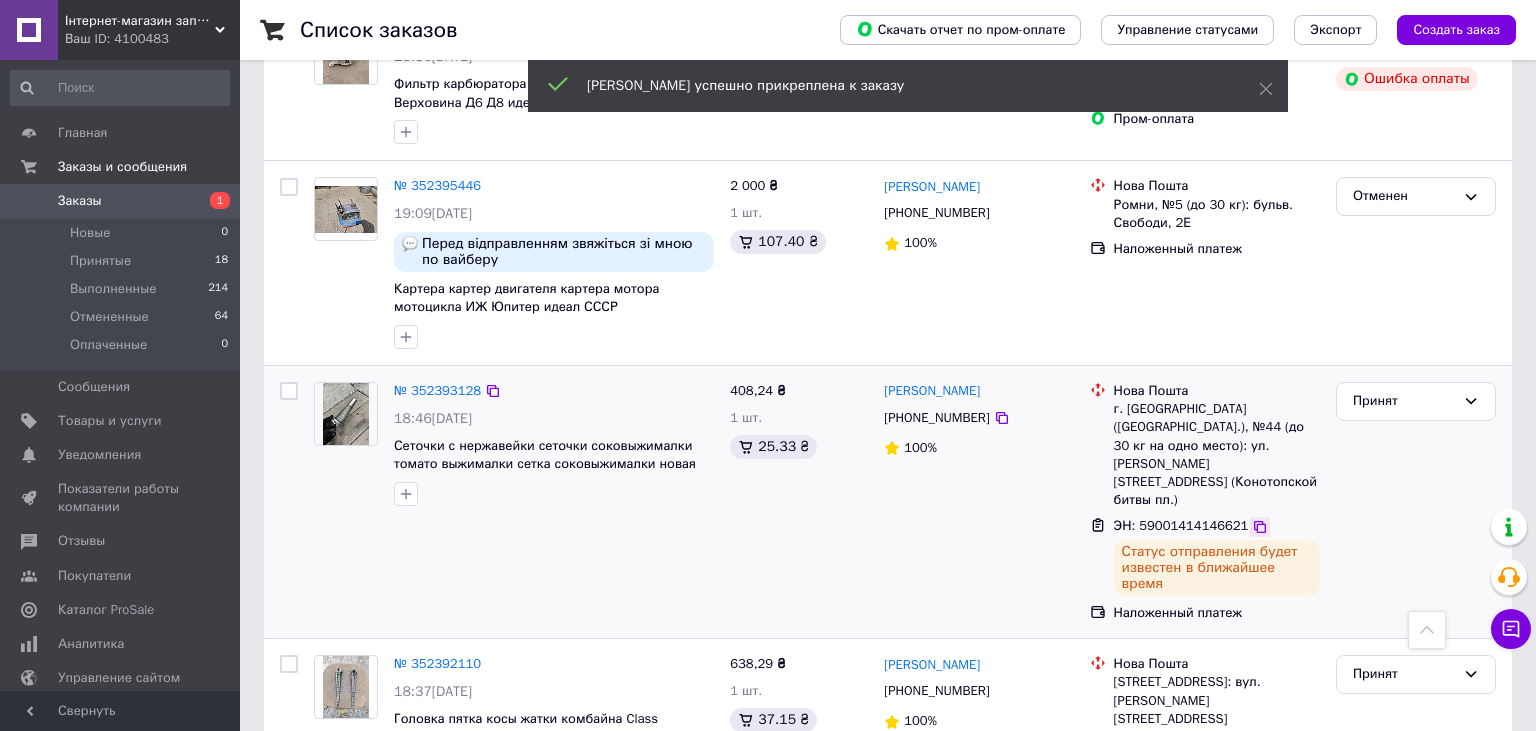 click 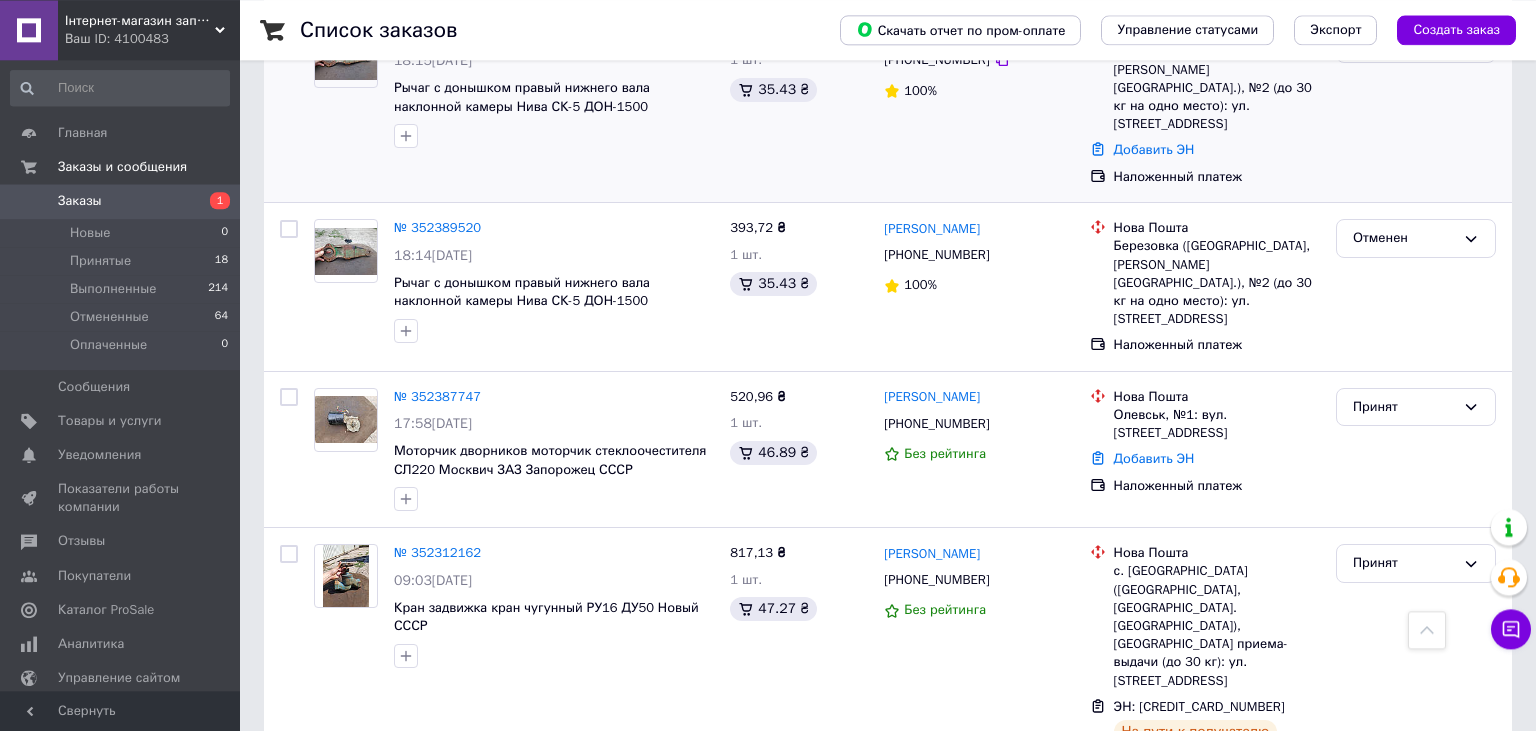 scroll, scrollTop: 1478, scrollLeft: 0, axis: vertical 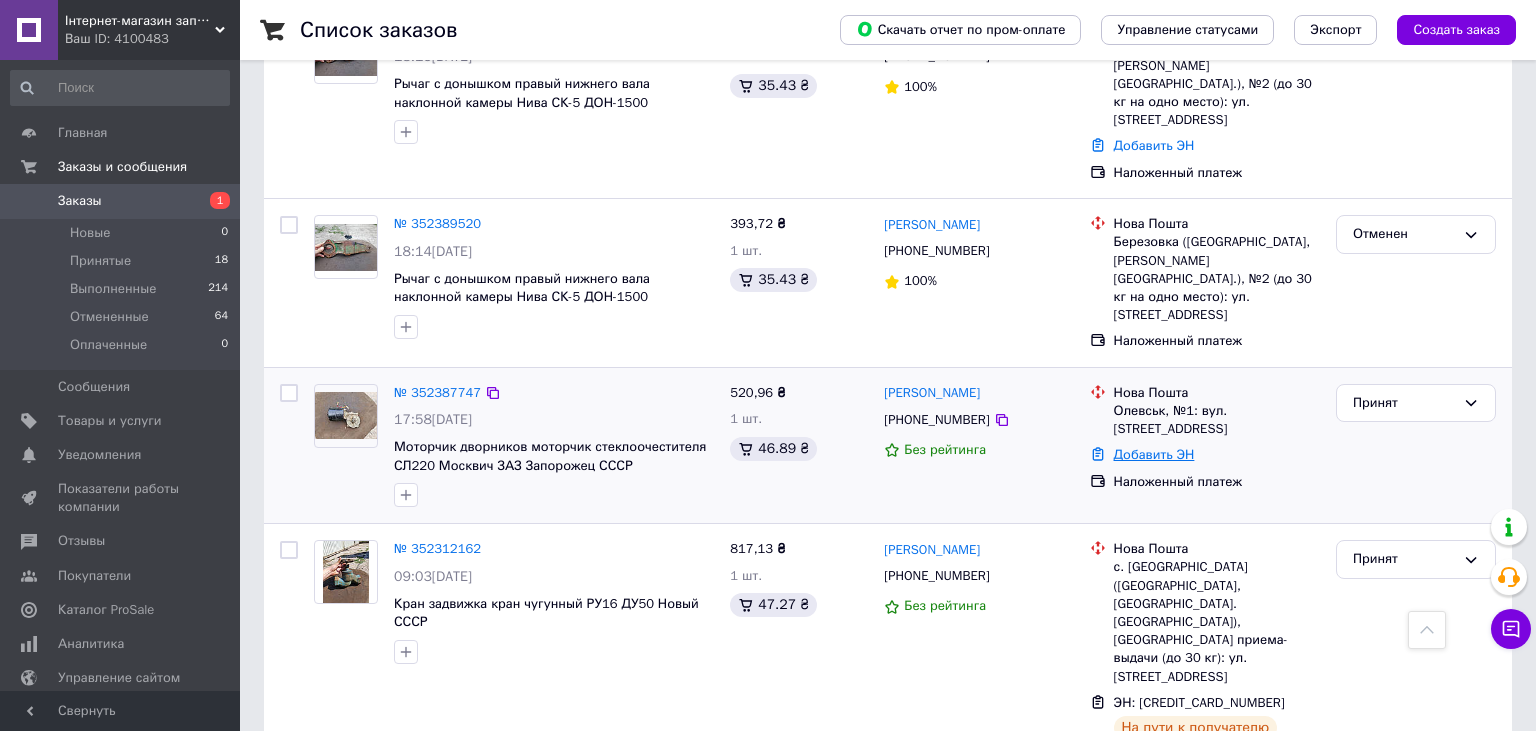 click on "Добавить ЭН" at bounding box center [1154, 454] 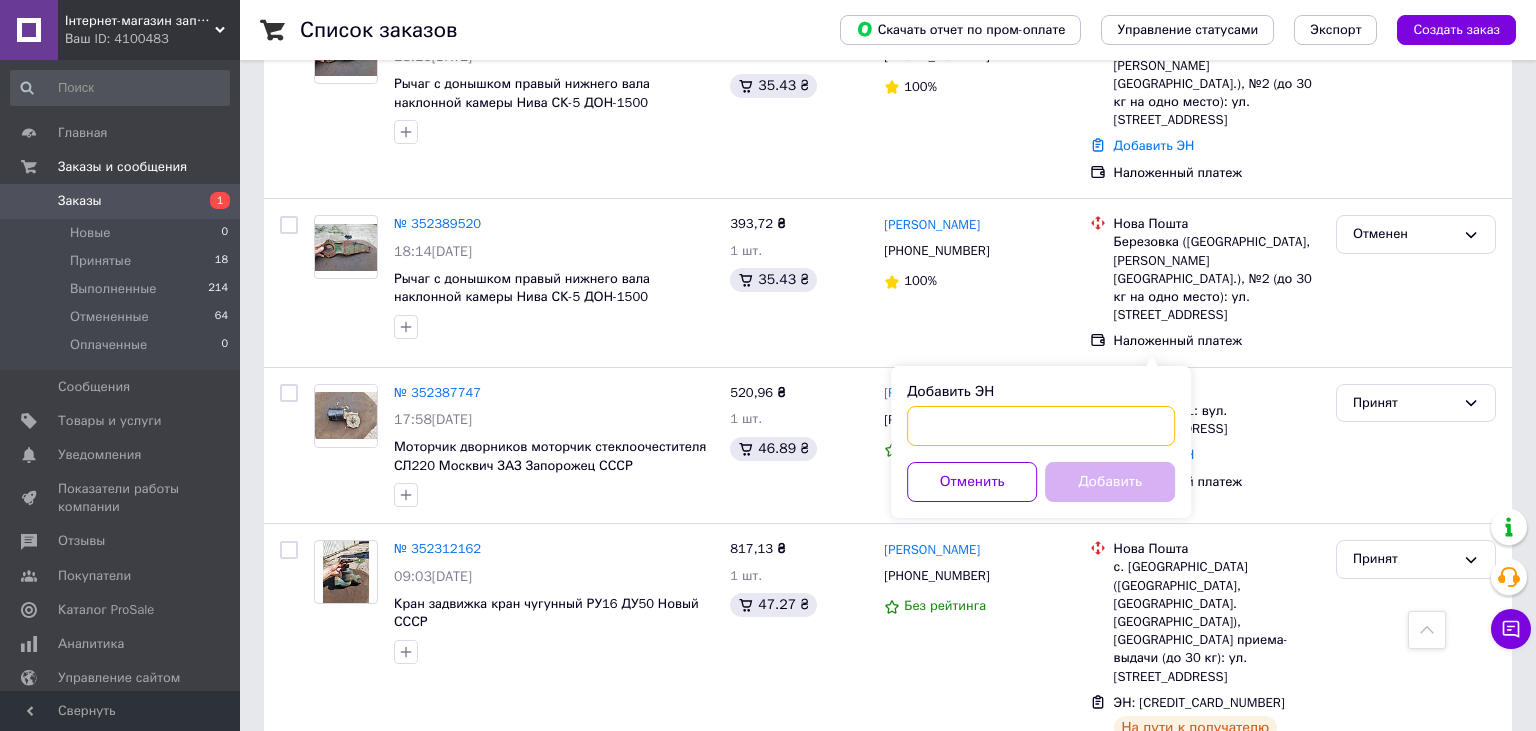 click on "Добавить ЭН" at bounding box center [1041, 426] 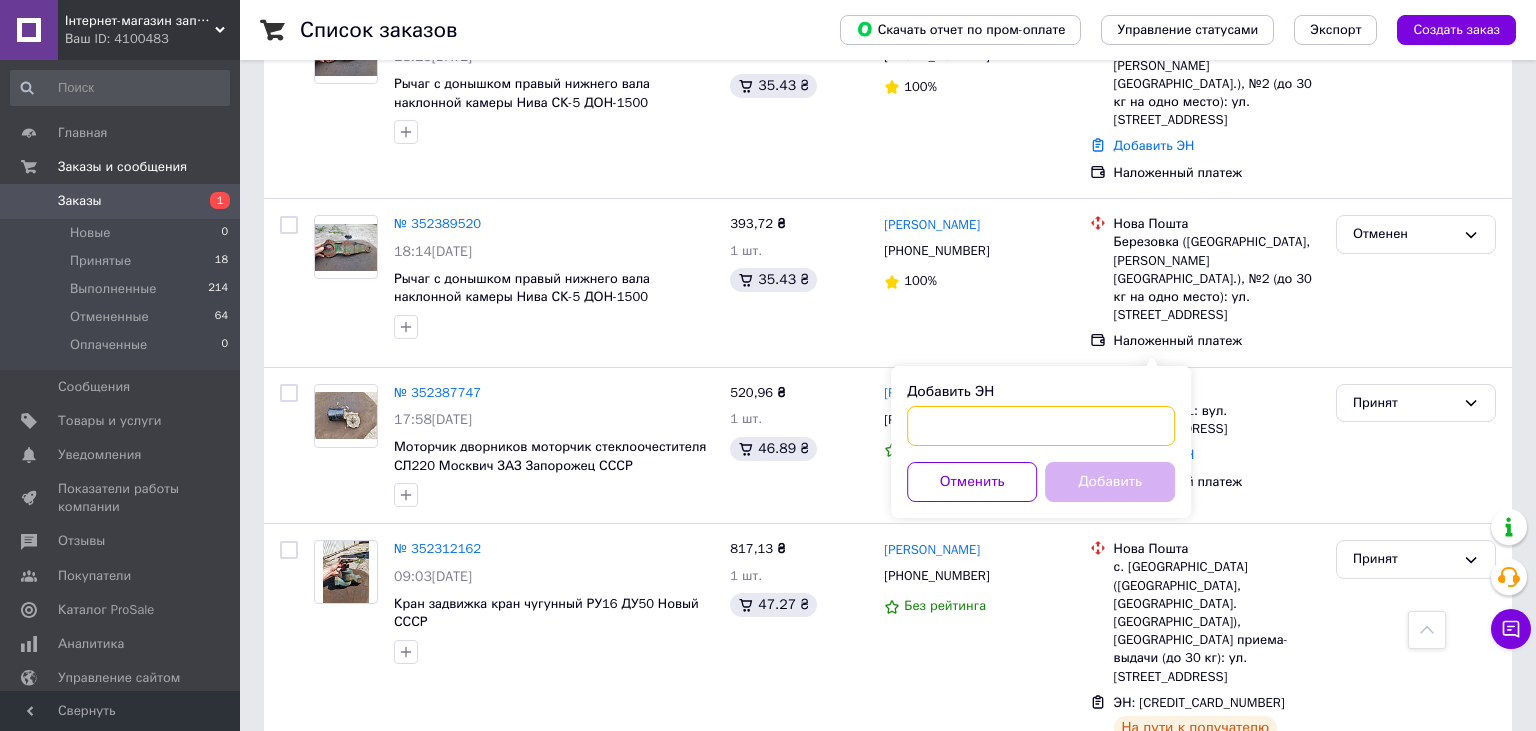 type on "у" 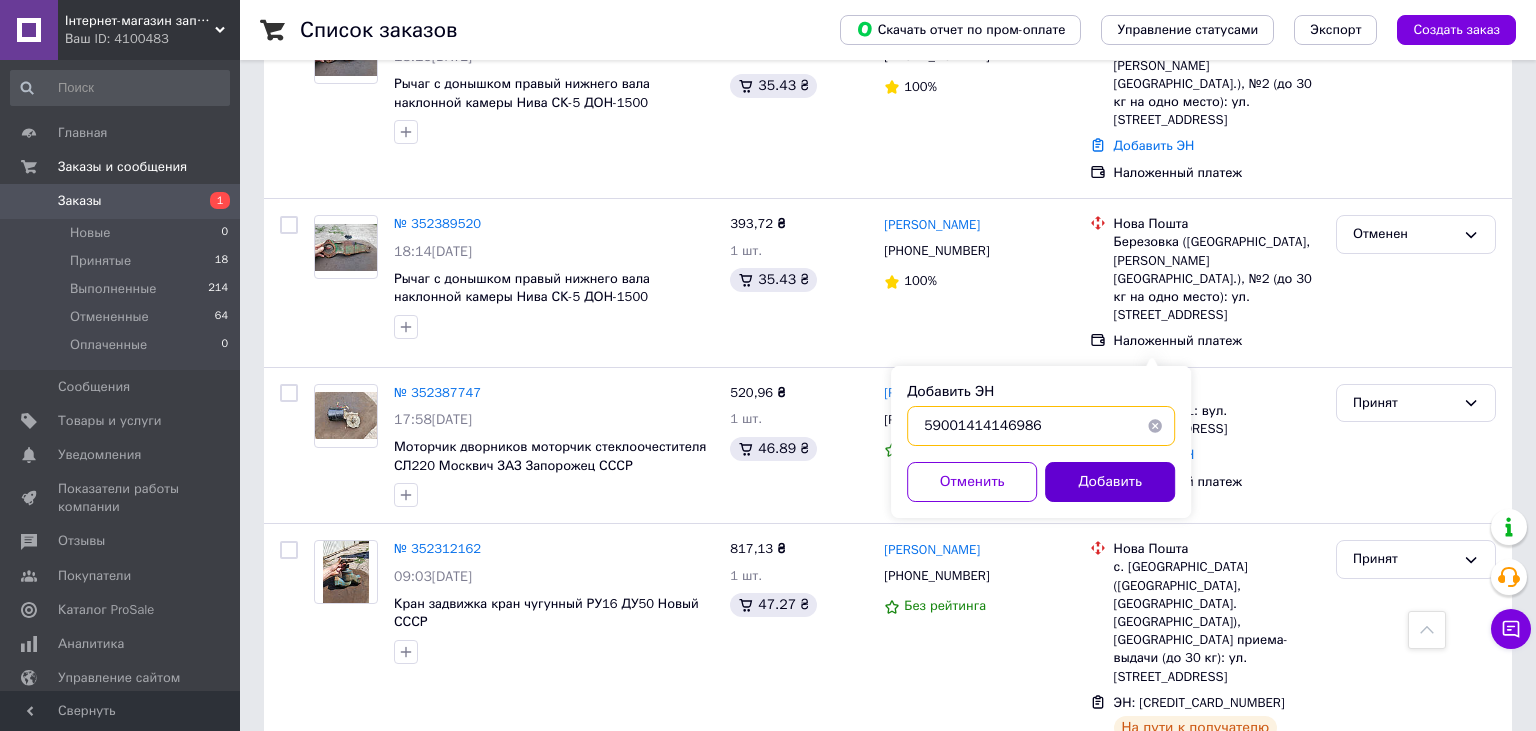 type on "59001414146986" 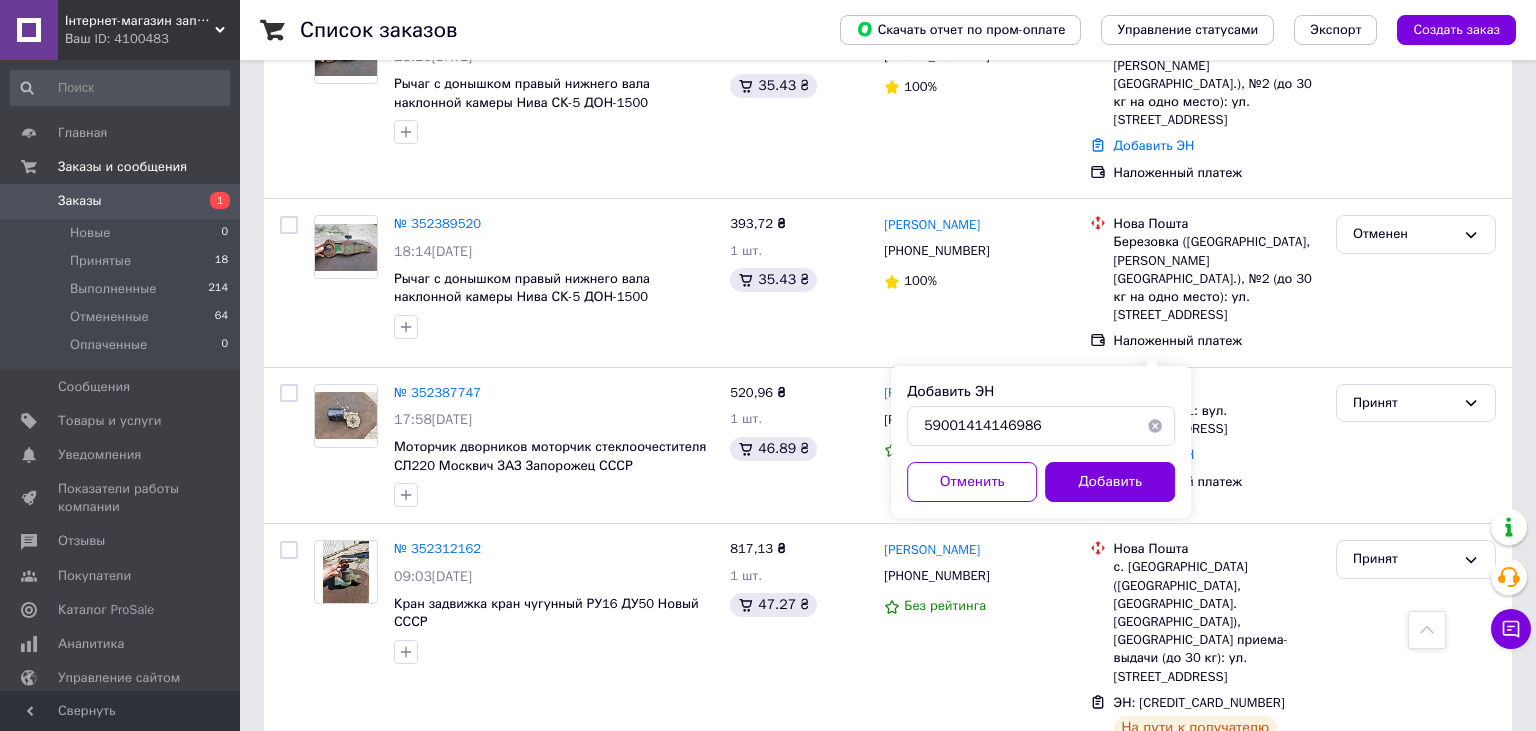 click on "Добавить" at bounding box center (1110, 482) 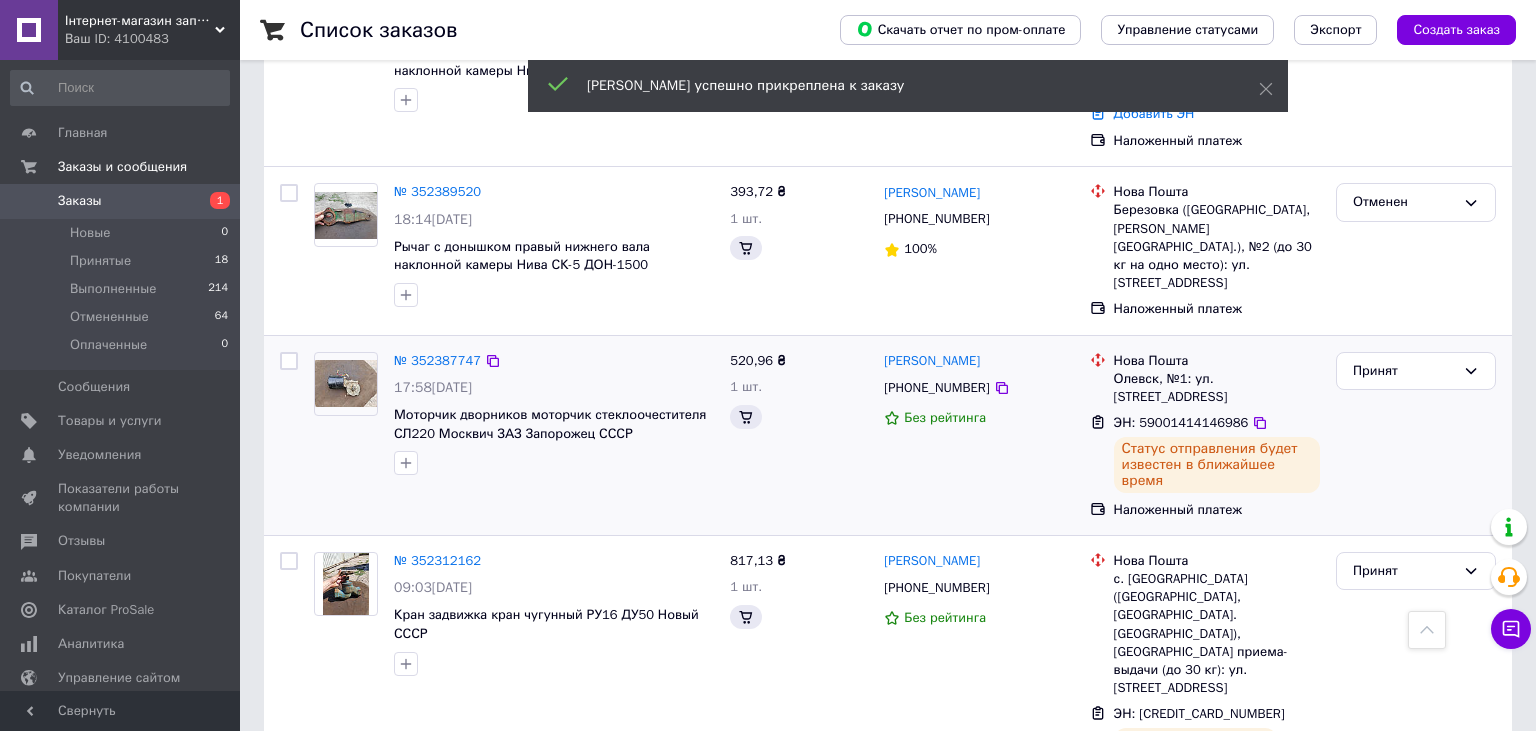 scroll, scrollTop: 1446, scrollLeft: 0, axis: vertical 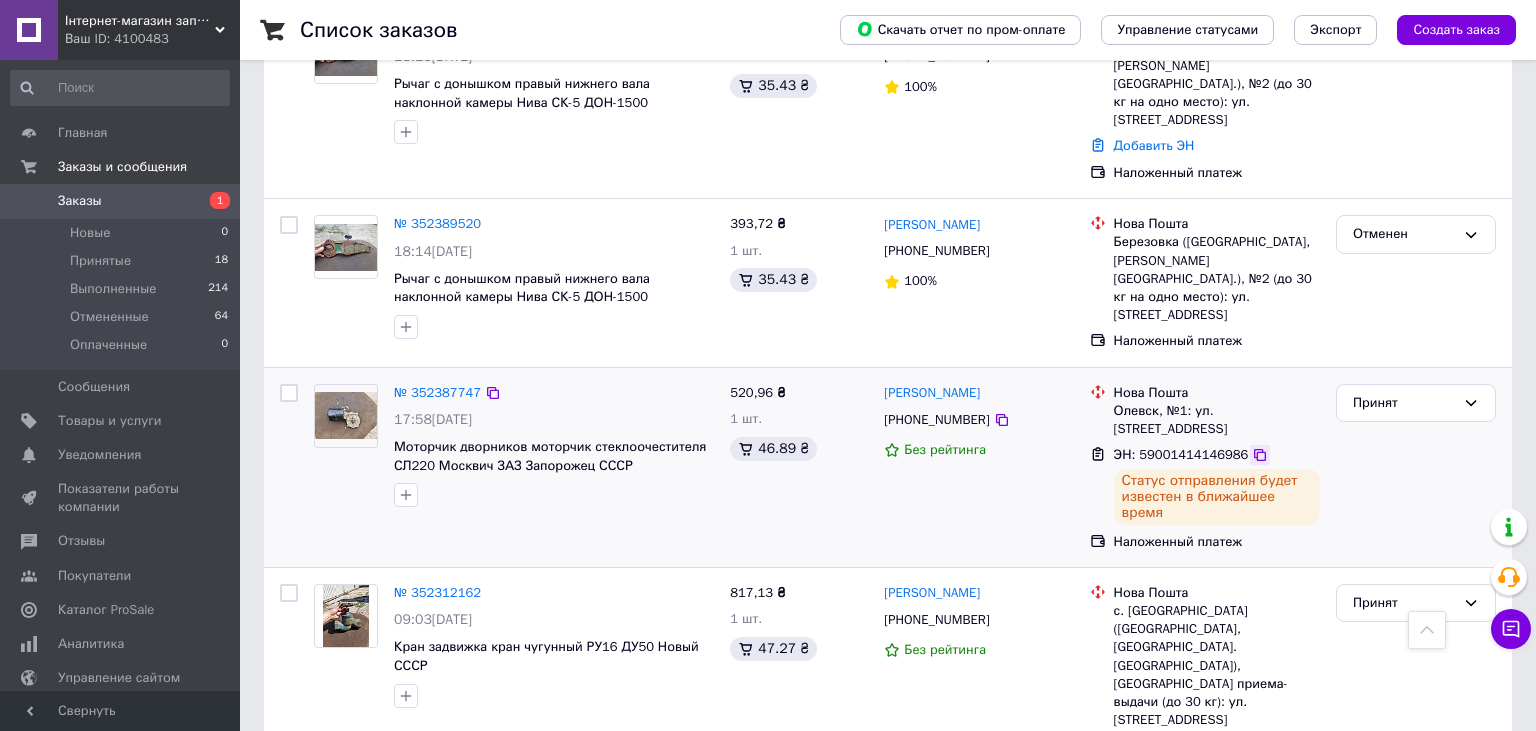 click 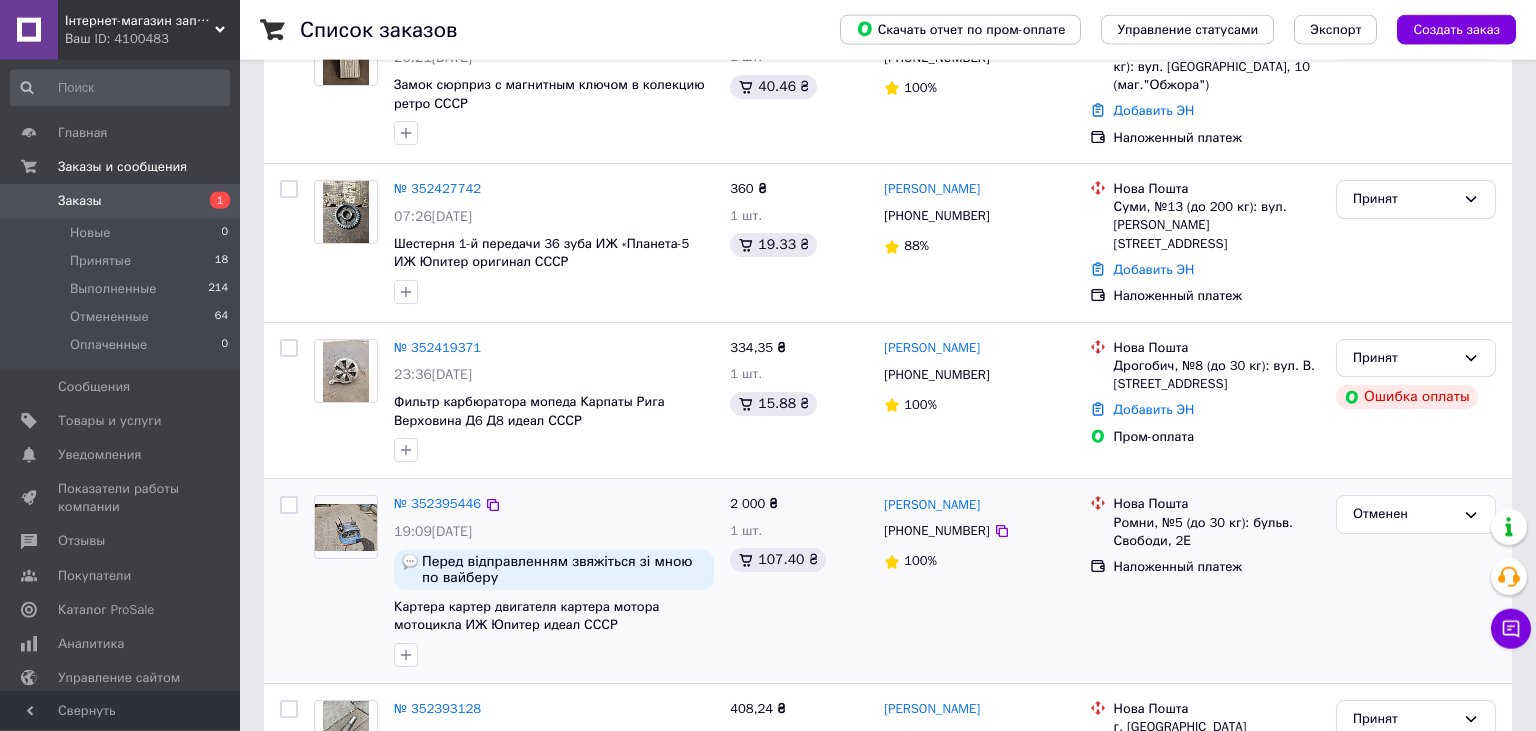 scroll, scrollTop: 211, scrollLeft: 0, axis: vertical 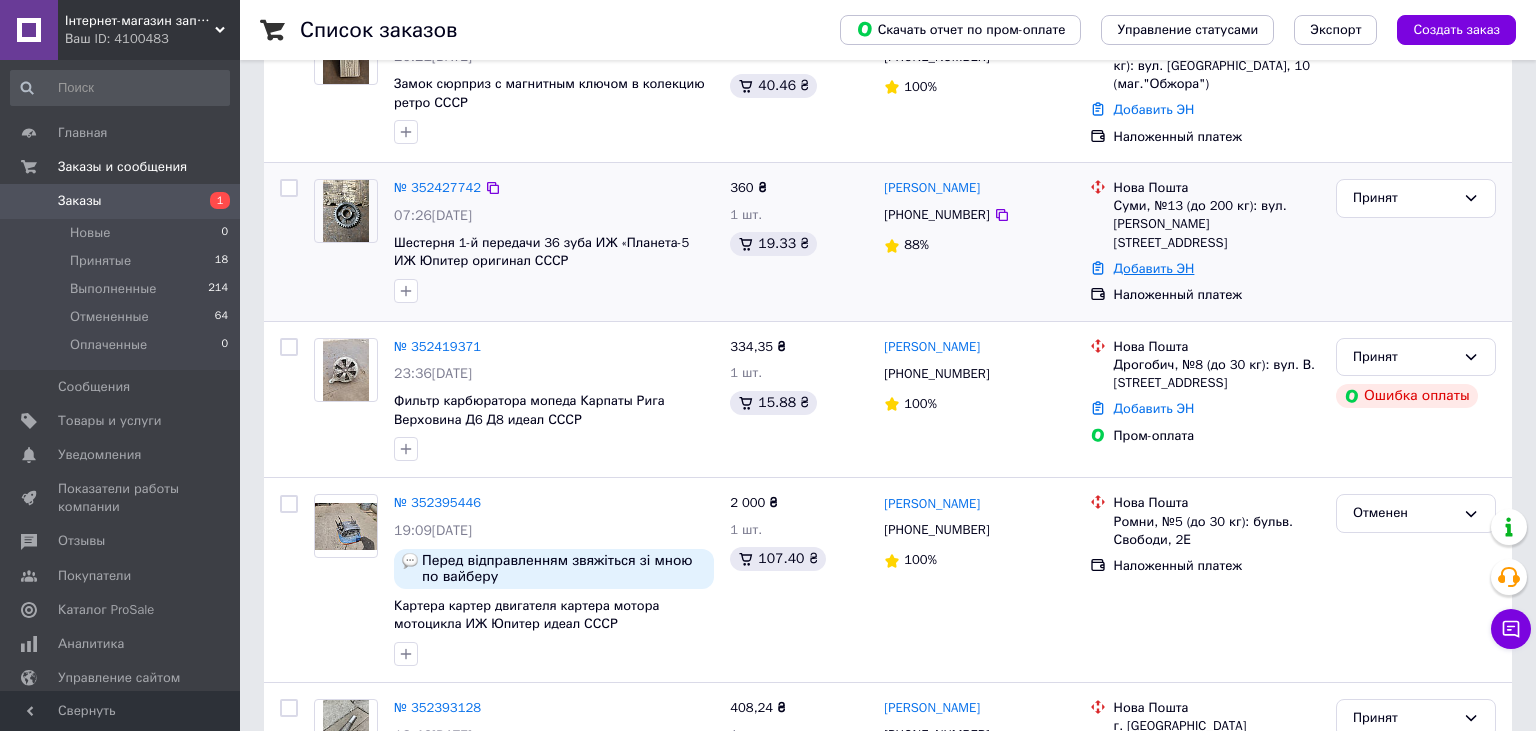 click on "Добавить ЭН" at bounding box center [1154, 268] 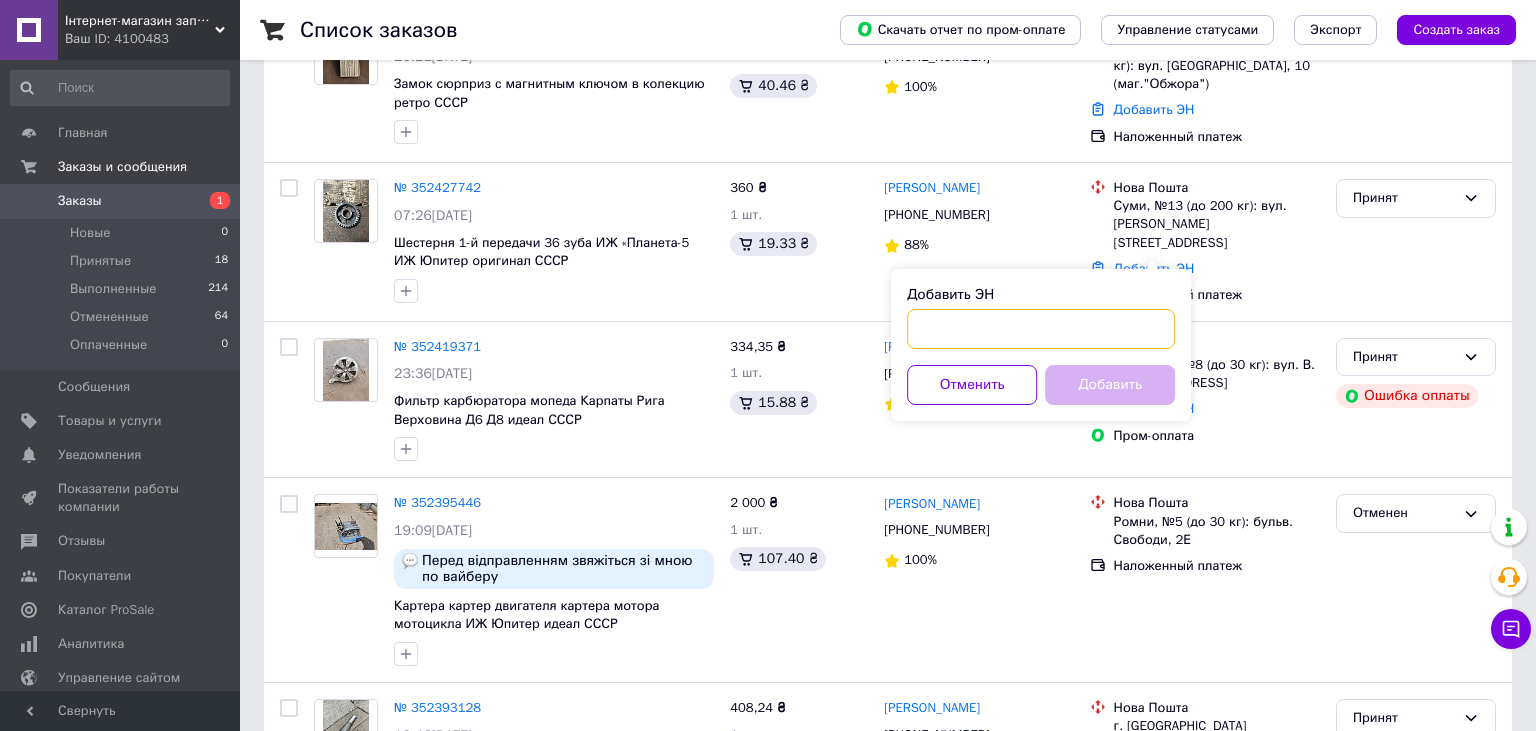 click on "Добавить ЭН" at bounding box center (1041, 329) 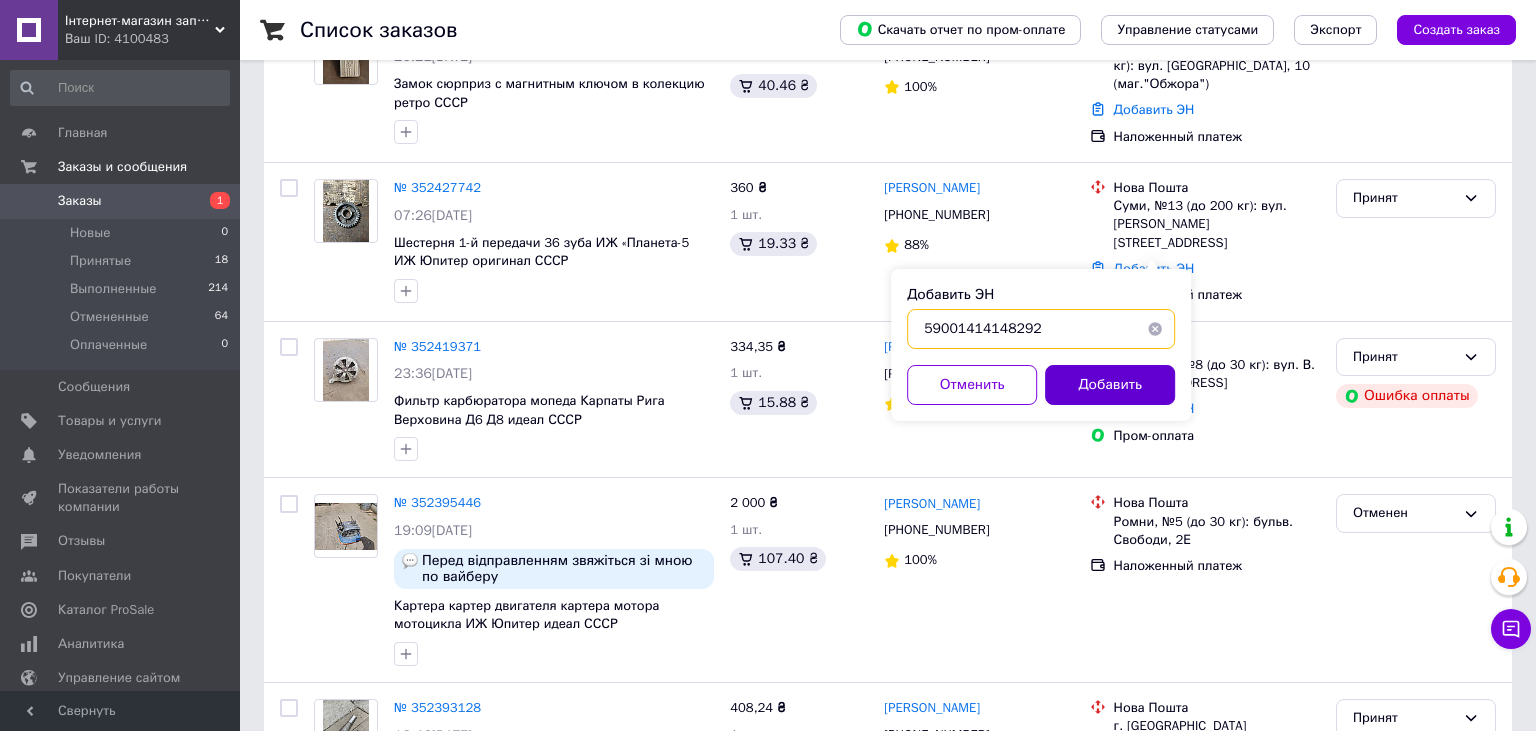type on "59001414148292" 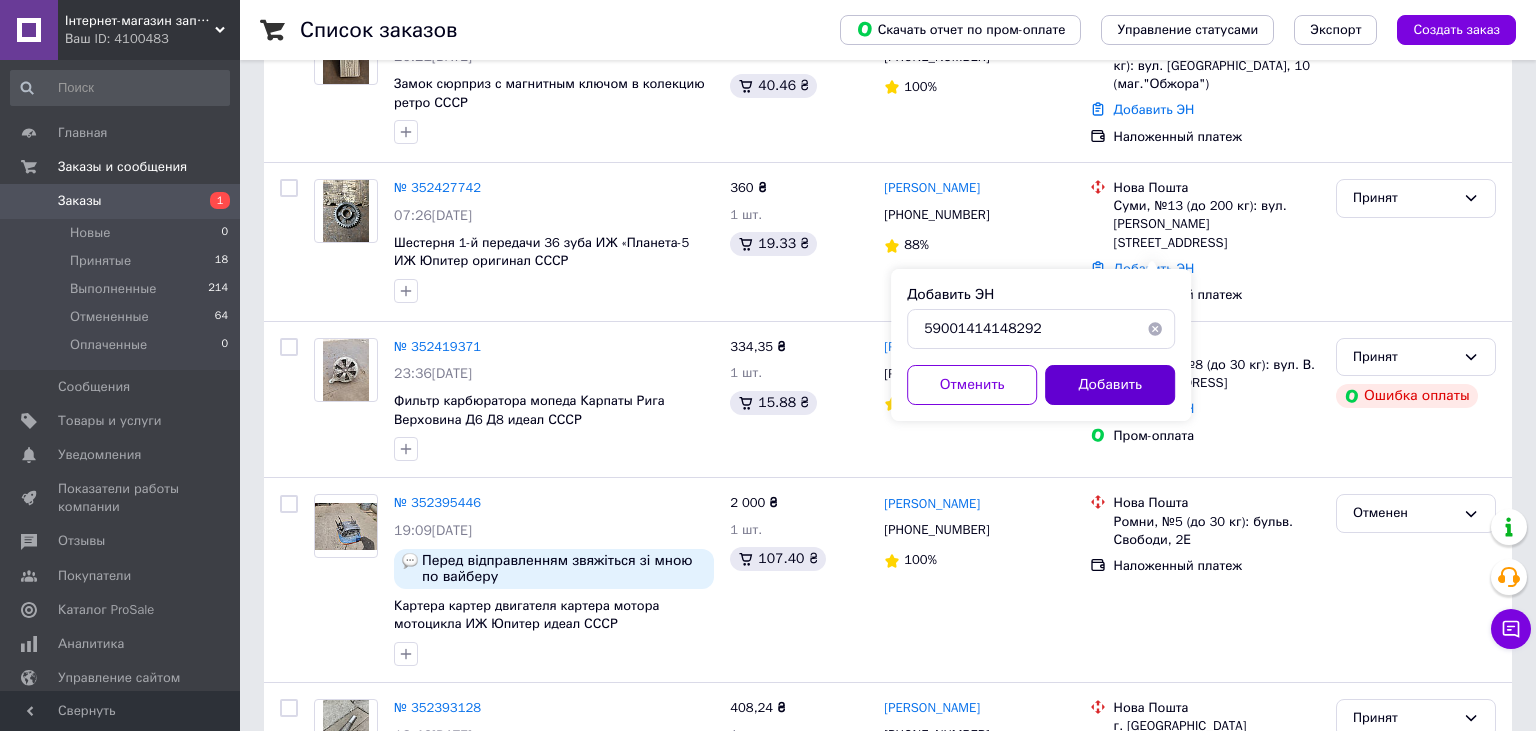 click on "Добавить" at bounding box center [1110, 385] 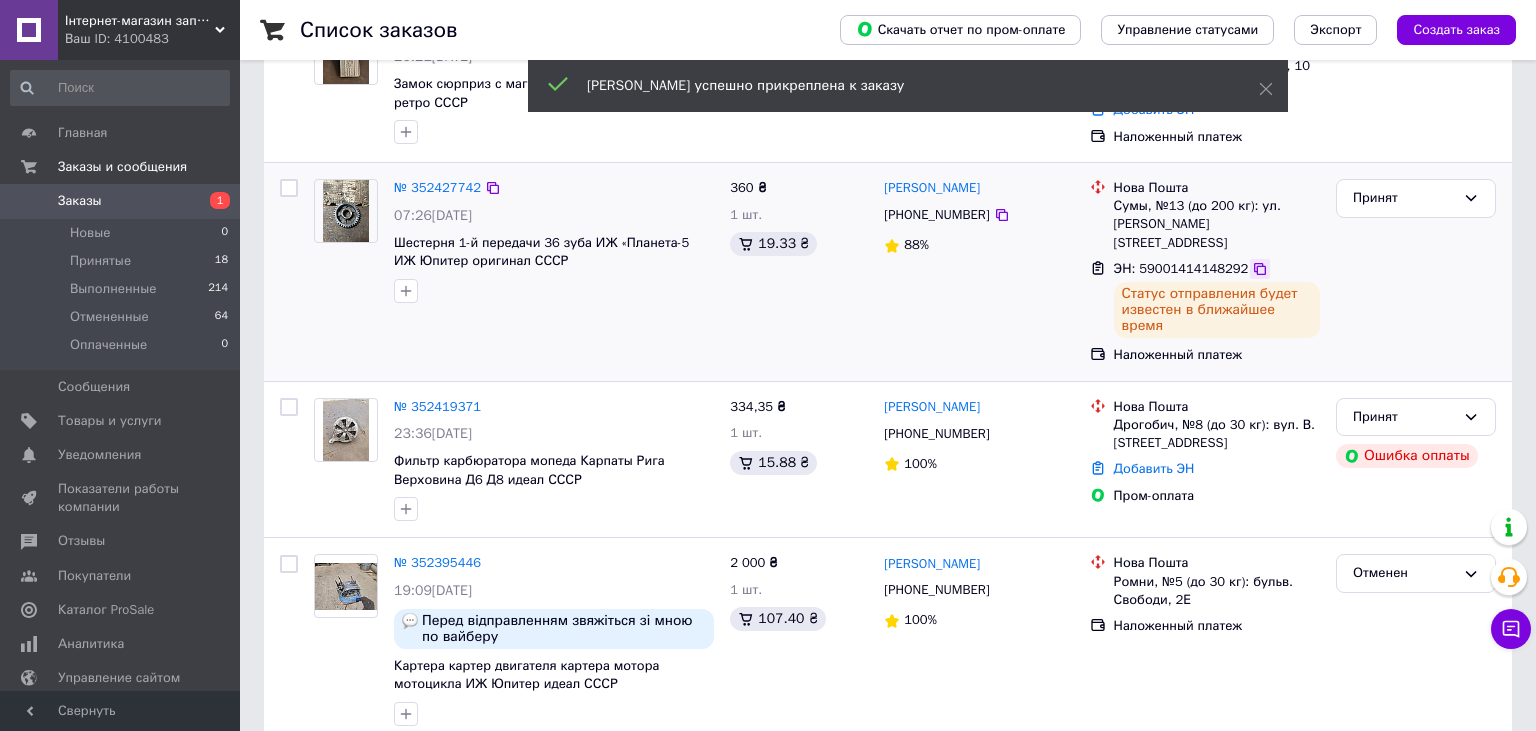 click 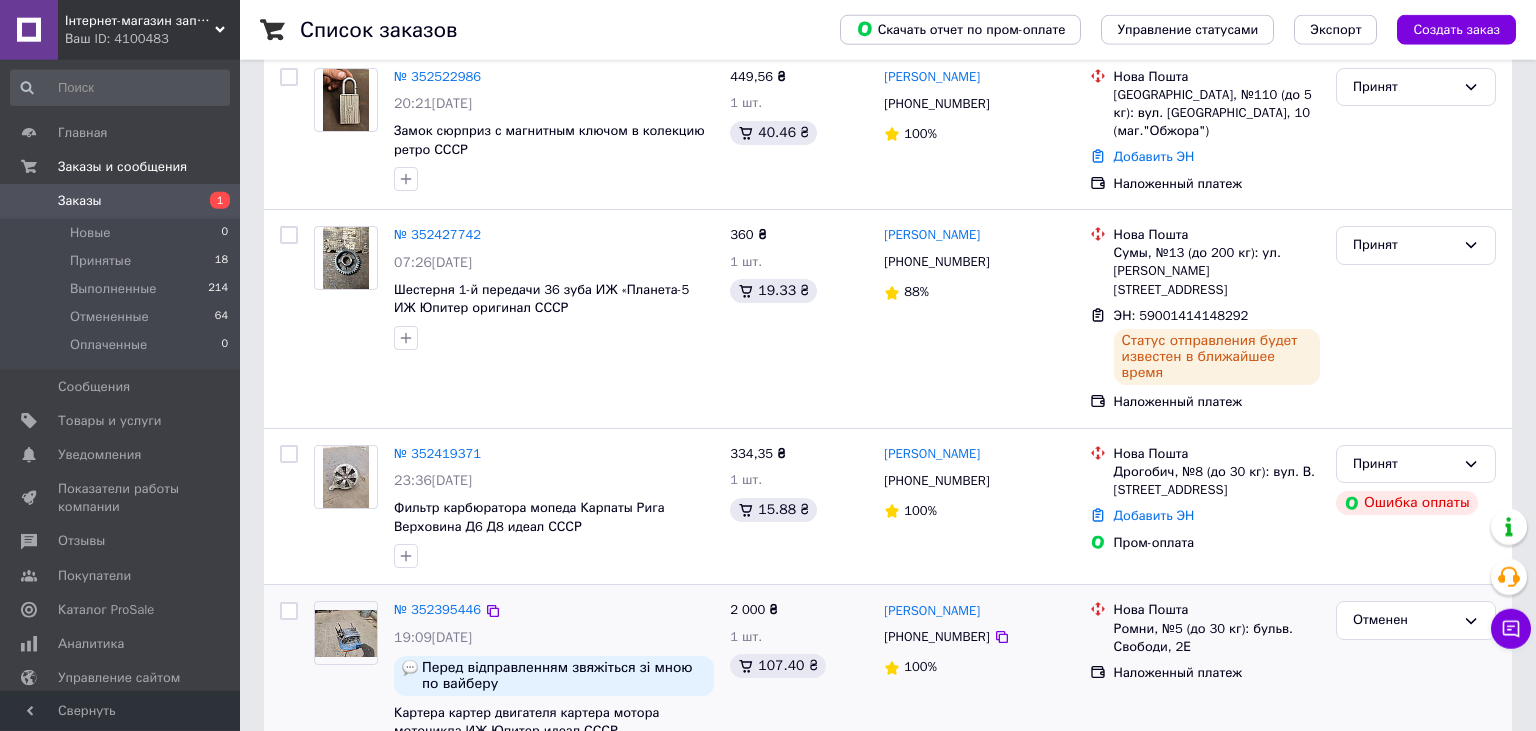 scroll, scrollTop: 105, scrollLeft: 0, axis: vertical 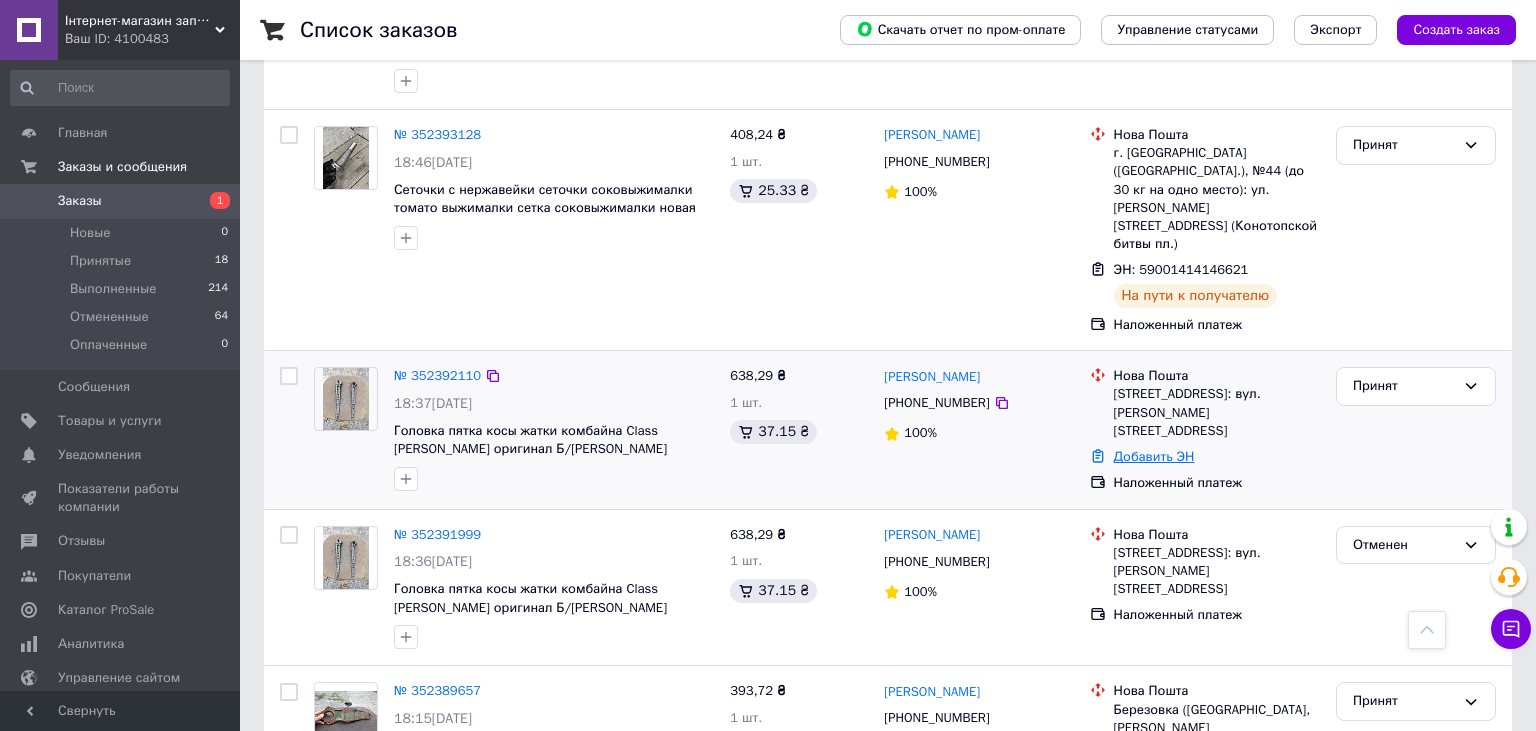 click on "Добавить ЭН" at bounding box center [1154, 456] 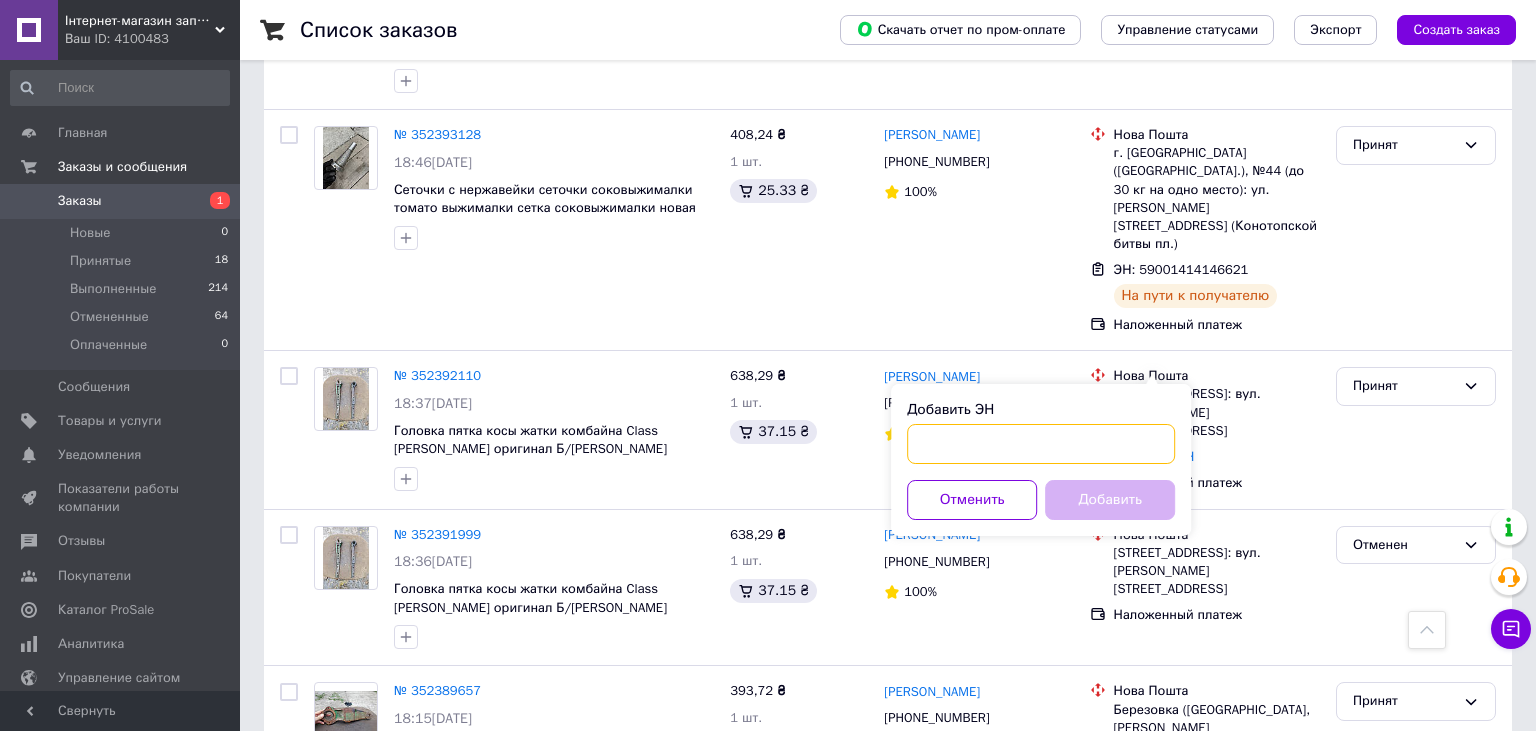 click on "Добавить ЭН" at bounding box center [1041, 444] 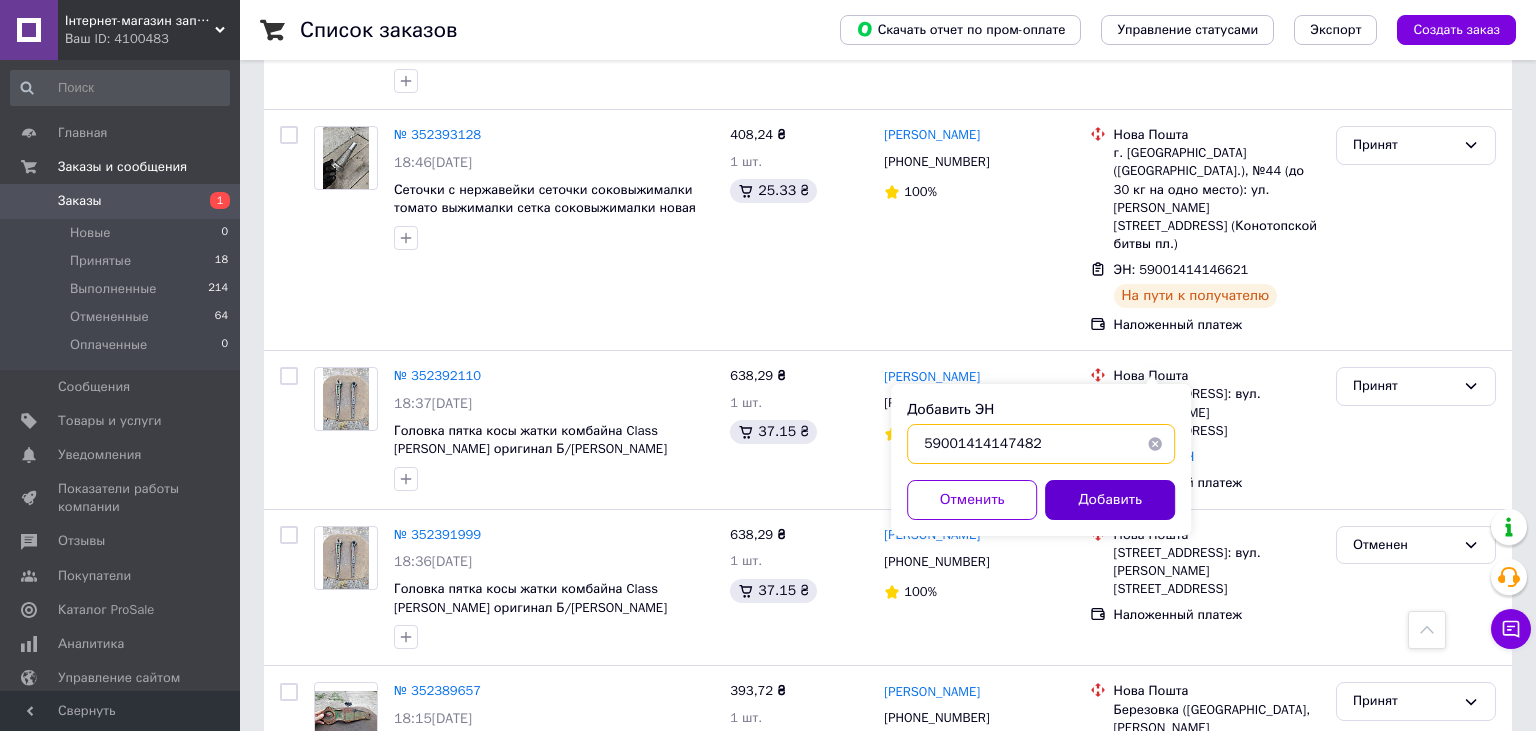 type on "59001414147482" 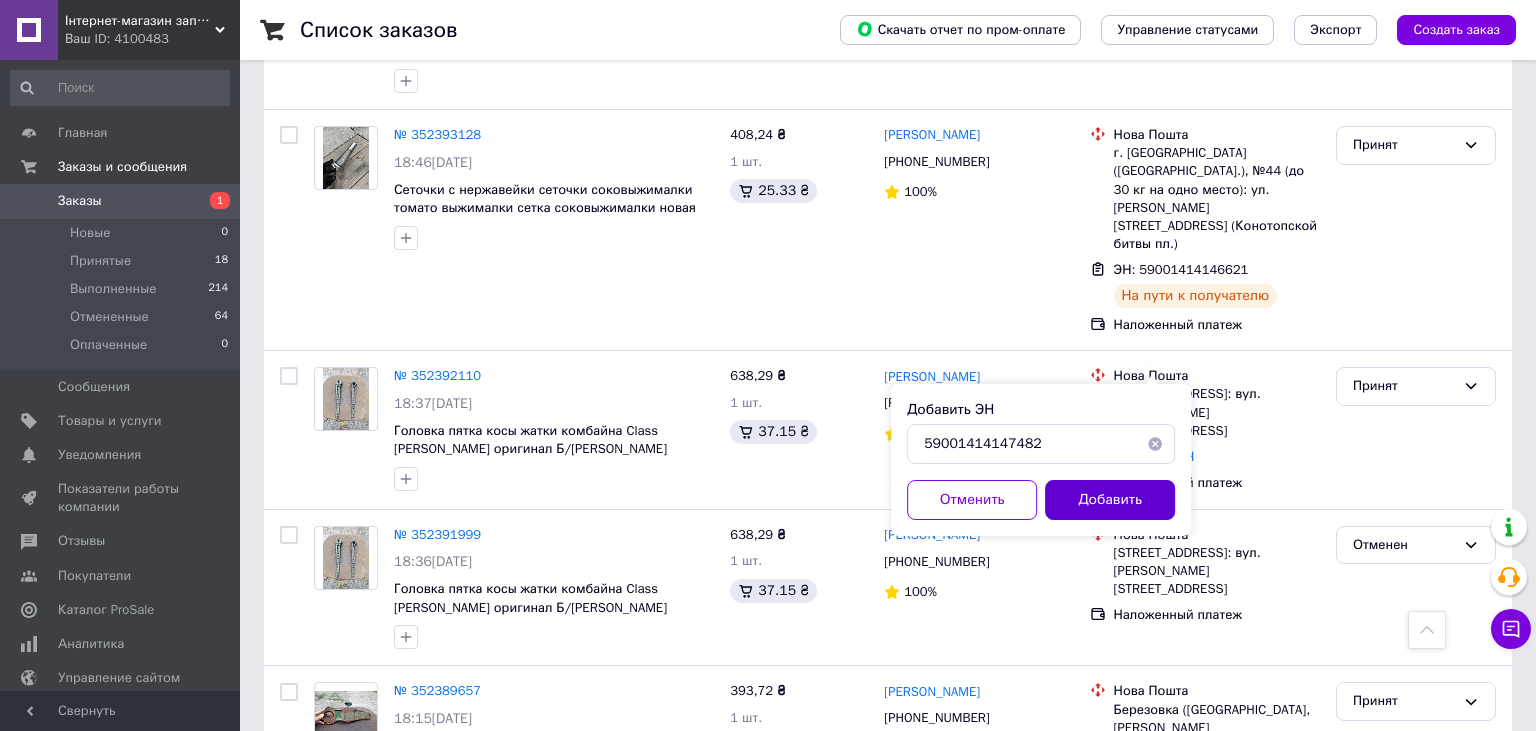 click on "Добавить" at bounding box center [1110, 500] 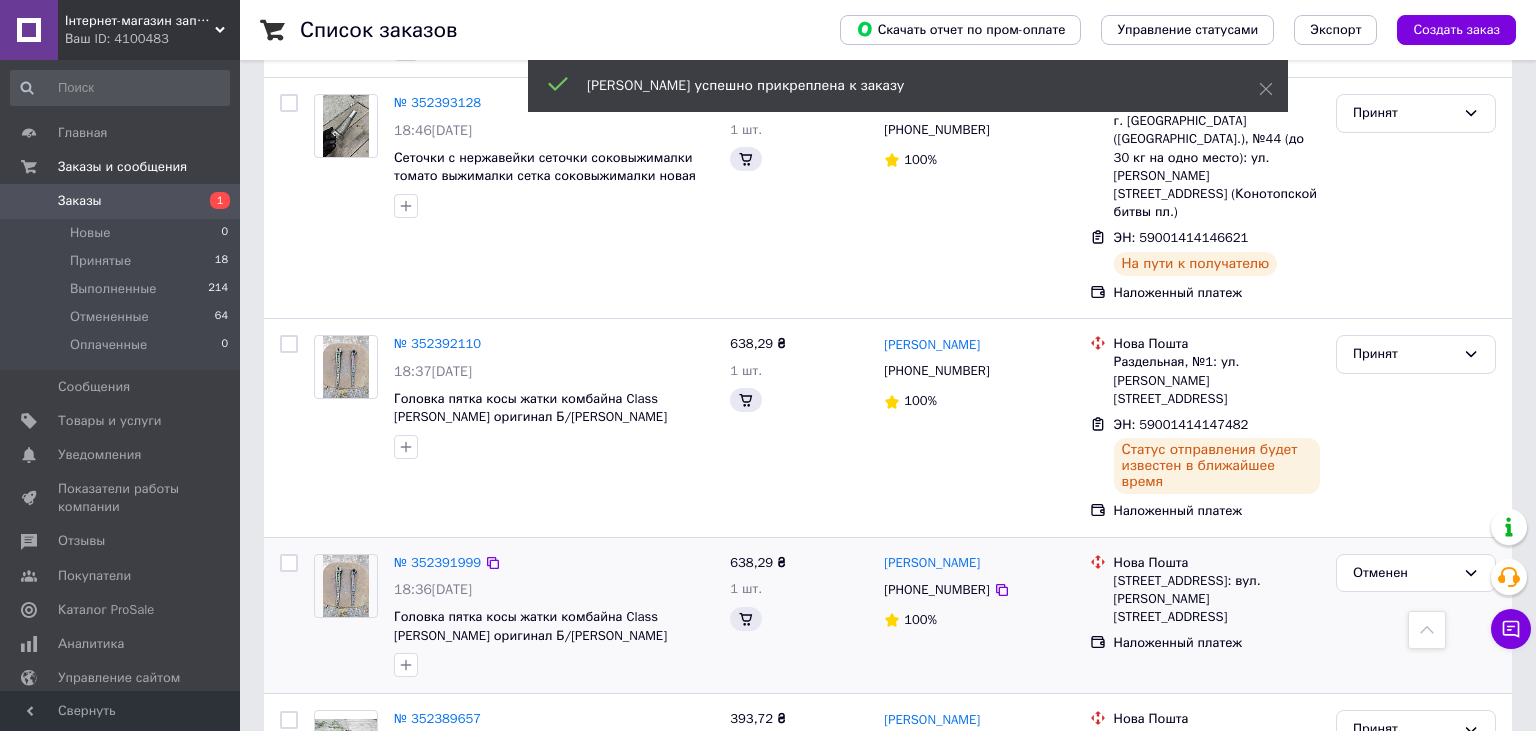 scroll, scrollTop: 812, scrollLeft: 0, axis: vertical 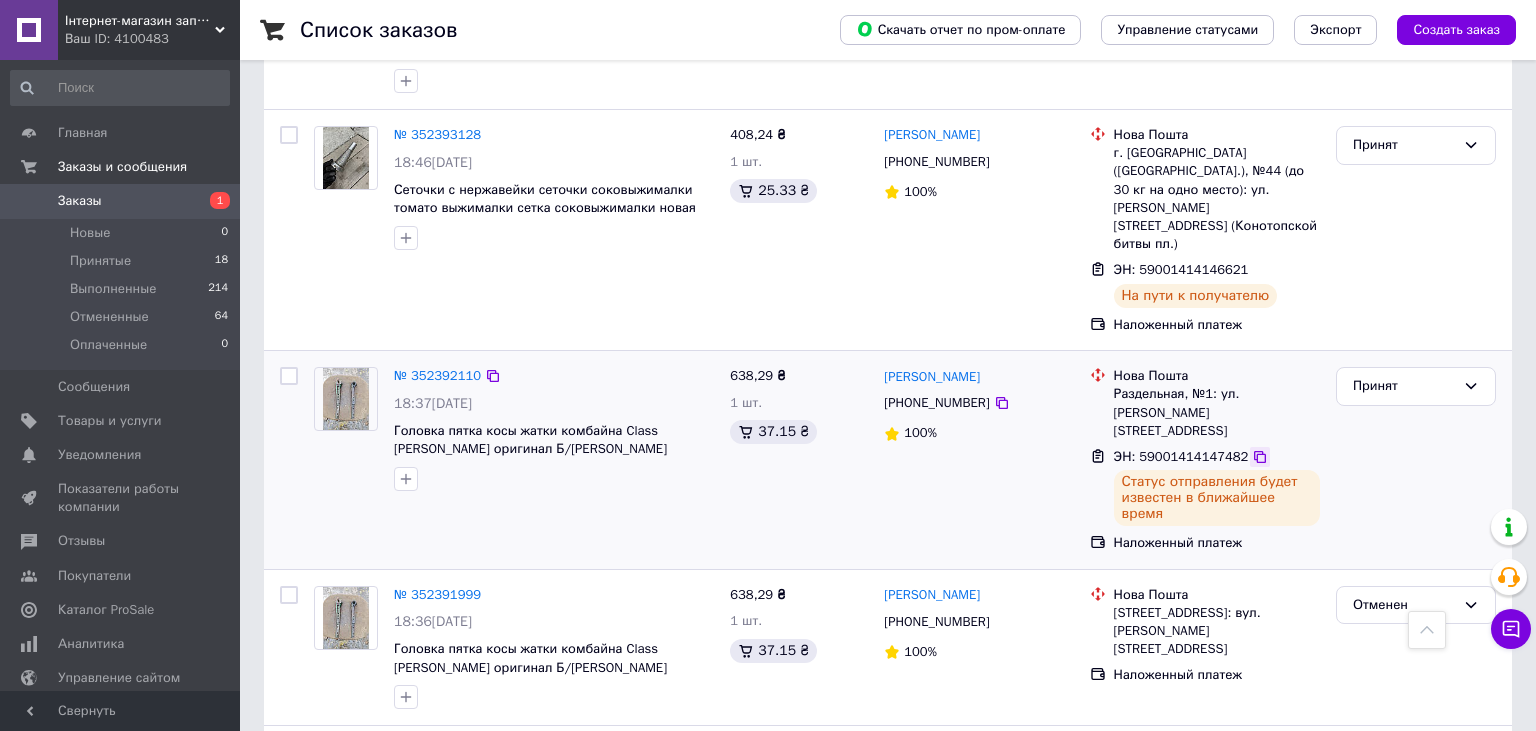 click 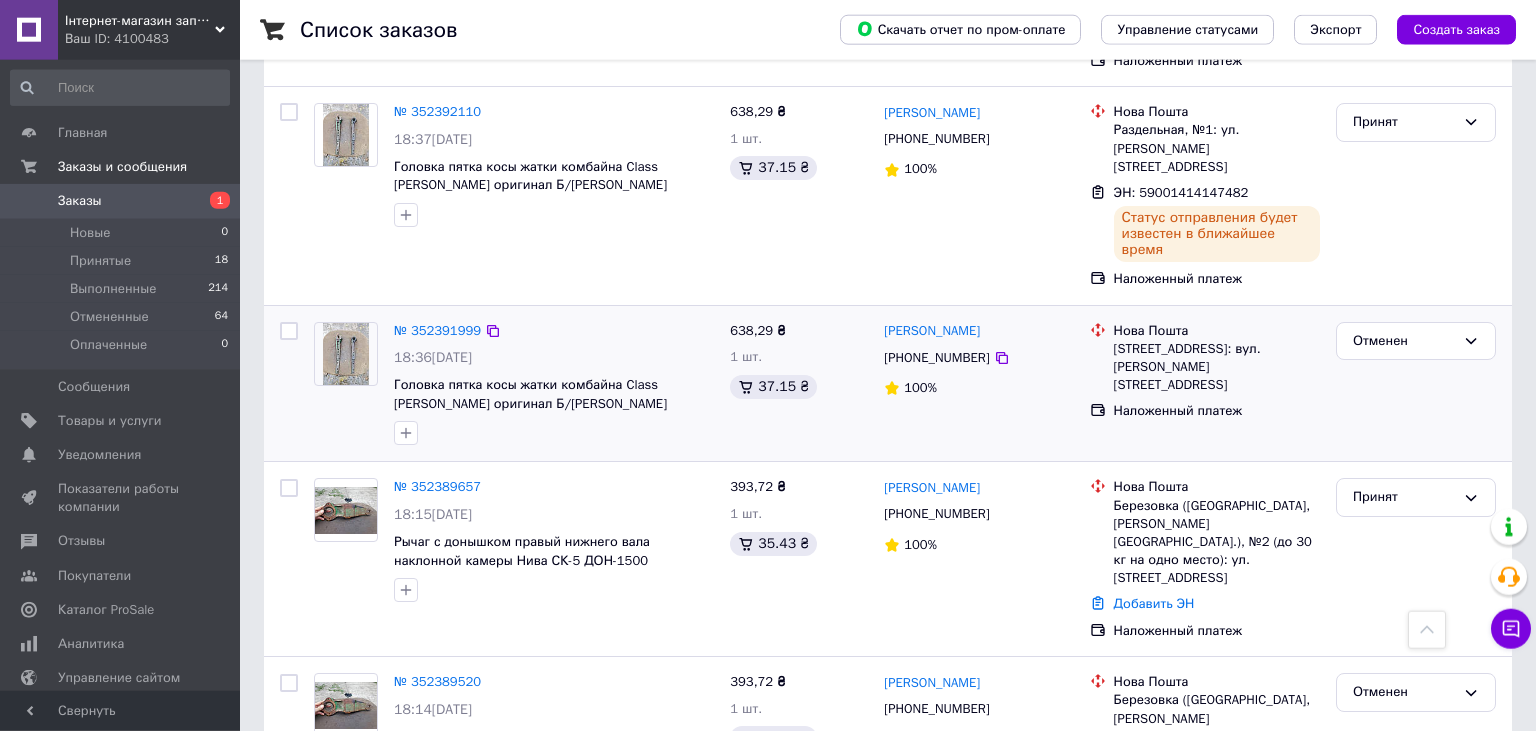 scroll, scrollTop: 1129, scrollLeft: 0, axis: vertical 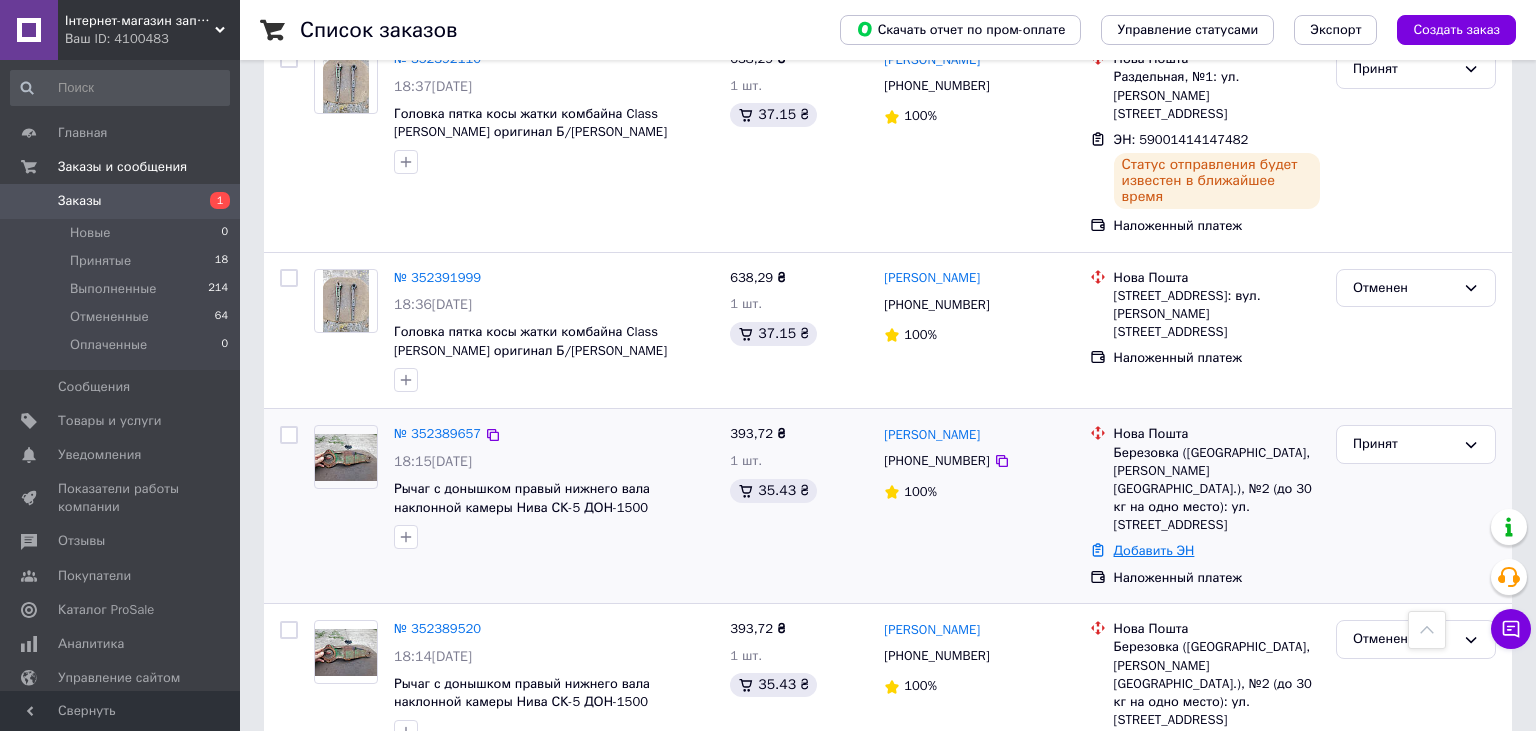 click on "Добавить ЭН" at bounding box center [1154, 550] 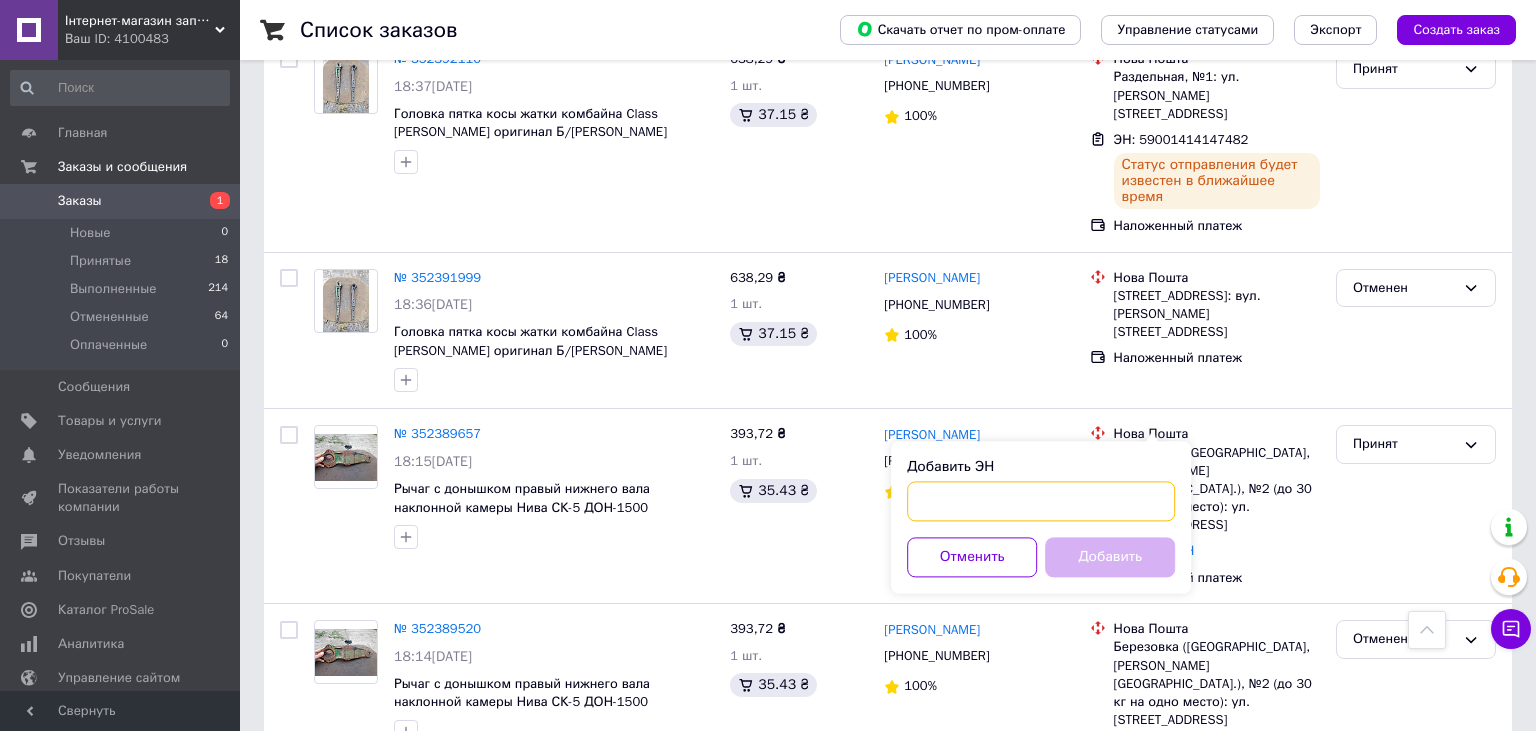 click on "Добавить ЭН" at bounding box center [1041, 501] 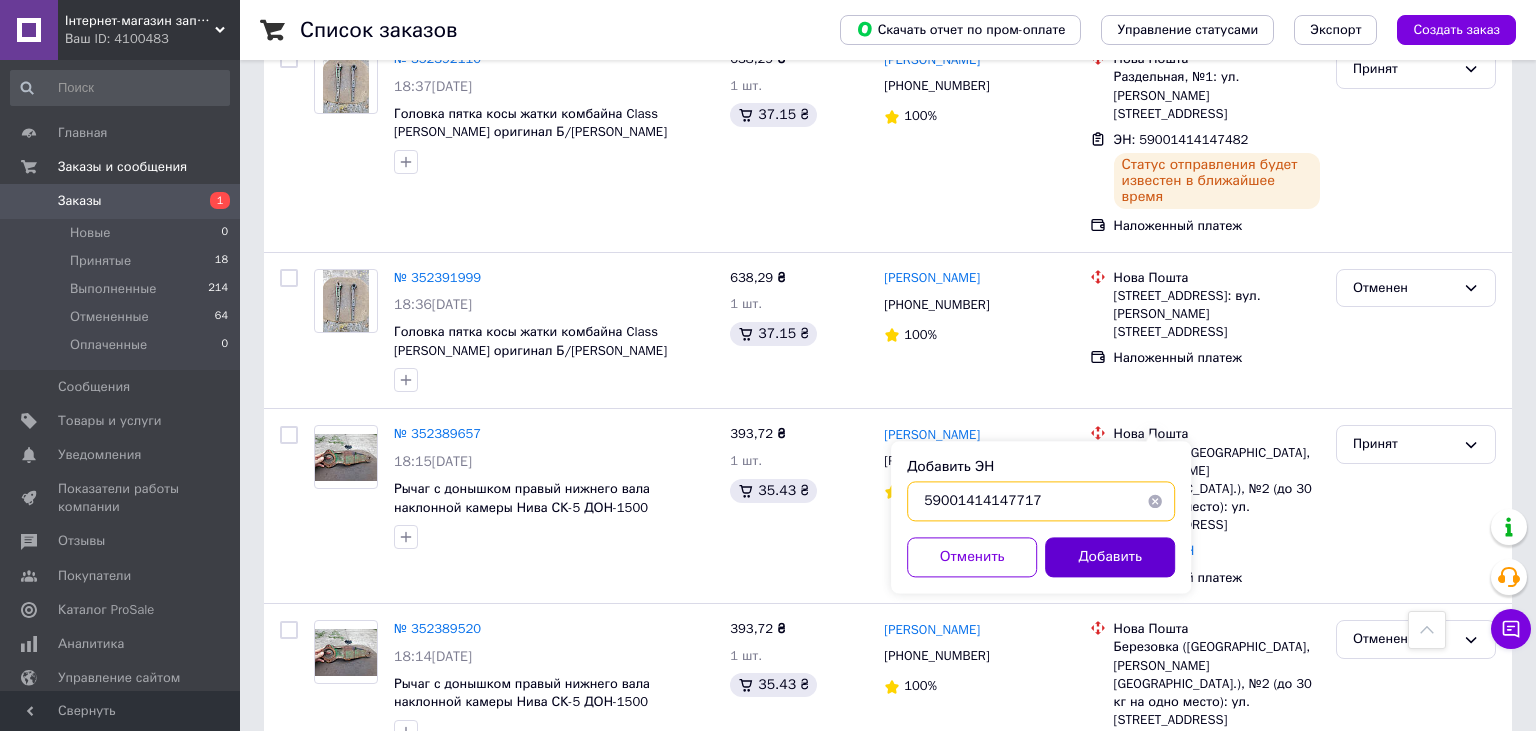 type on "59001414147717" 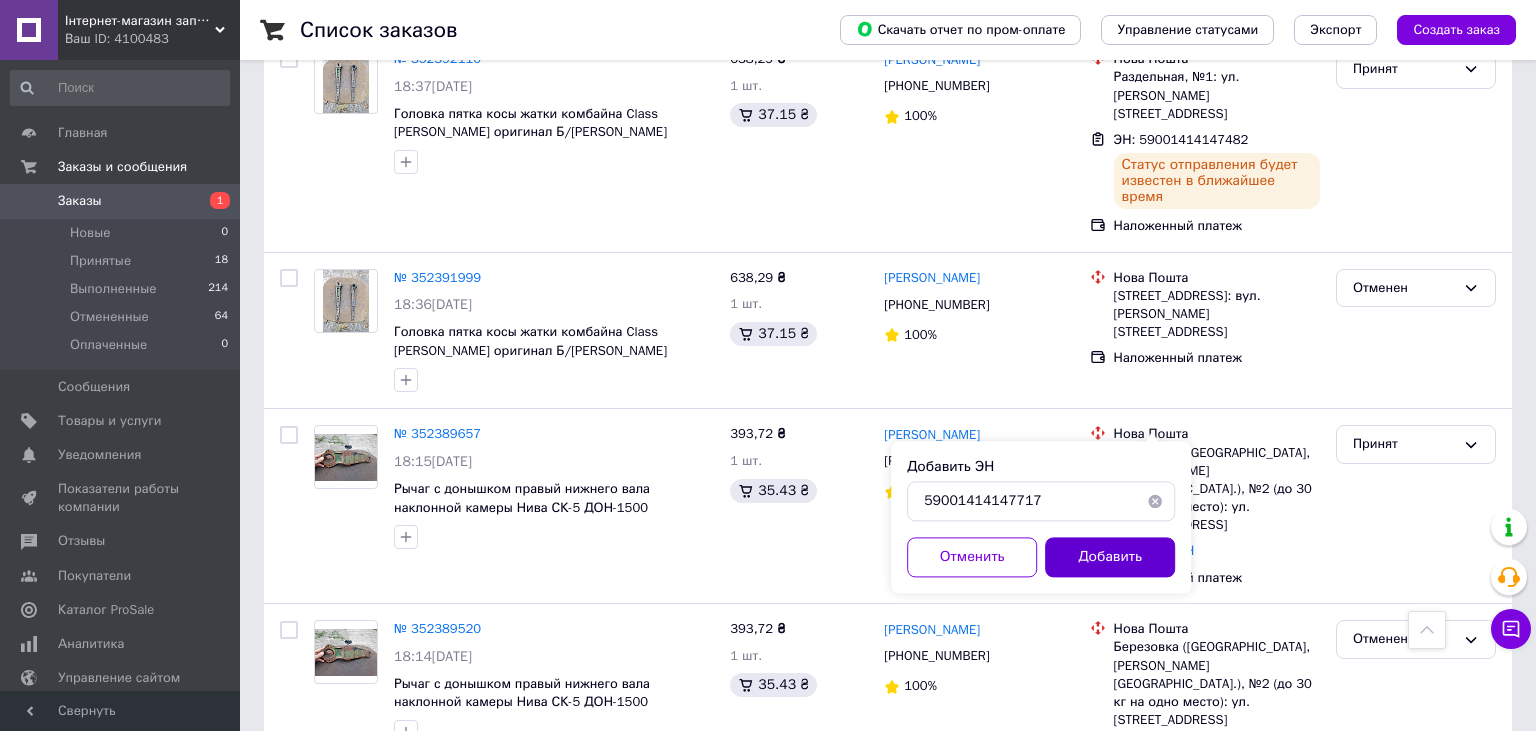 click on "Добавить" at bounding box center [1110, 557] 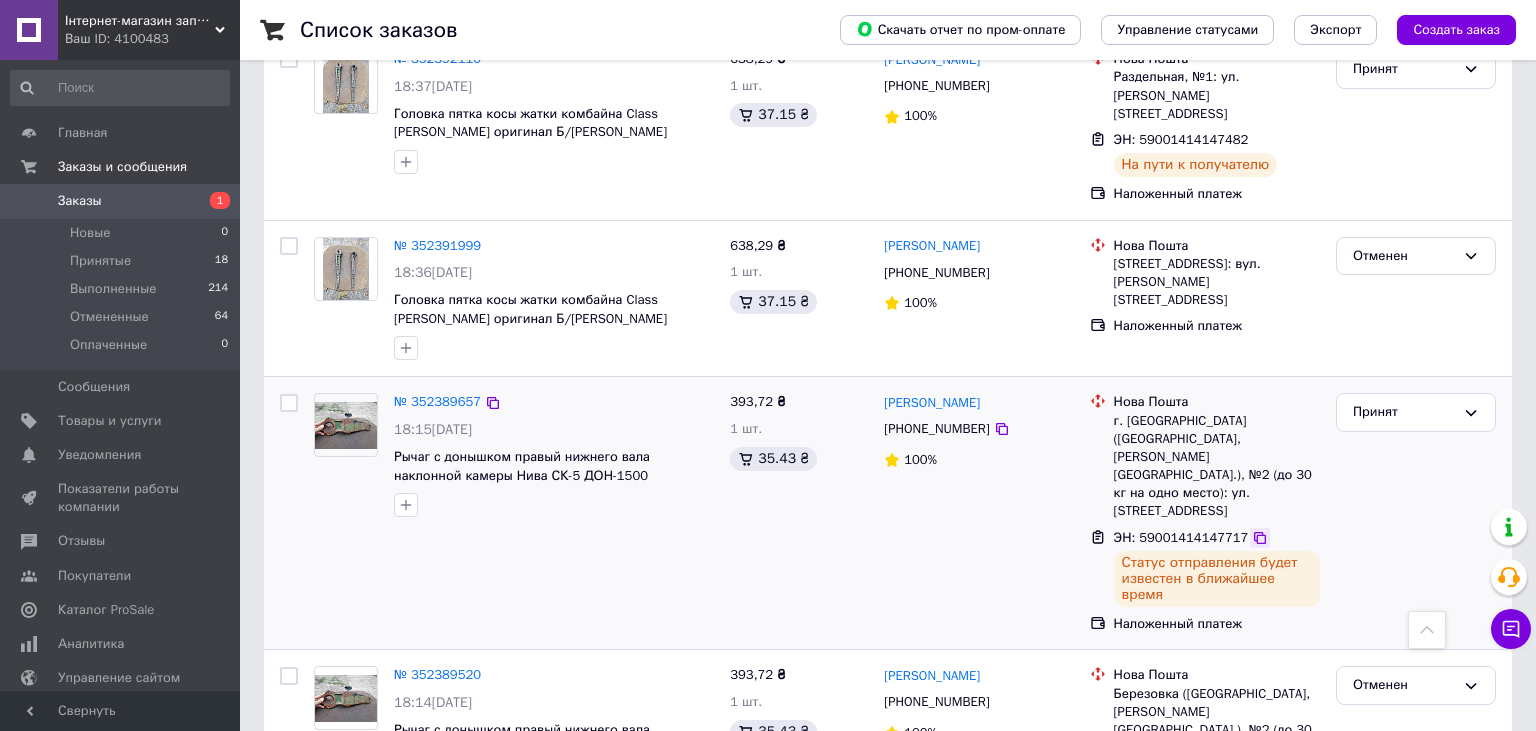 click at bounding box center [1260, 538] 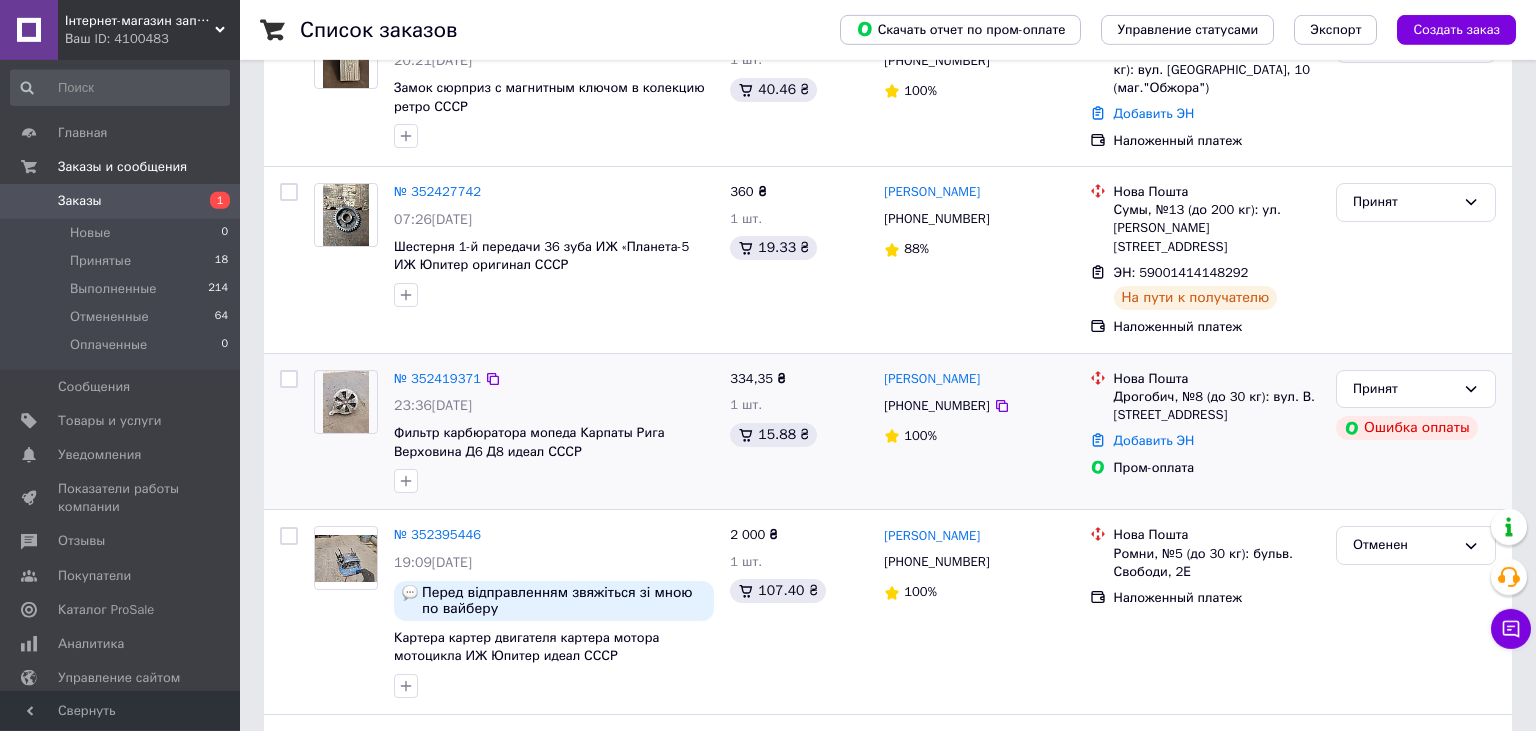 scroll, scrollTop: 211, scrollLeft: 0, axis: vertical 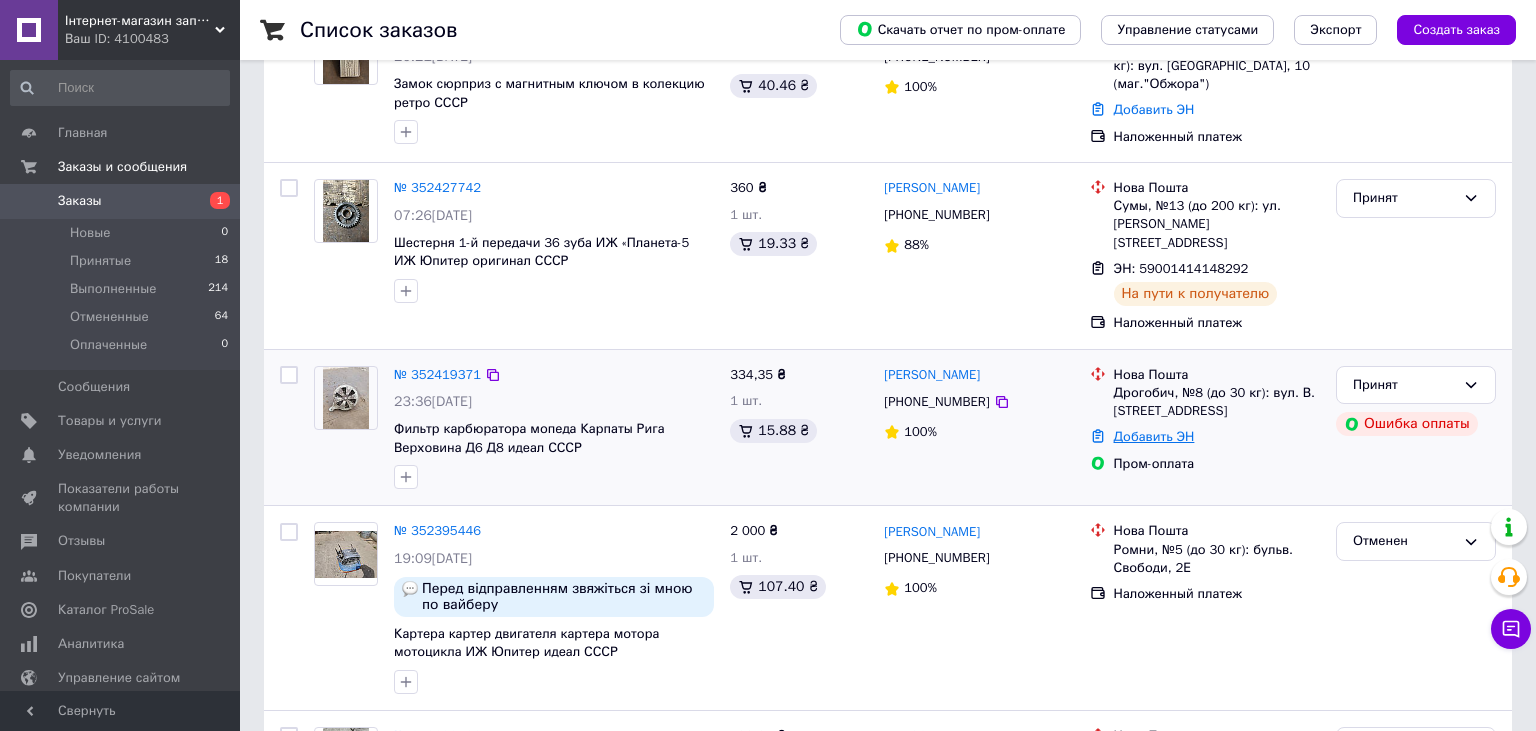 click on "Добавить ЭН" at bounding box center (1154, 436) 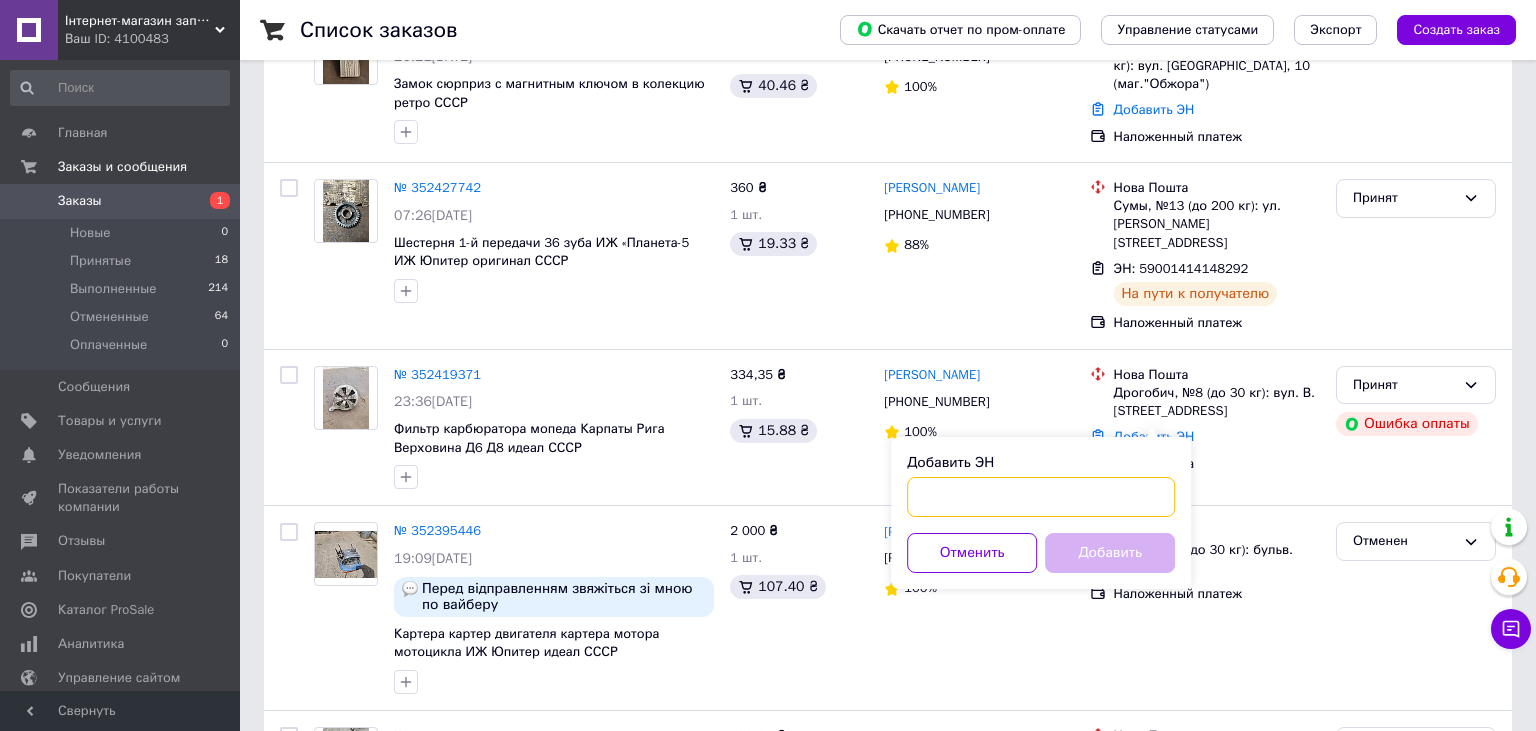 click on "Добавить ЭН" at bounding box center [1041, 497] 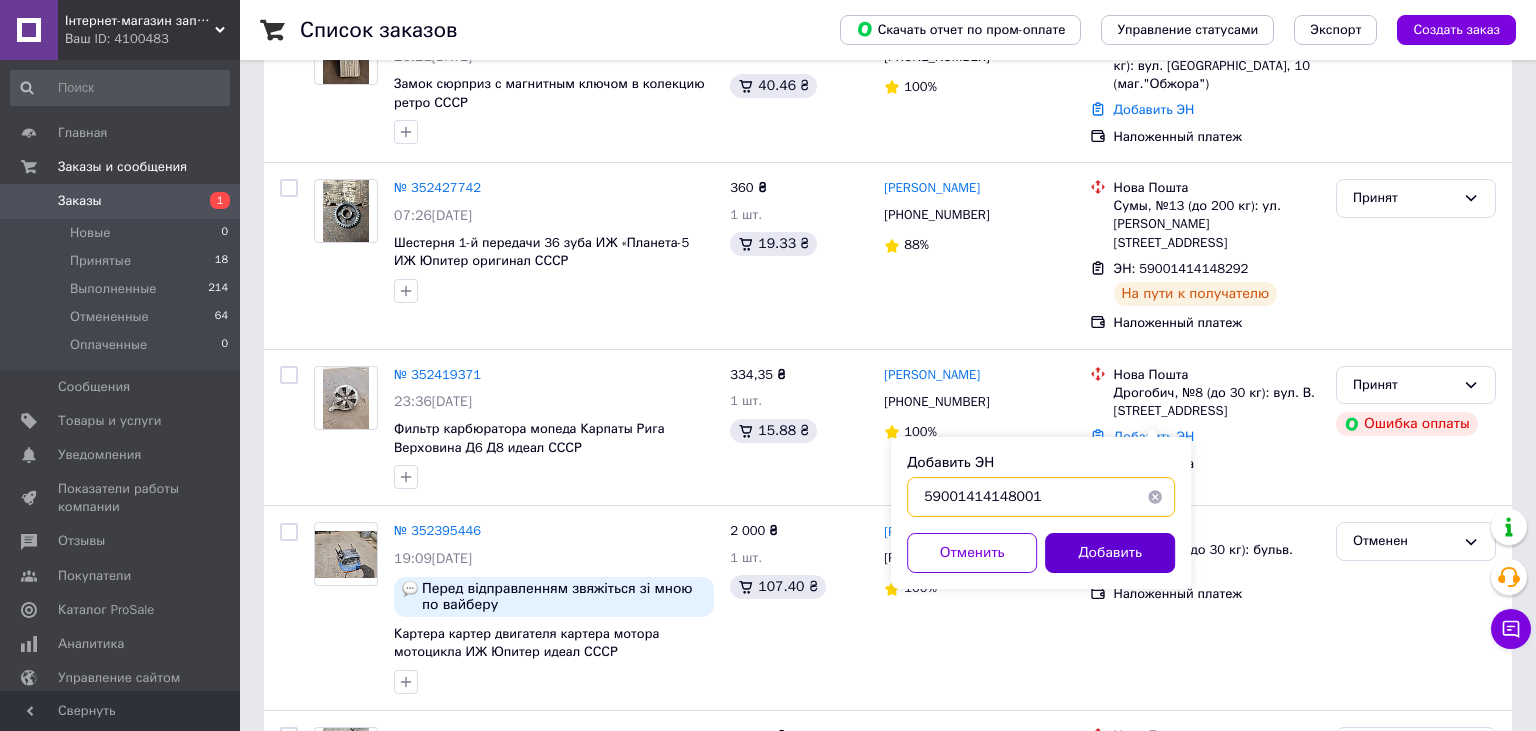type on "59001414148001" 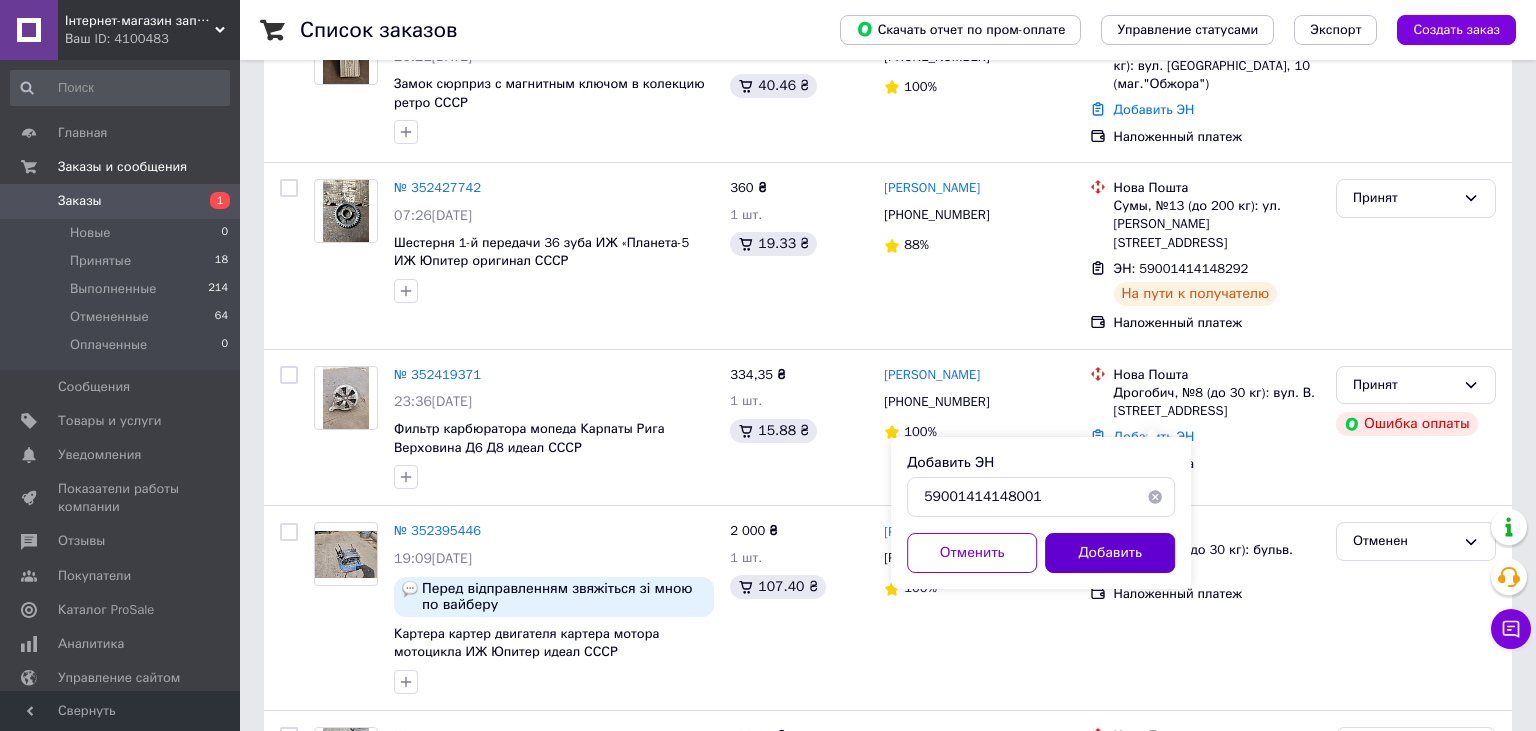 click on "Добавить" at bounding box center (1110, 553) 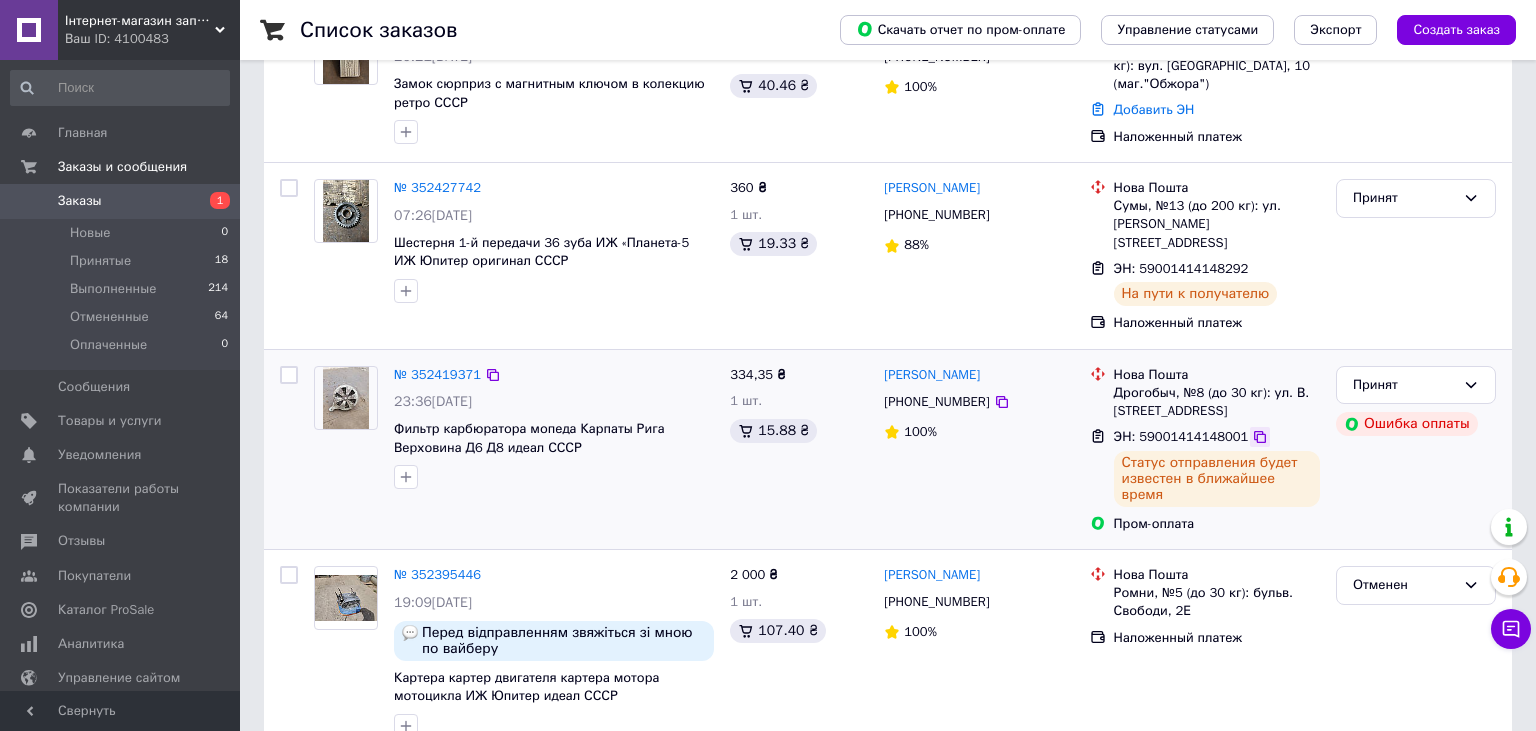 click 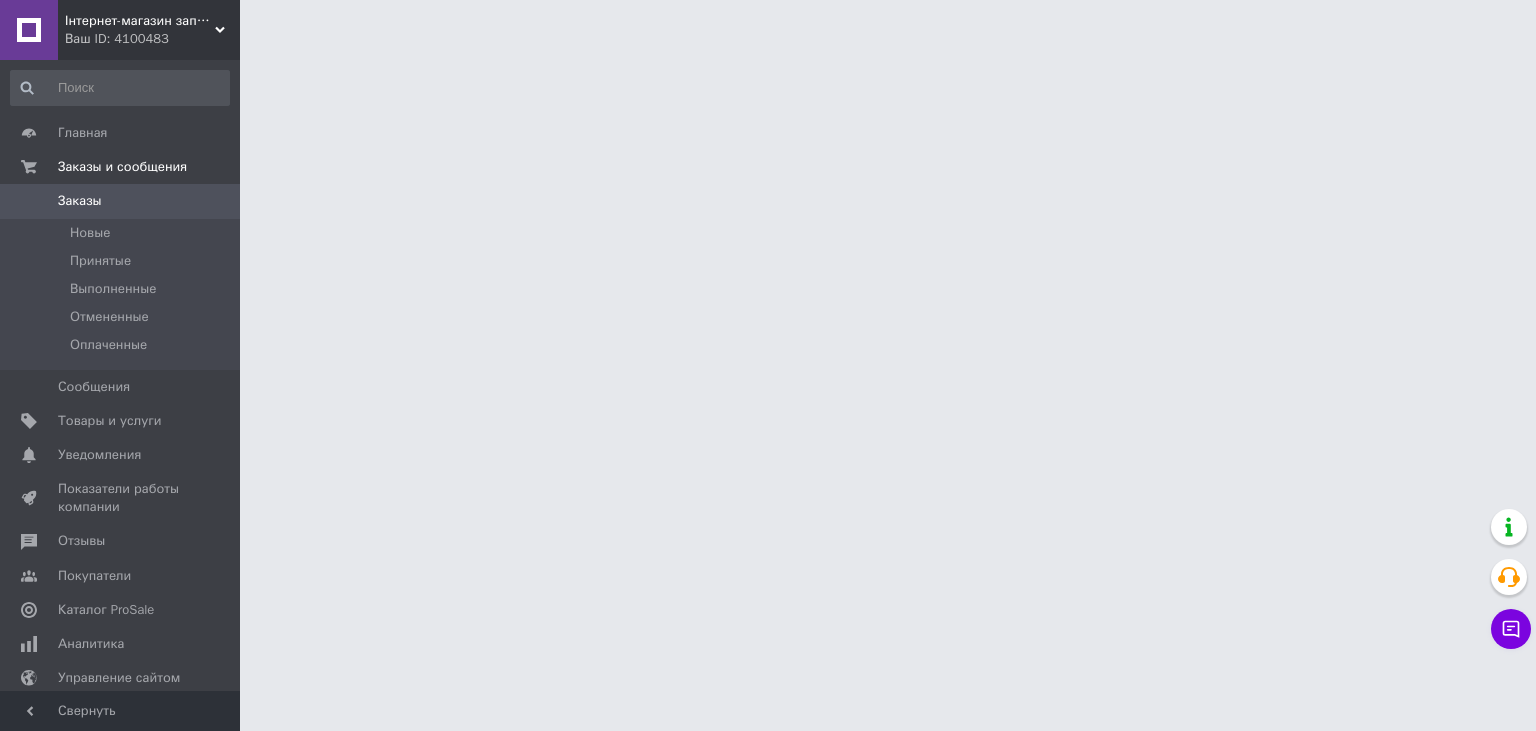scroll, scrollTop: 0, scrollLeft: 0, axis: both 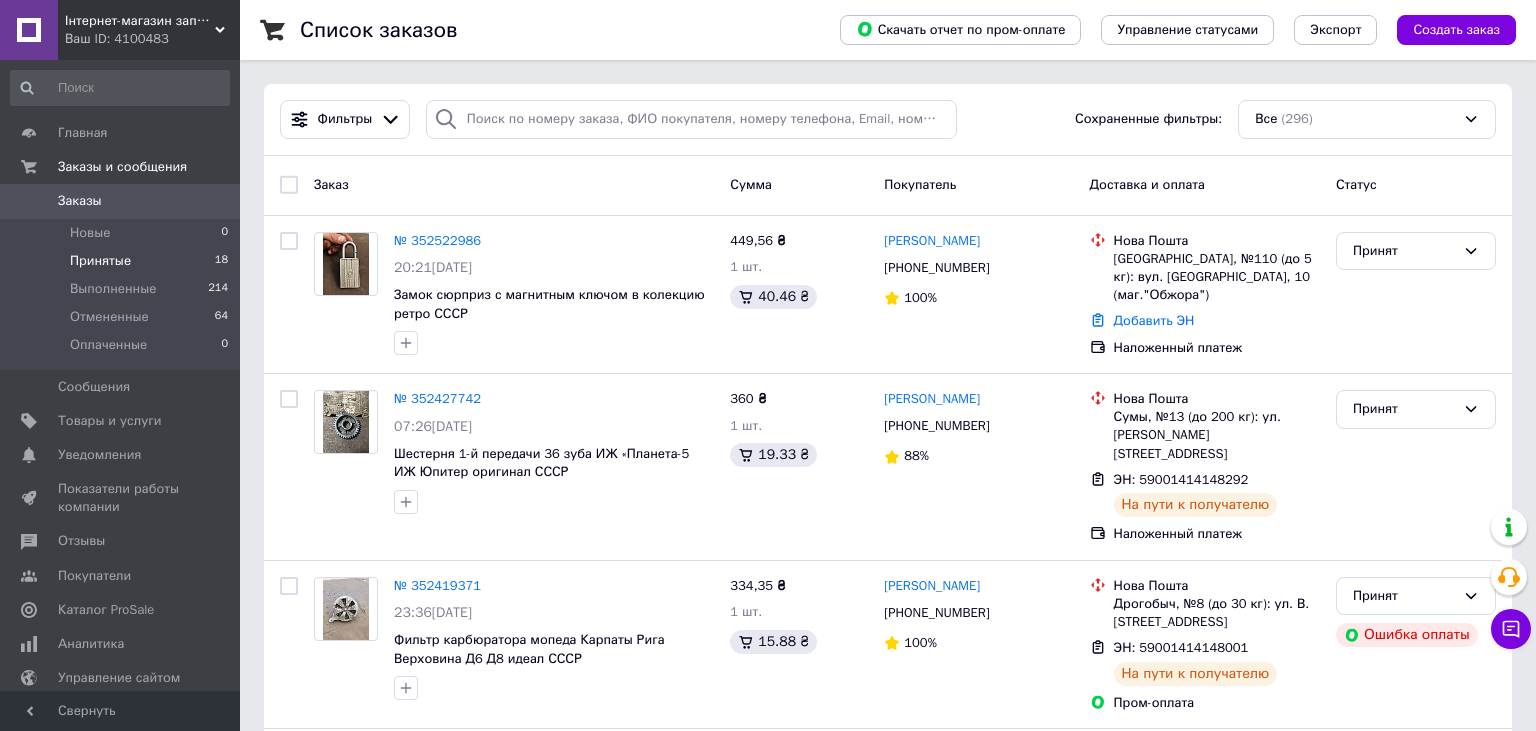 click on "Принятые 18" at bounding box center (120, 261) 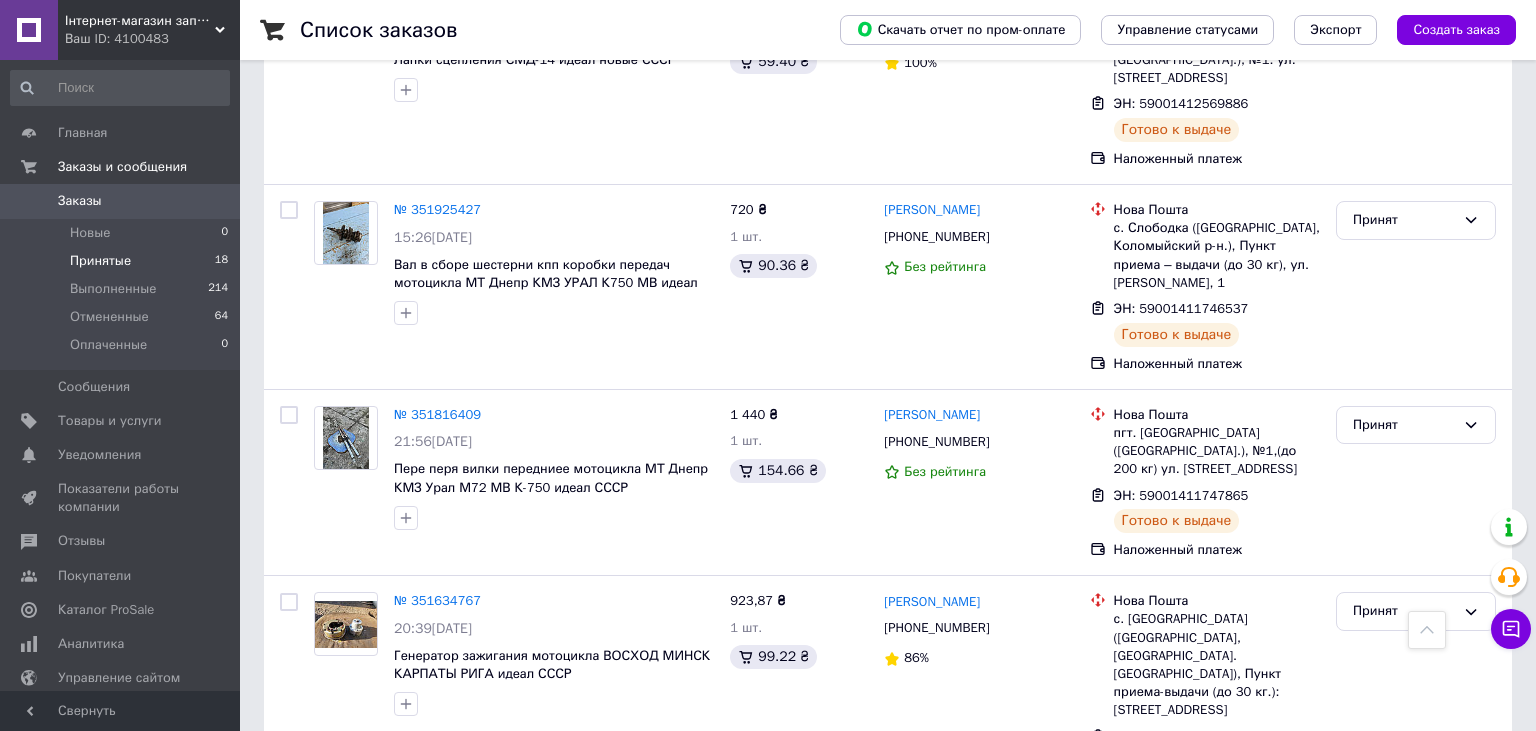 scroll, scrollTop: 2062, scrollLeft: 0, axis: vertical 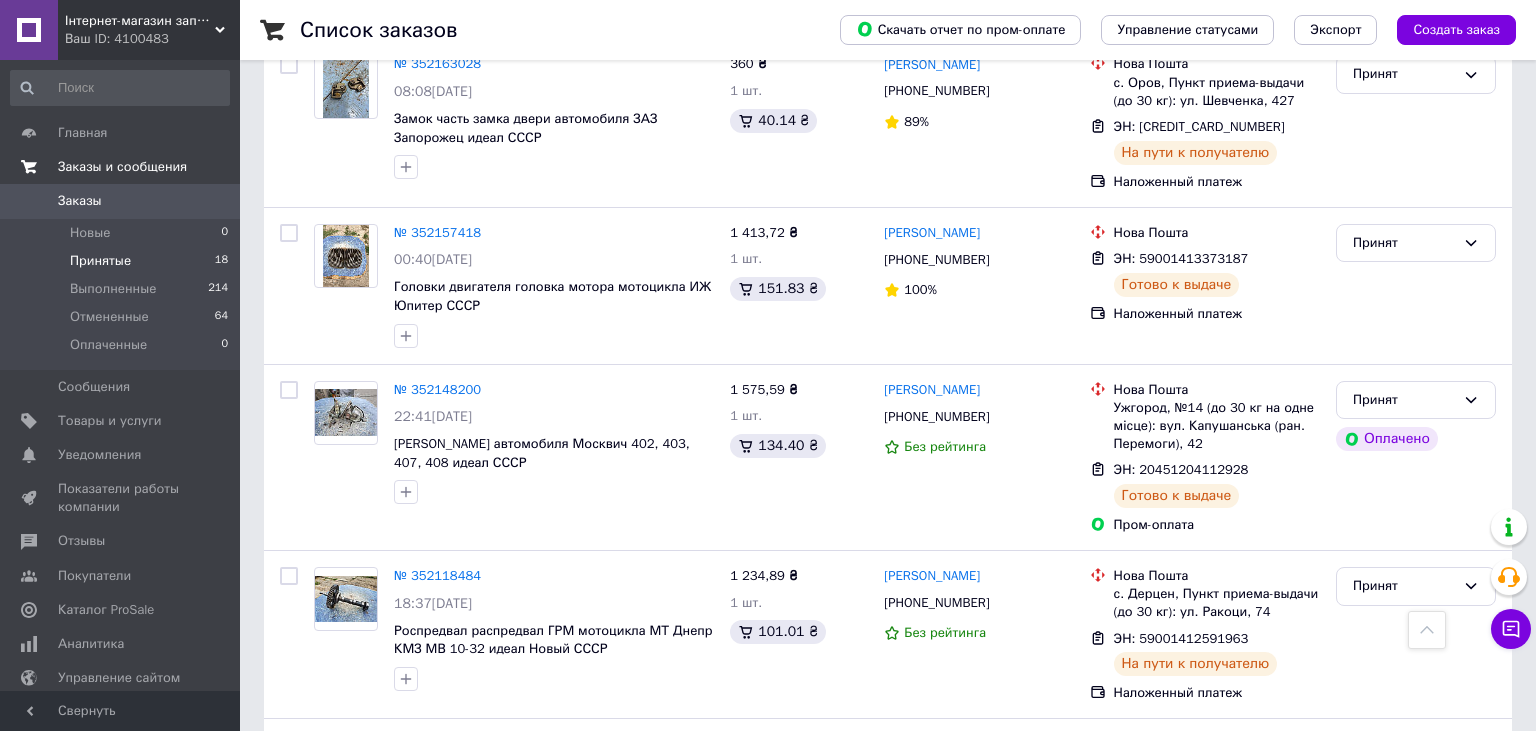 click on "Заказы и сообщения" at bounding box center (122, 167) 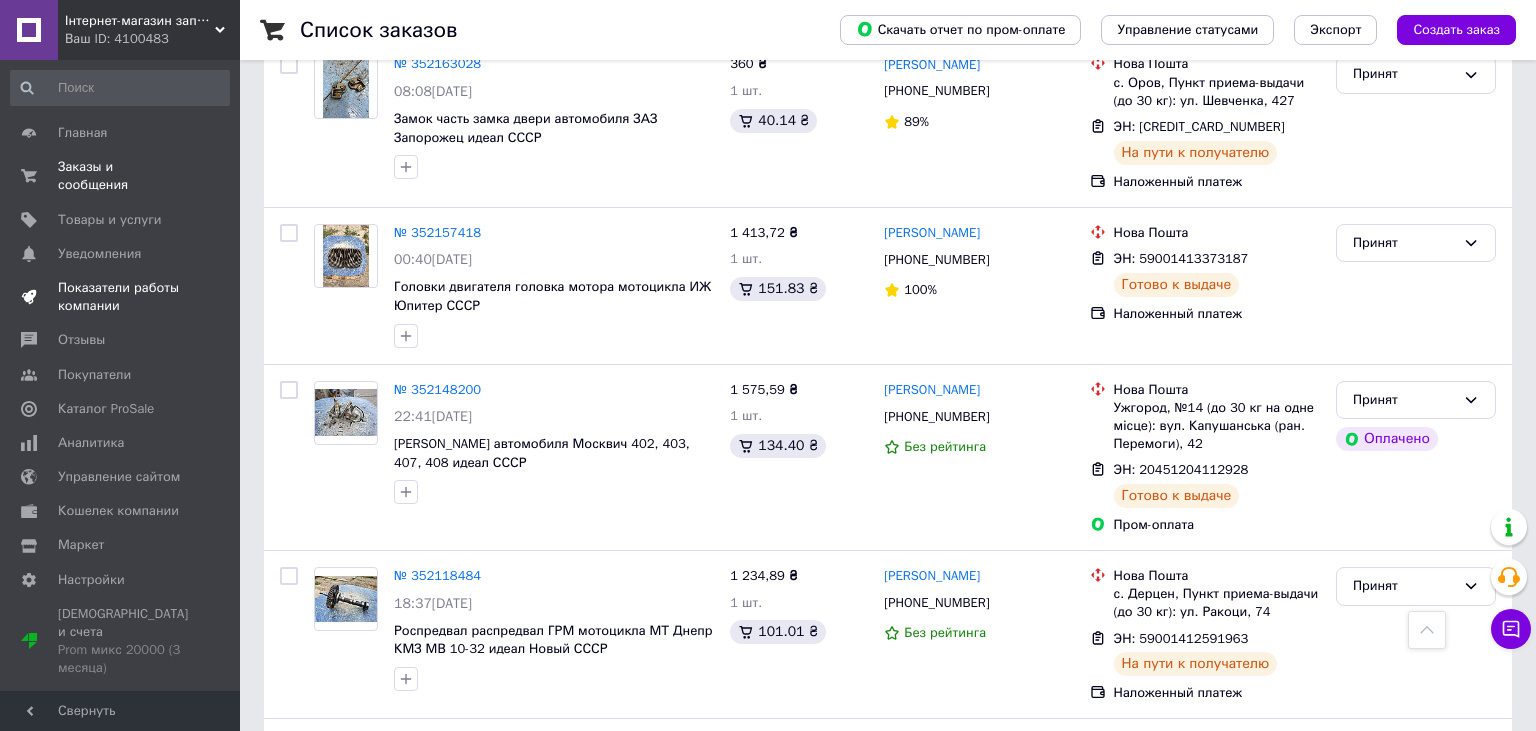 click on "Показатели работы компании" at bounding box center [120, 297] 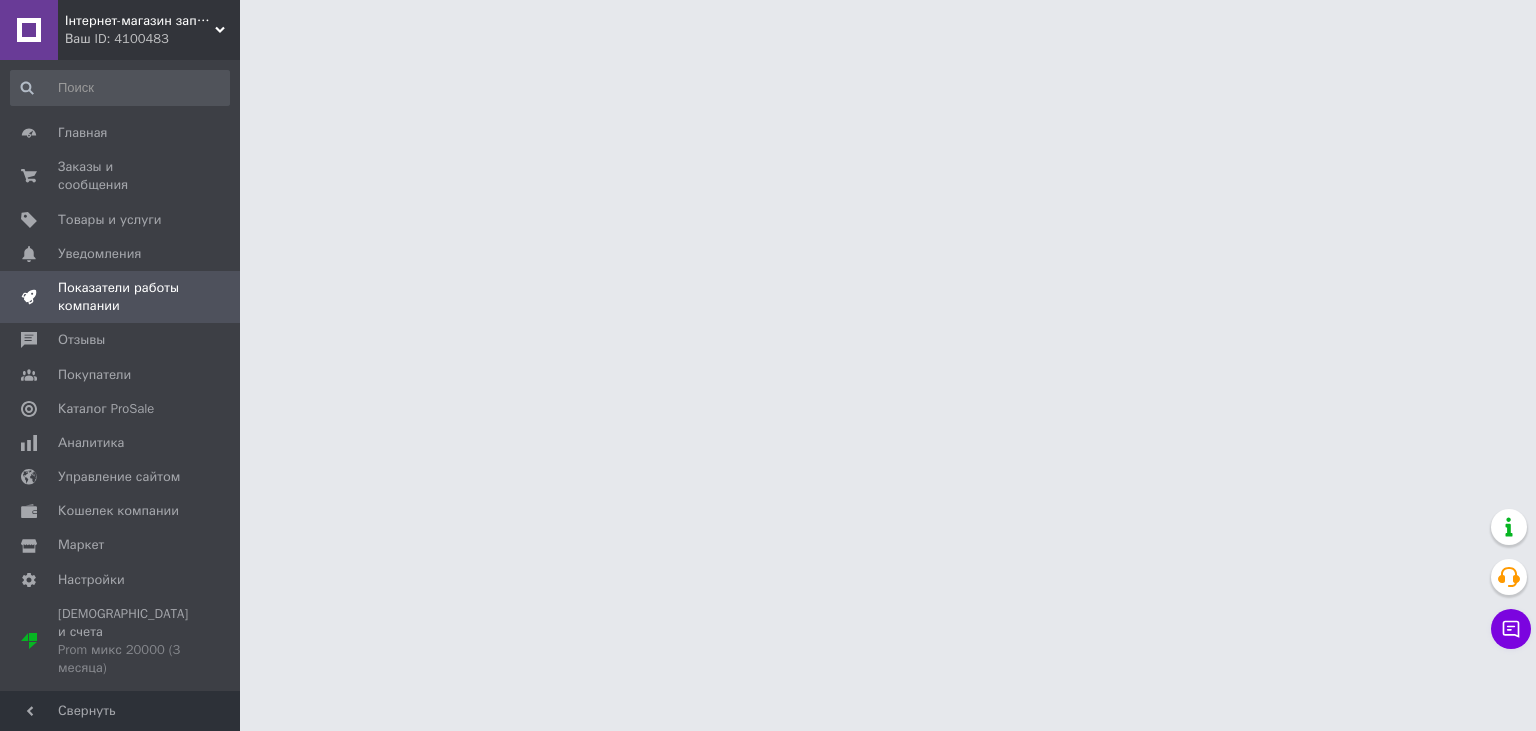 scroll, scrollTop: 0, scrollLeft: 0, axis: both 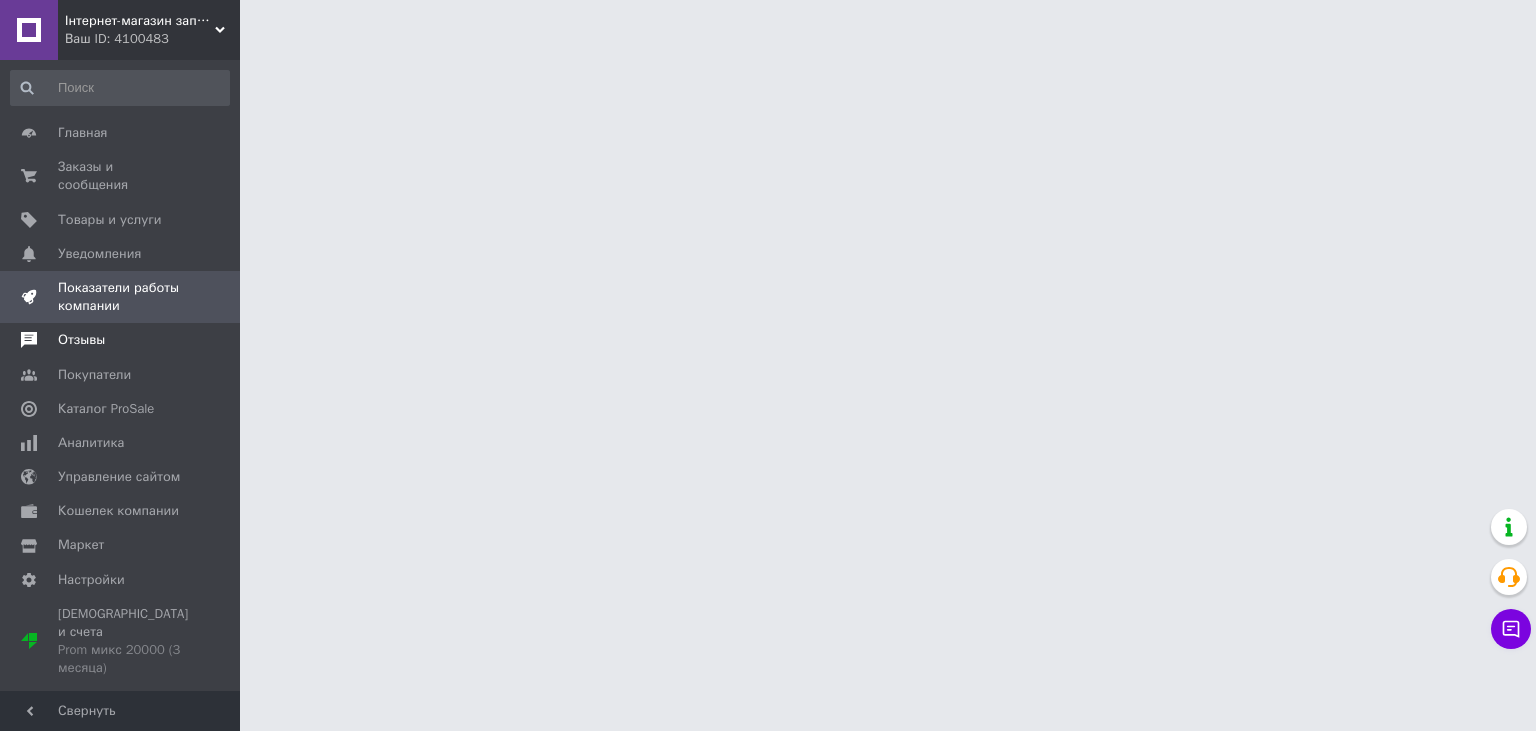 click on "Отзывы" at bounding box center [81, 340] 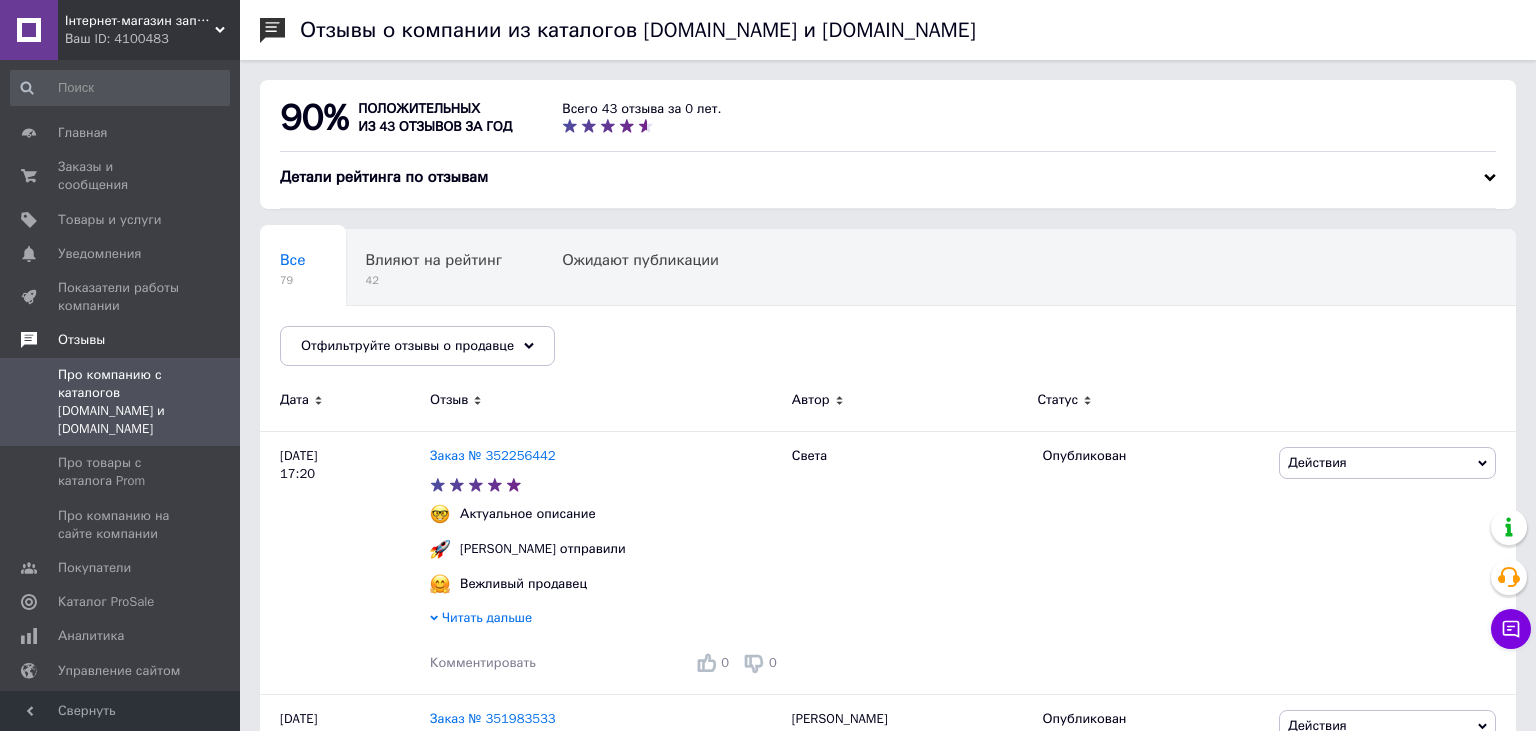 click on "Отзывы" at bounding box center (81, 340) 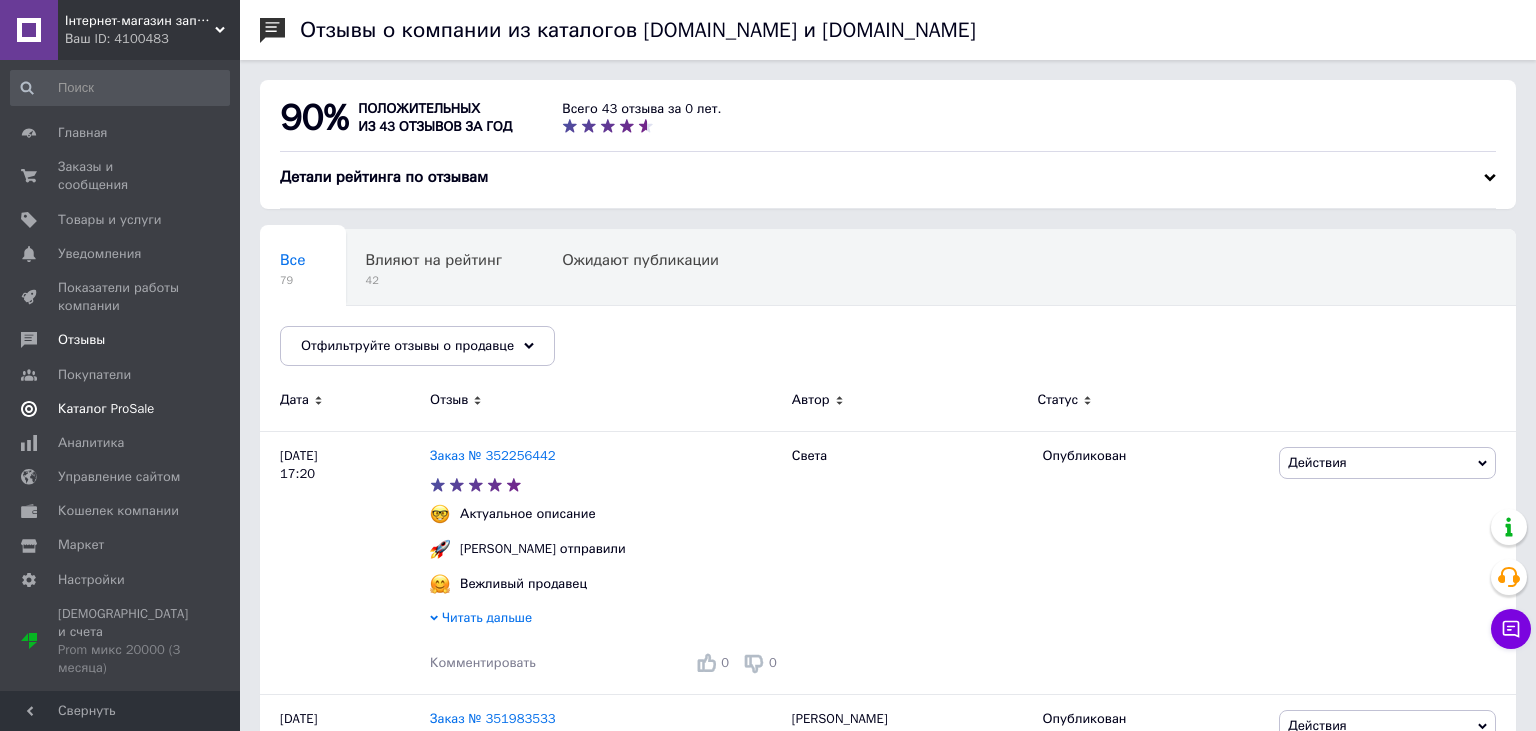 click on "Каталог ProSale" at bounding box center [120, 409] 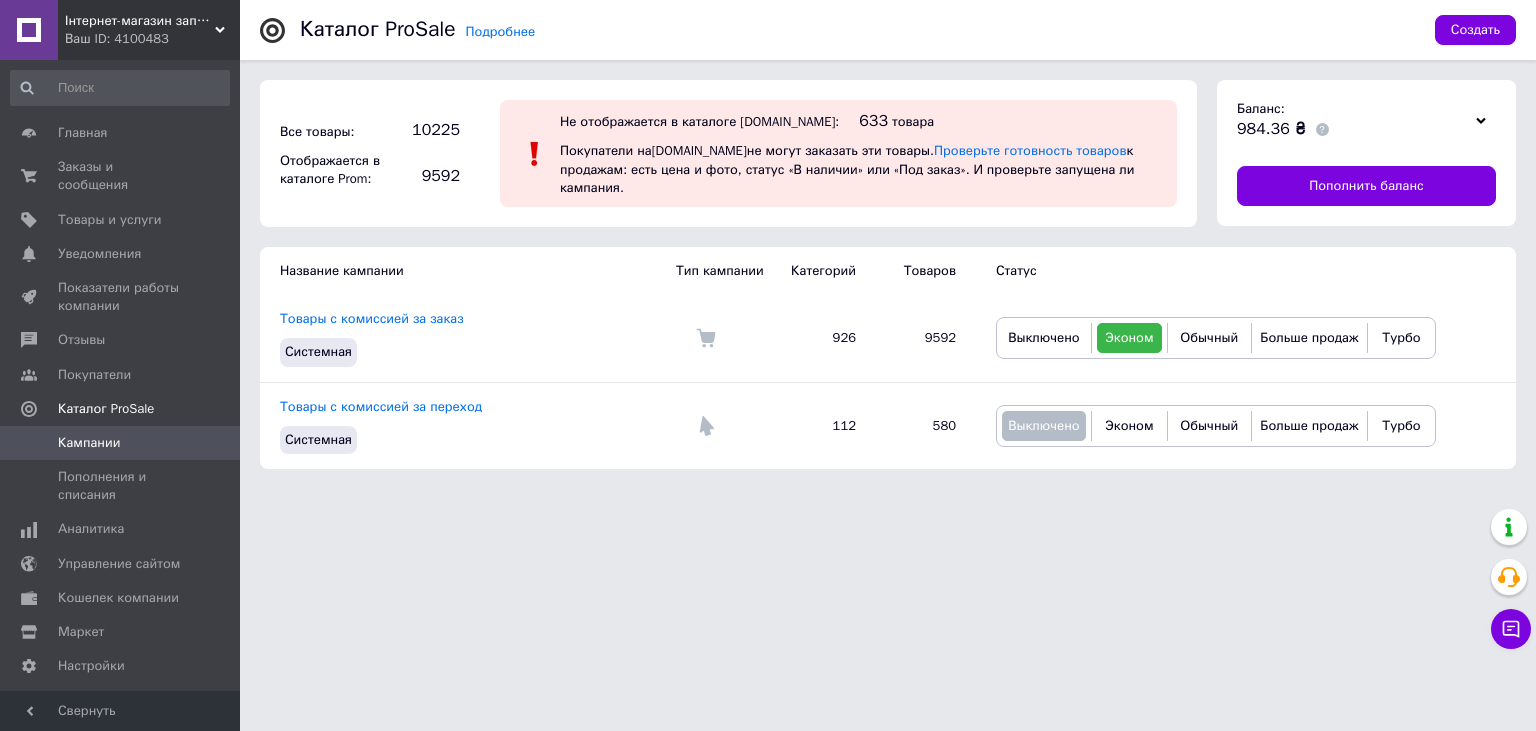 click on "Інтернет-магазин запчастин джанк ярд Б/у запчастин Ваш ID: 4100483 Сайт Інтернет-магазин запчастин джанк яр... Кабинет покупателя Проверить состояние системы Страница на портале Справка Выйти Главная Заказы и сообщения 0 0 Товары и услуги Уведомления 0 0 Показатели работы компании Отзывы Покупатели Каталог ProSale Кампании Пополнения и списания Аналитика Управление сайтом Кошелек компании Маркет Настройки Тарифы и счета Prom микс 20000 (3 месяца) Свернуть
Подробнее Каталог ProSale Создать Все товары: 10225 9592 633" at bounding box center [768, 244] 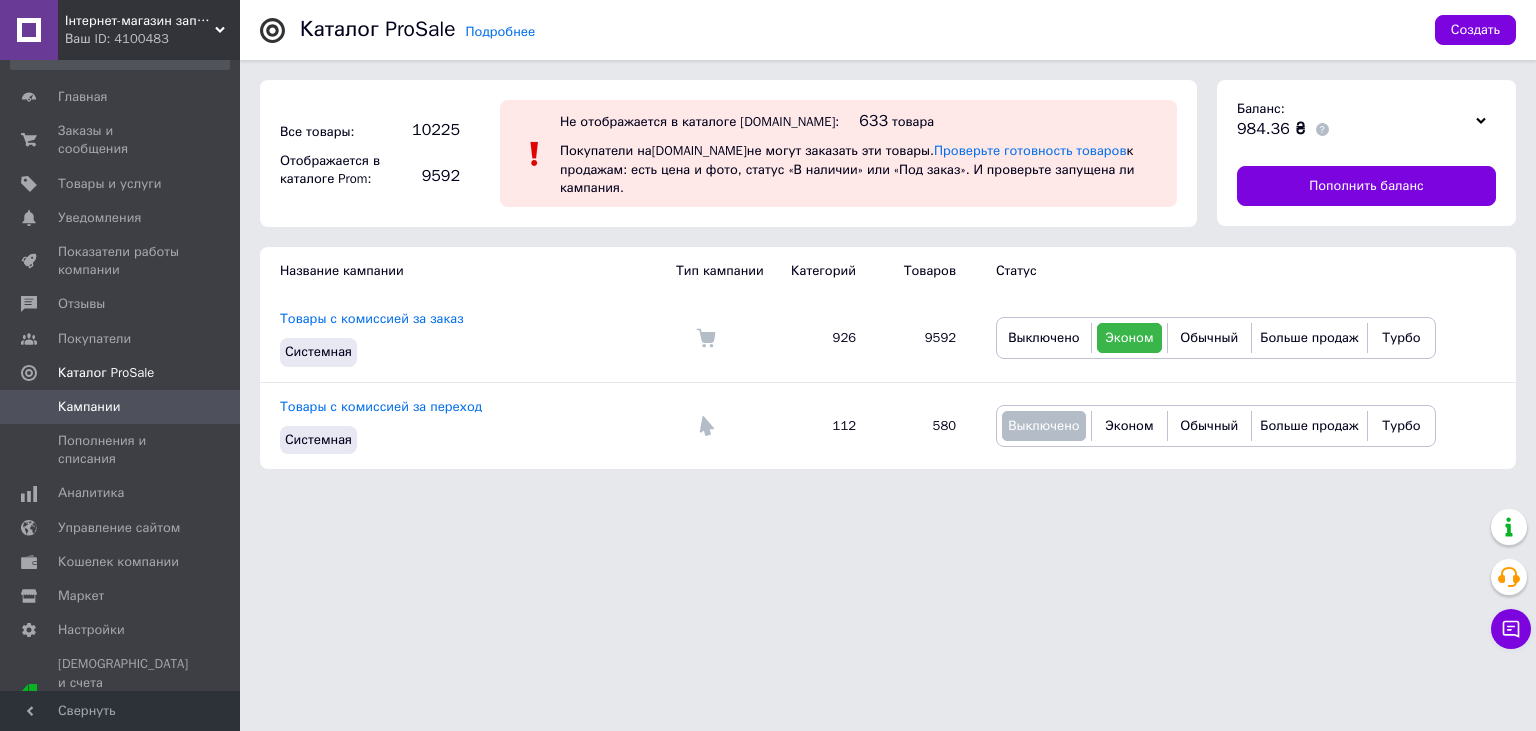 scroll, scrollTop: 45, scrollLeft: 0, axis: vertical 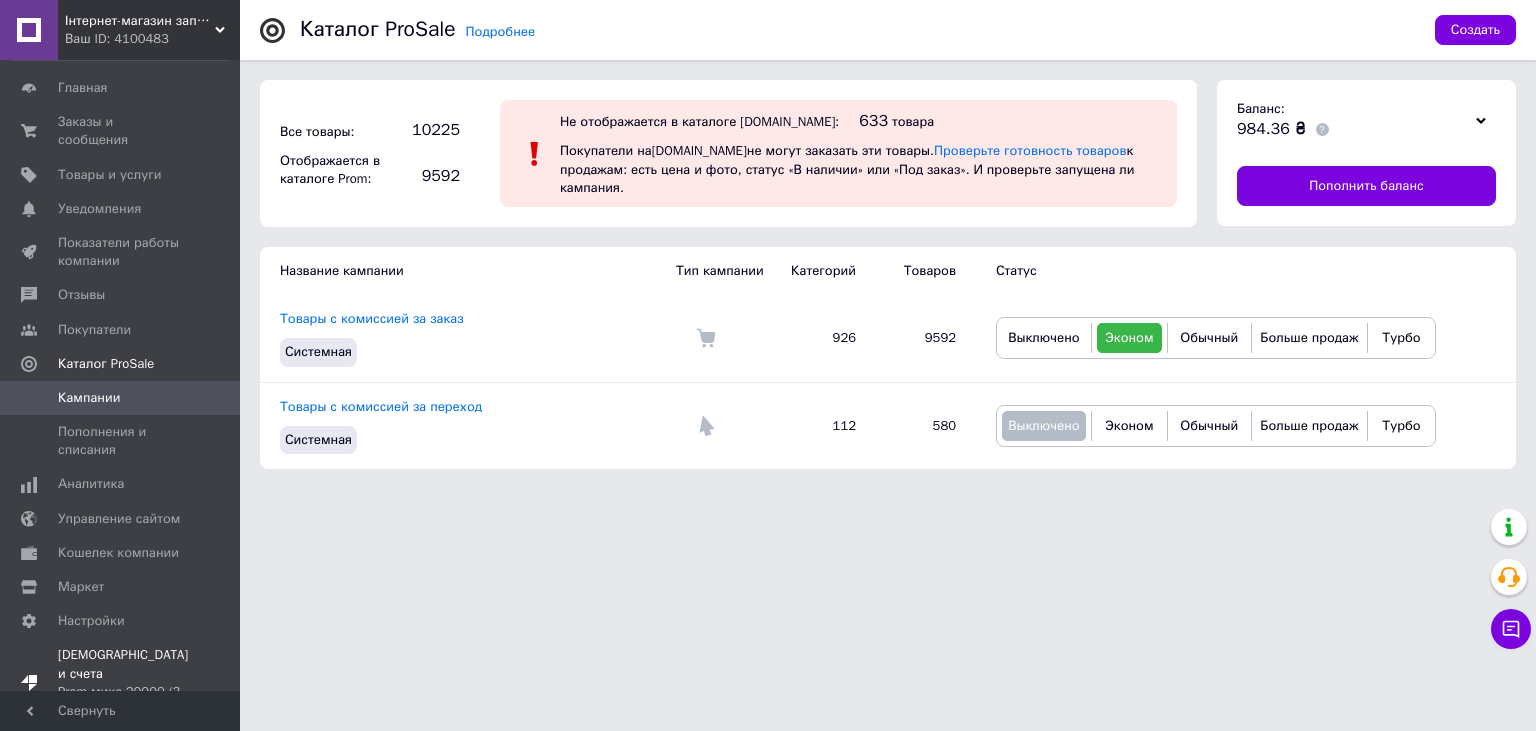 click on "Тарифы и счета Prom микс 20000 (3 месяца)" at bounding box center [123, 682] 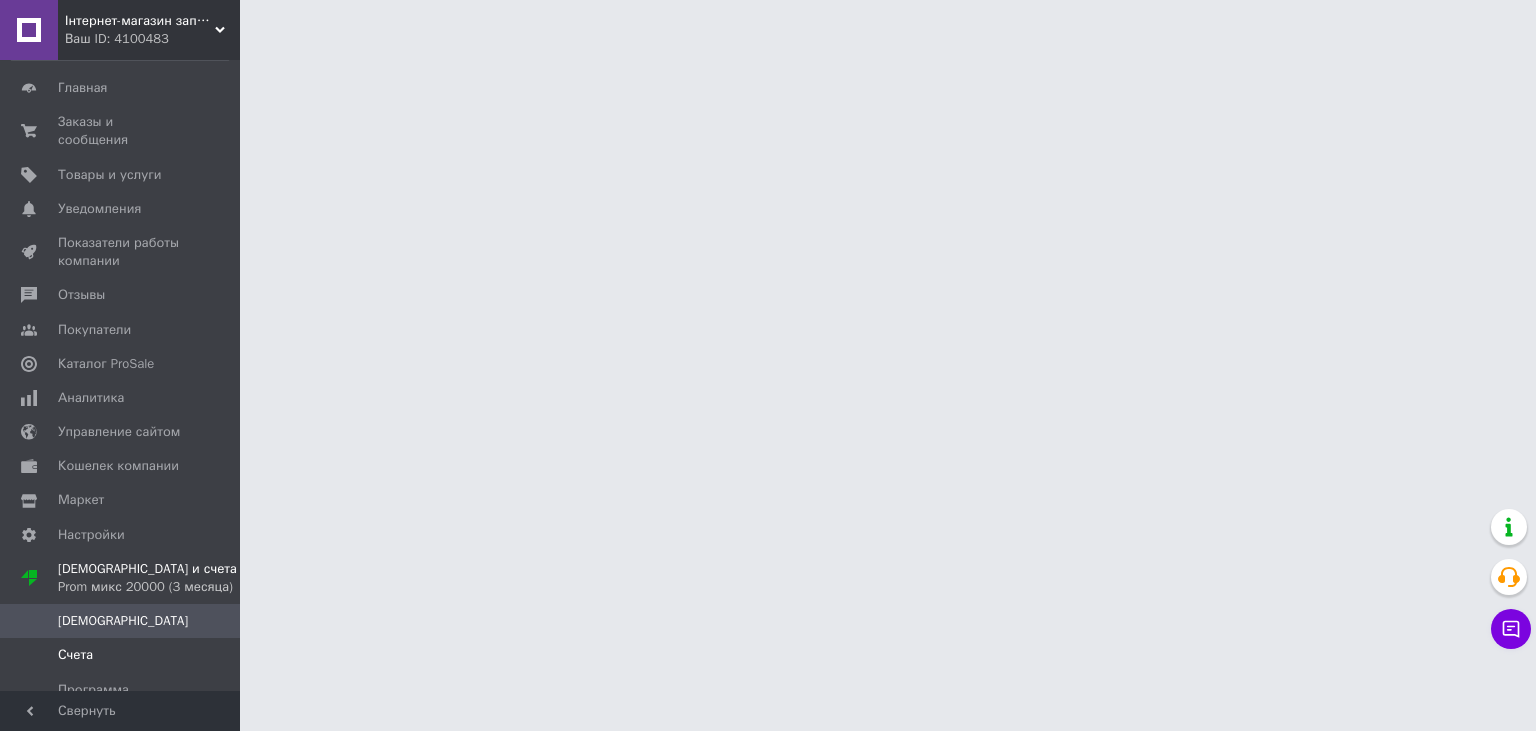 click on "Счета" at bounding box center (121, 655) 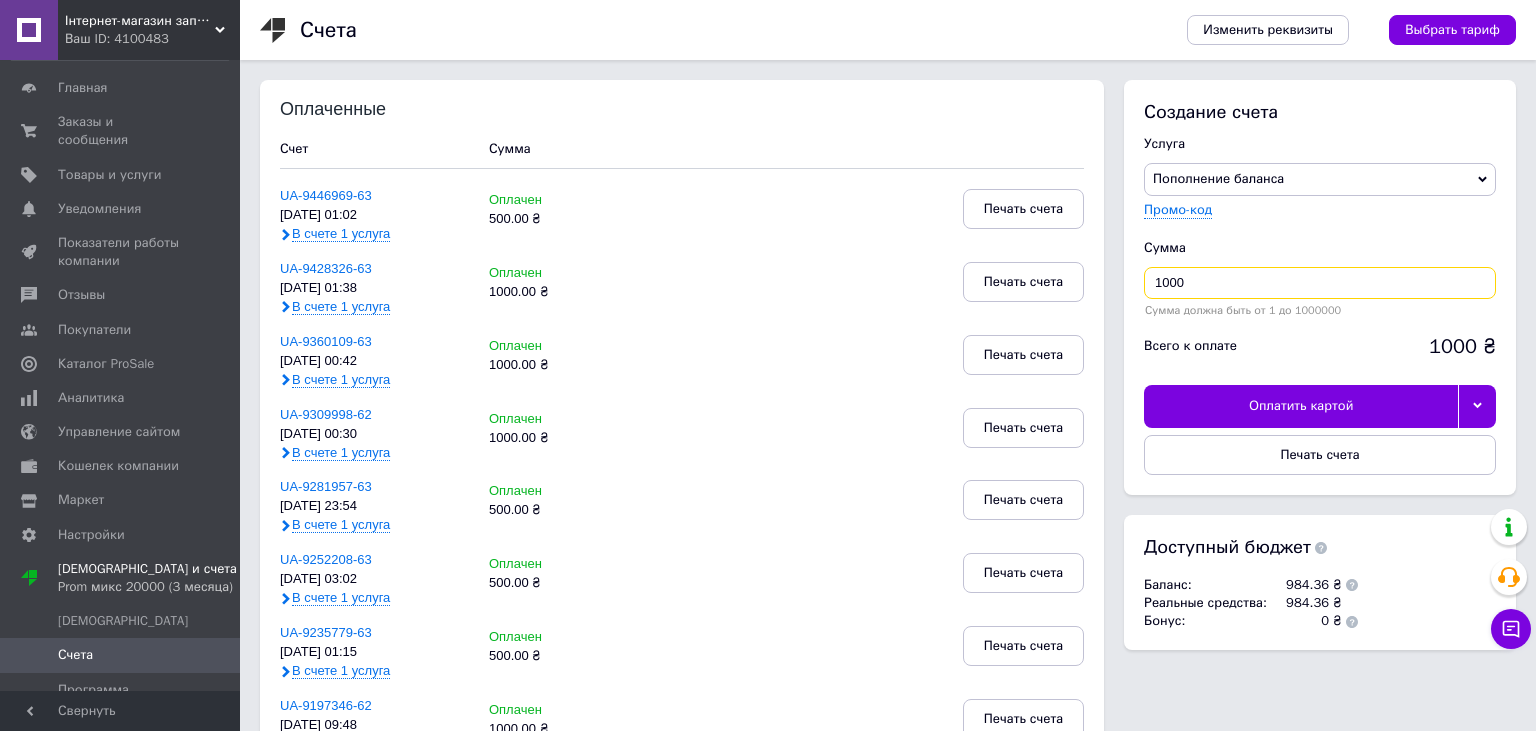click on "1000" at bounding box center (1320, 283) 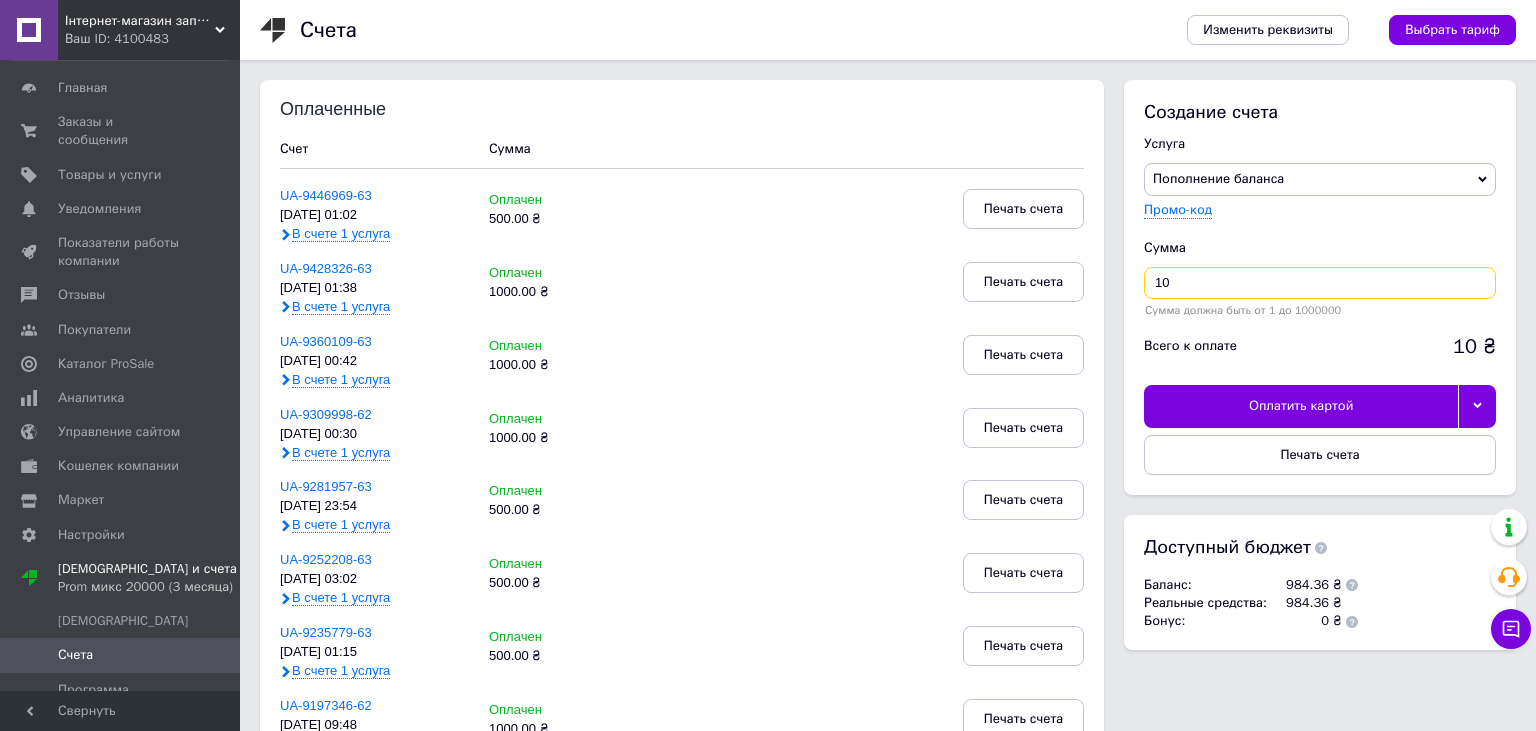 type on "1" 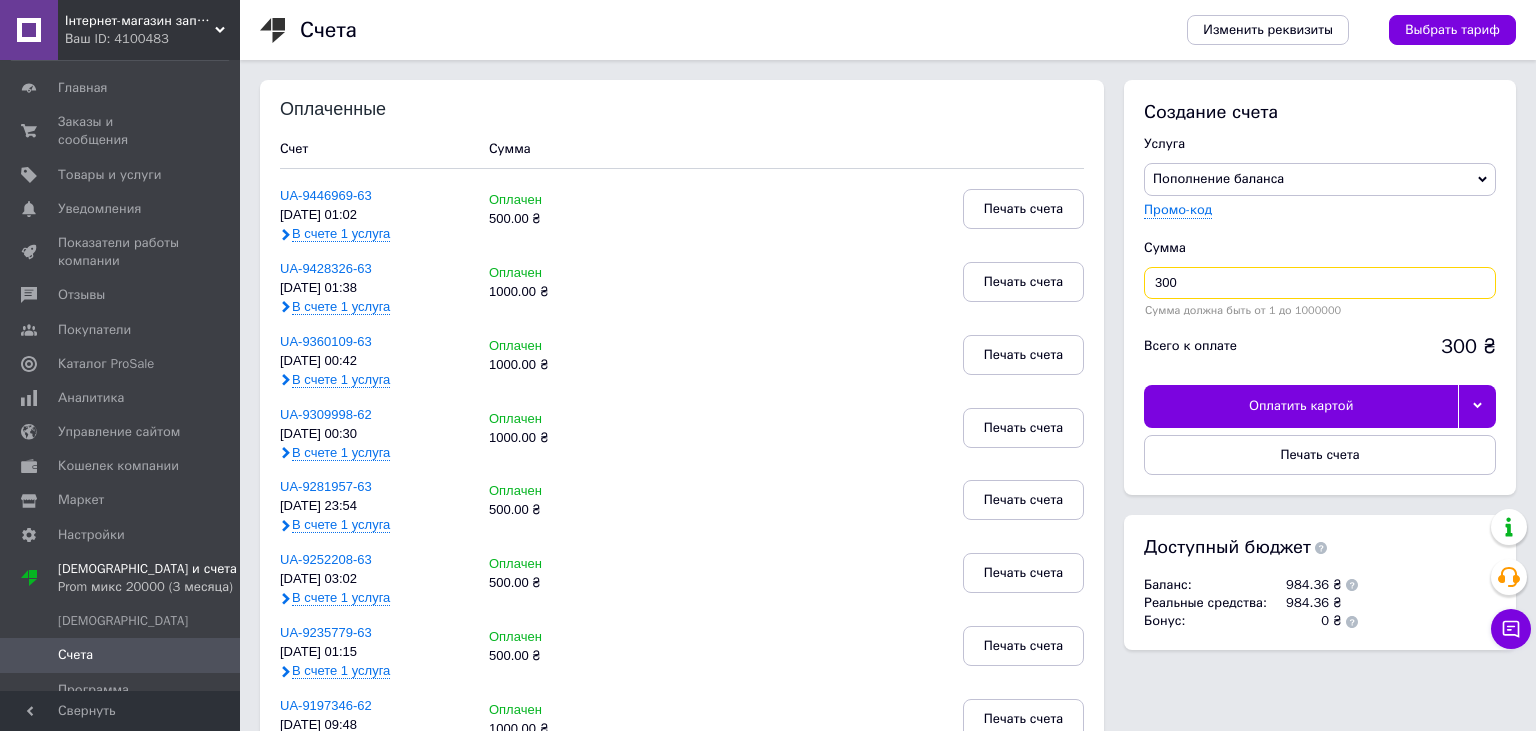 type on "300" 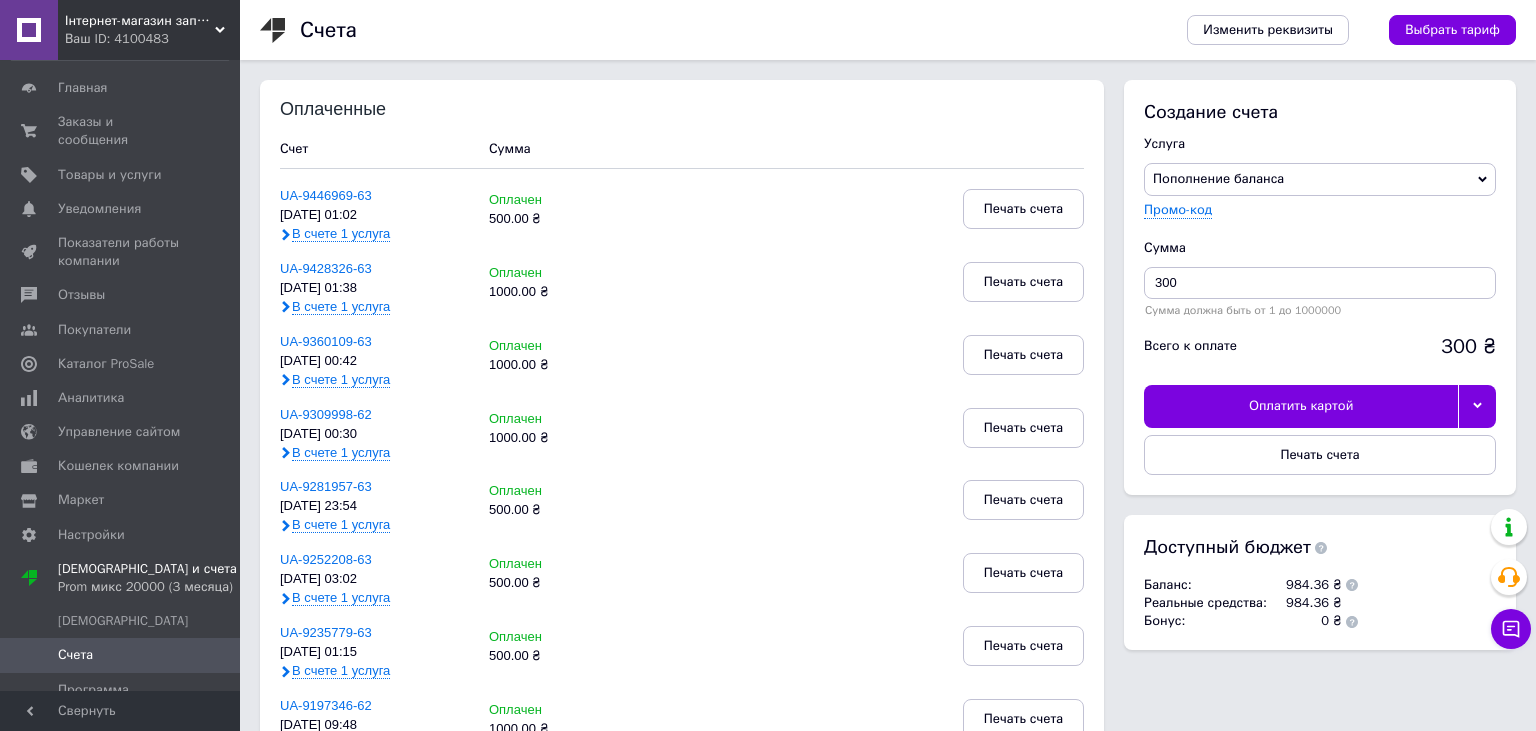 click at bounding box center (1477, 406) 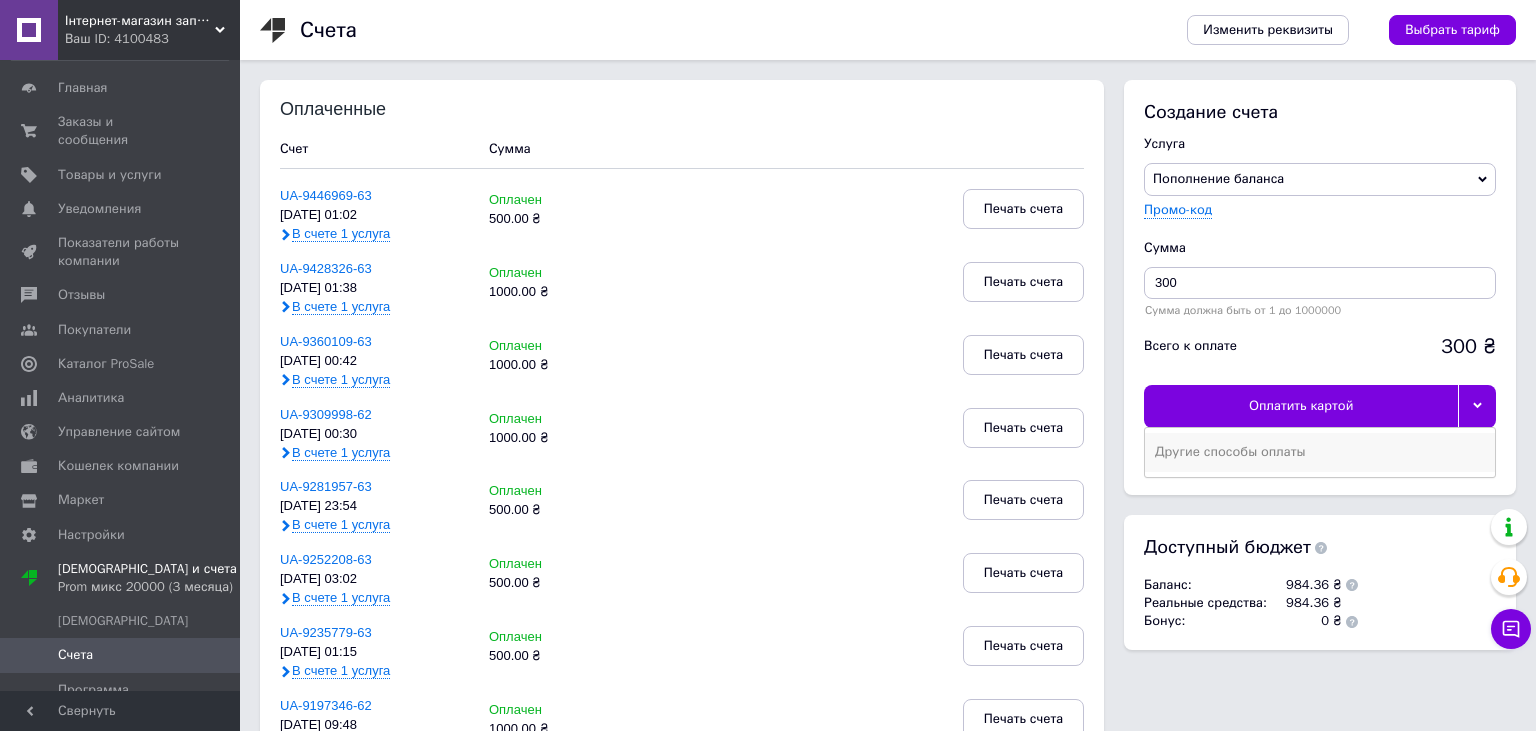 click on "Другие способы оплаты" at bounding box center [1320, 452] 